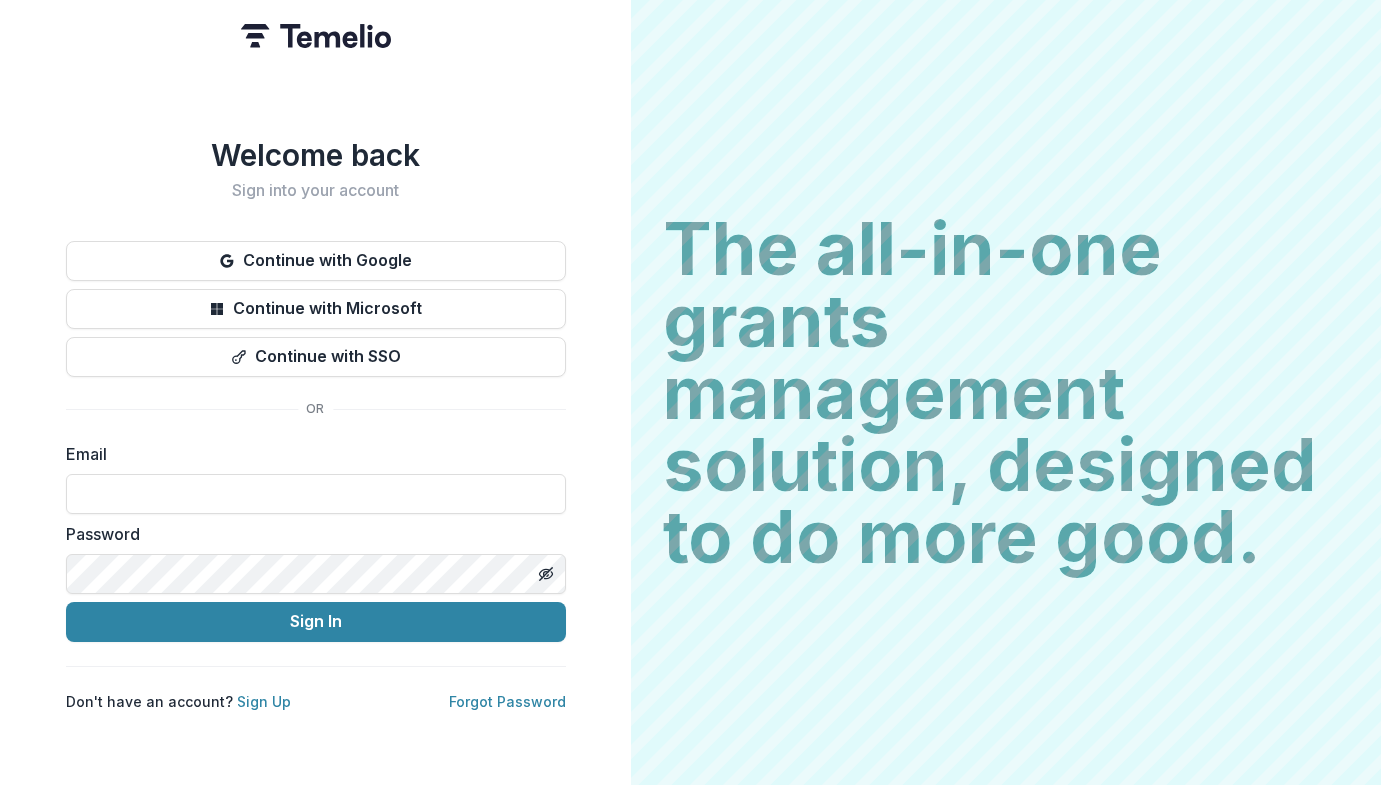 scroll, scrollTop: 0, scrollLeft: 0, axis: both 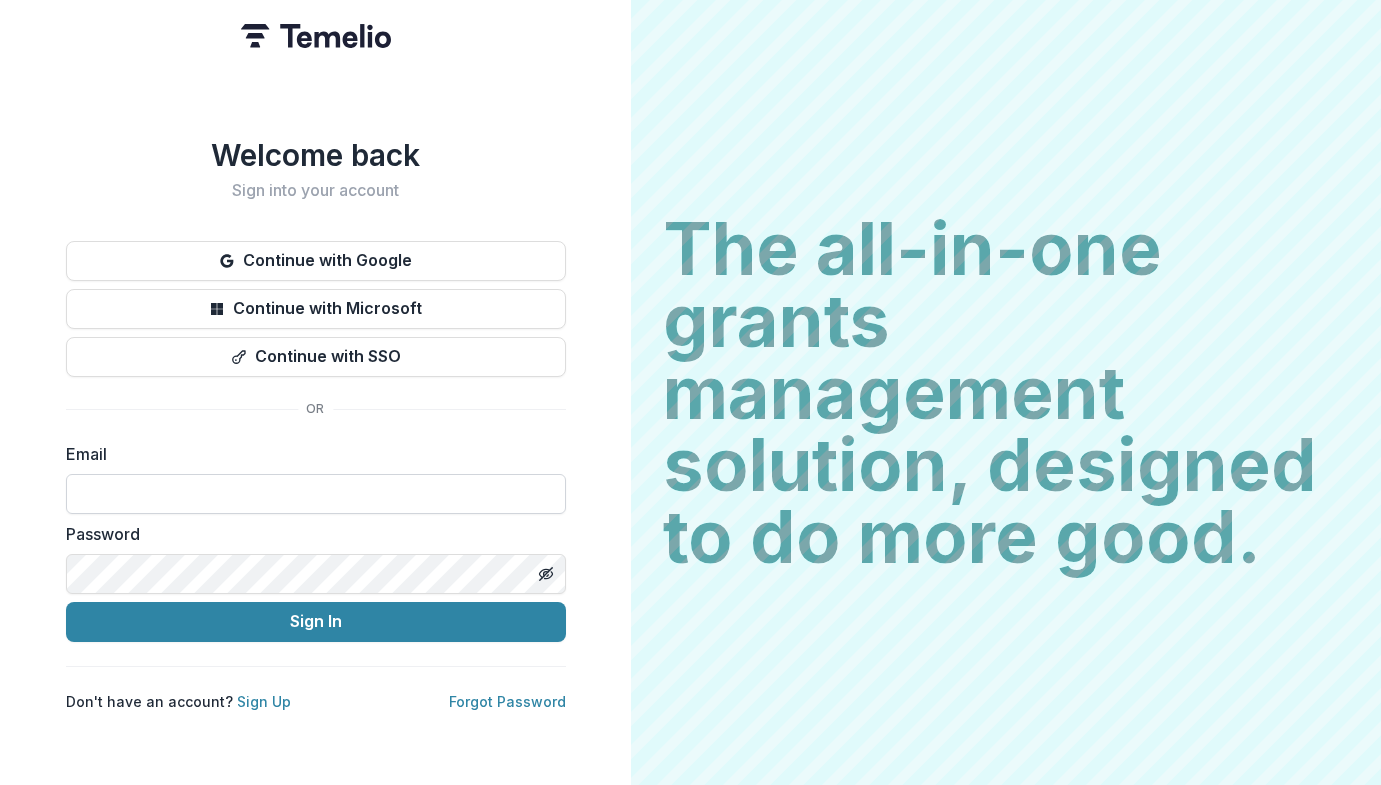 type on "**********" 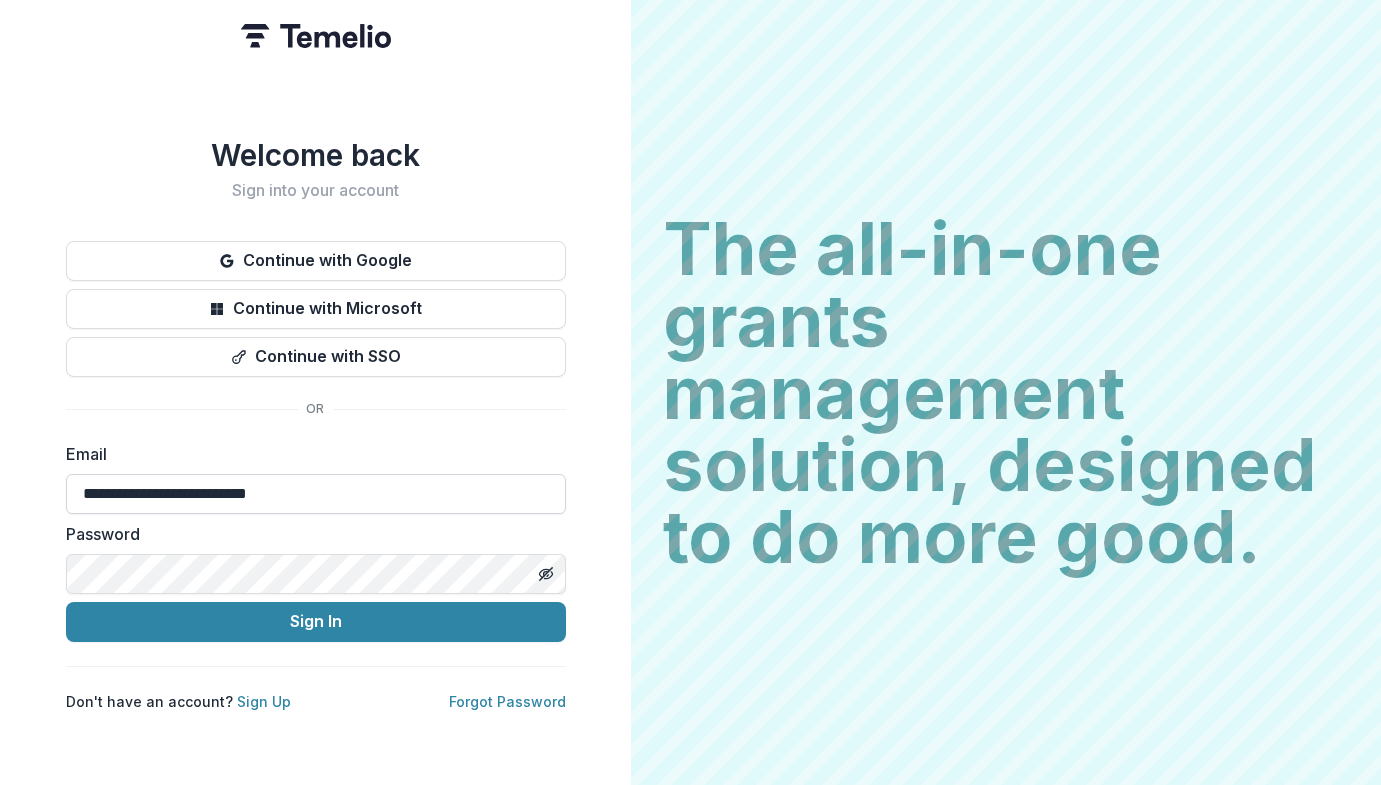 click on "Sign In" at bounding box center (316, 622) 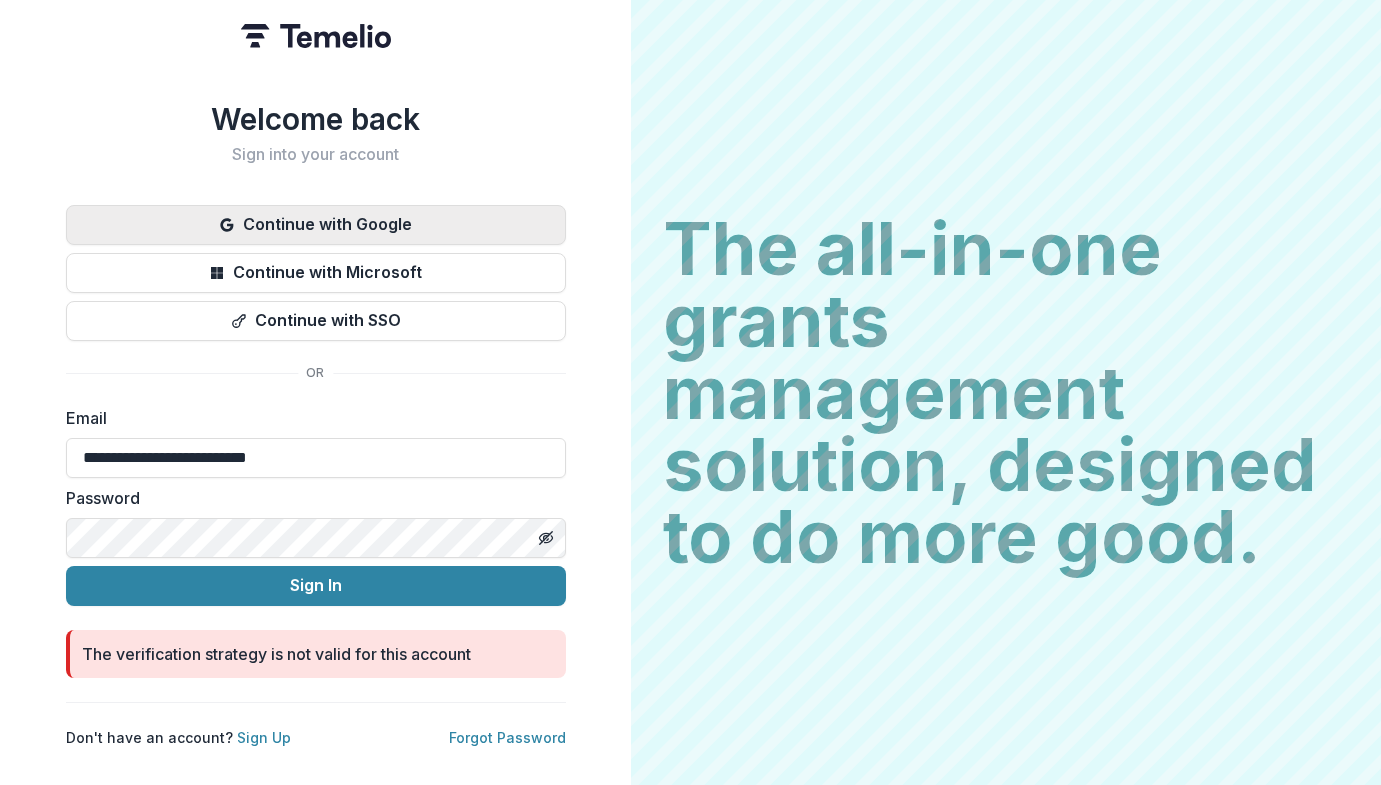click on "Continue with Google" at bounding box center (316, 225) 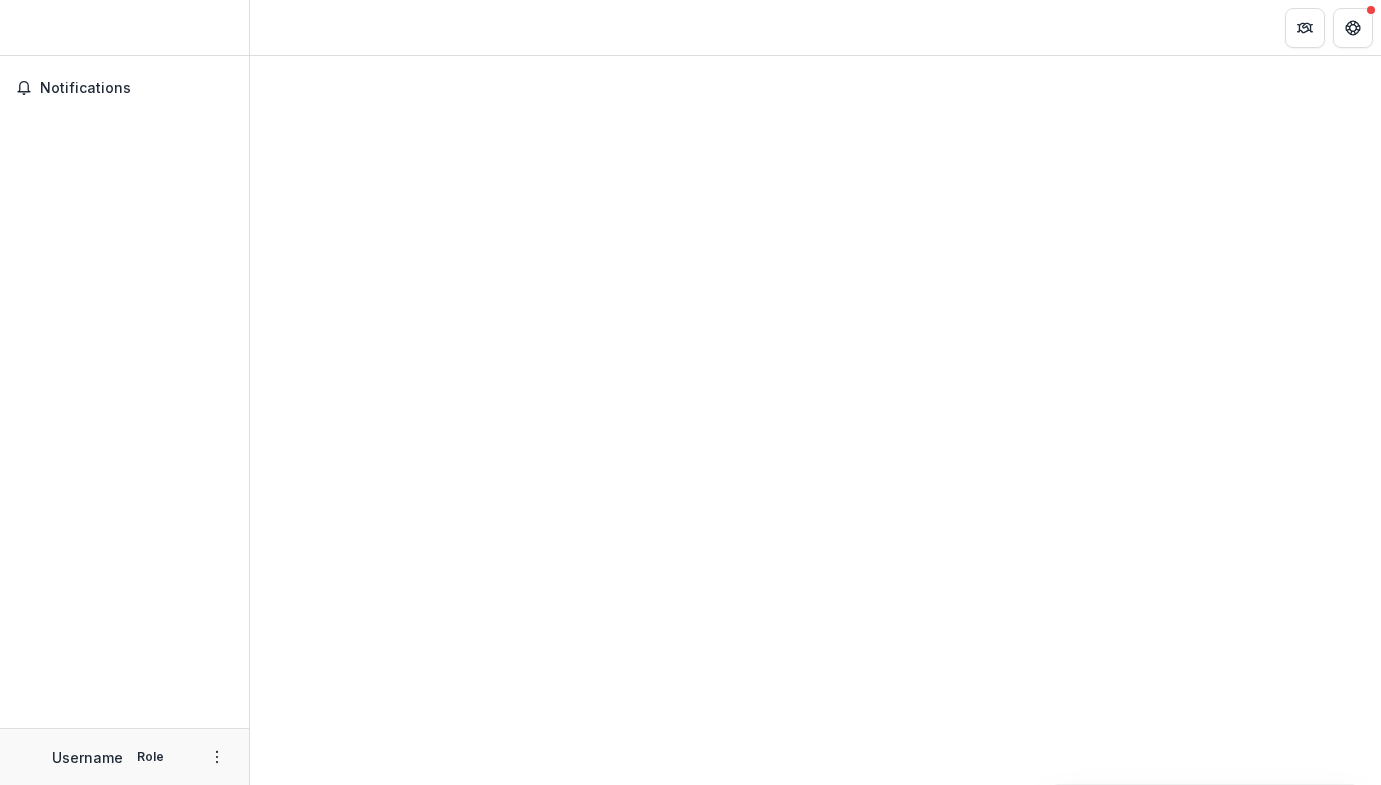 scroll, scrollTop: 0, scrollLeft: 0, axis: both 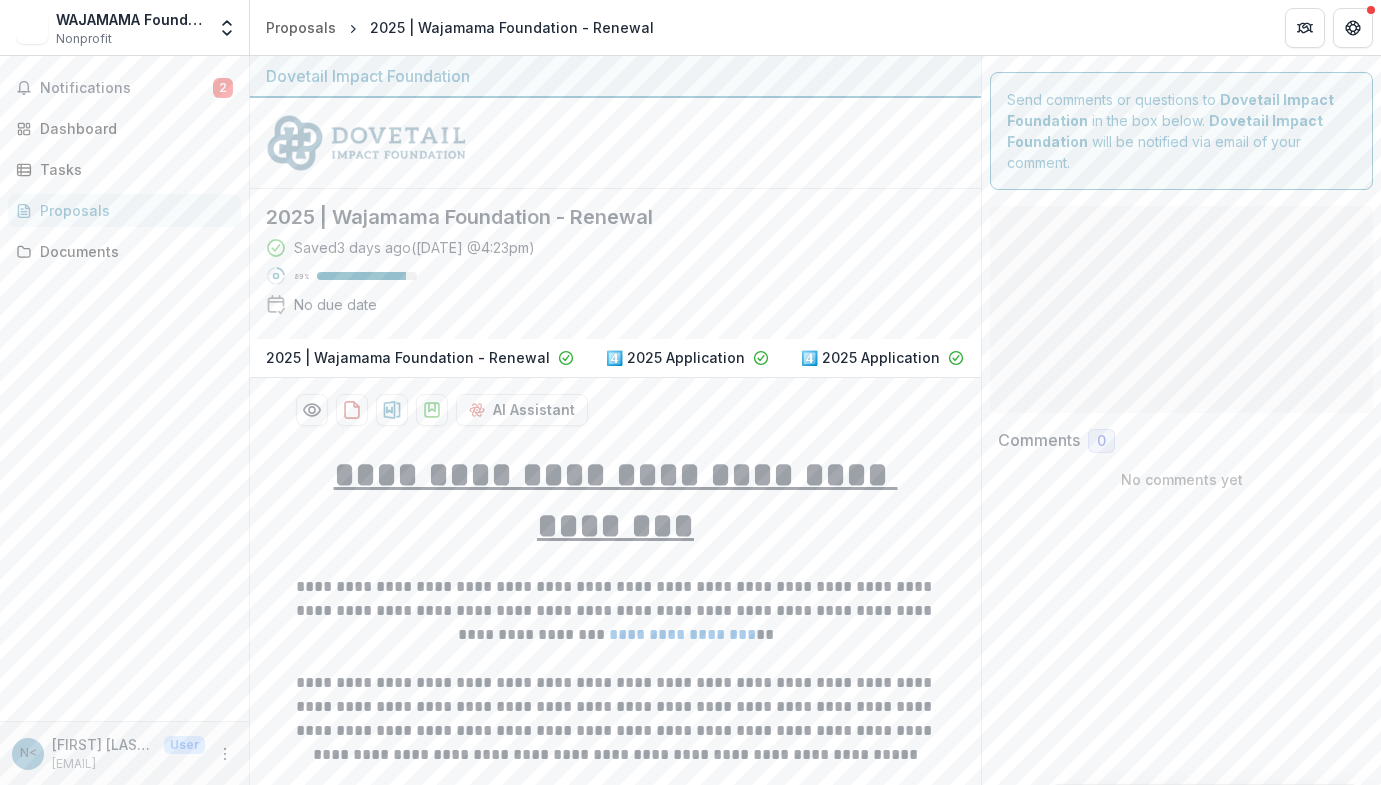 type on "********" 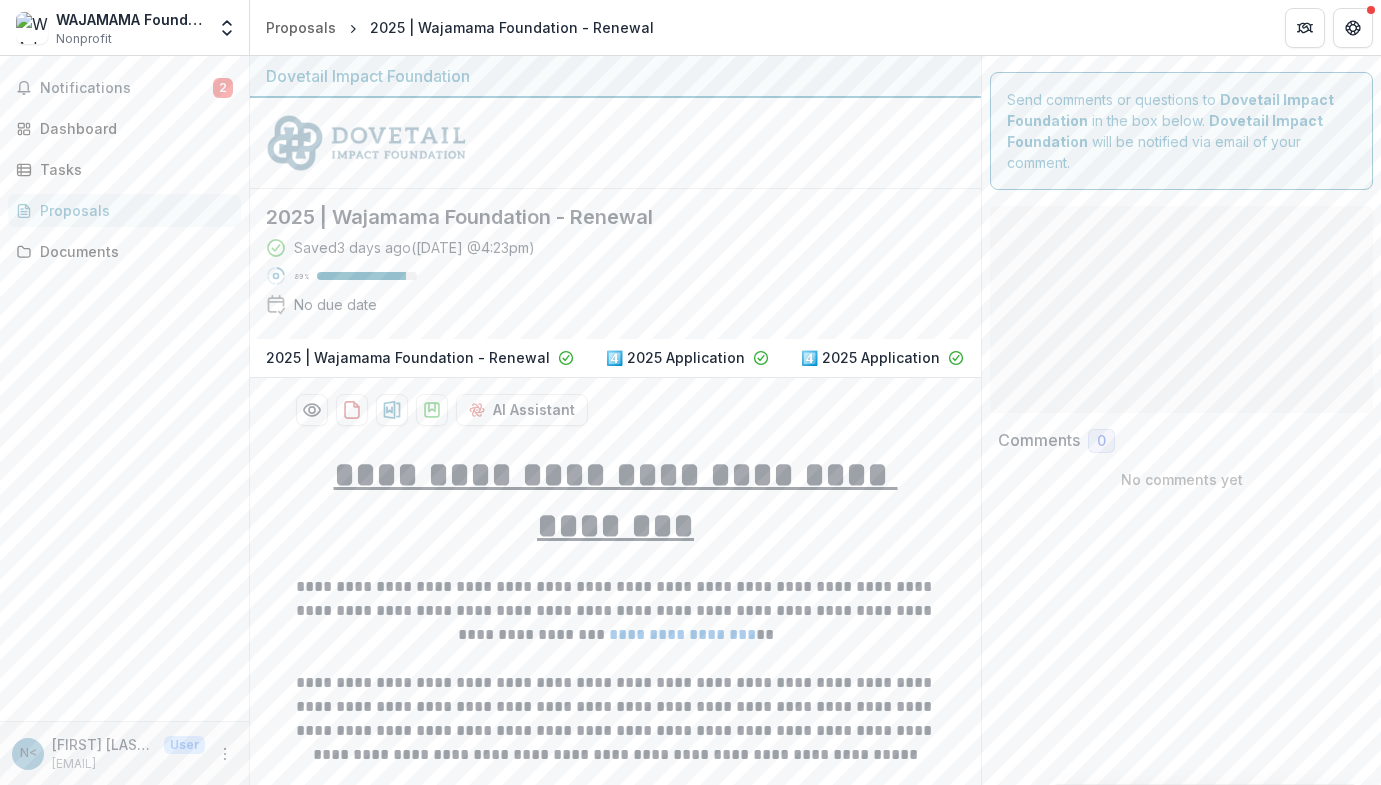 type on "*******" 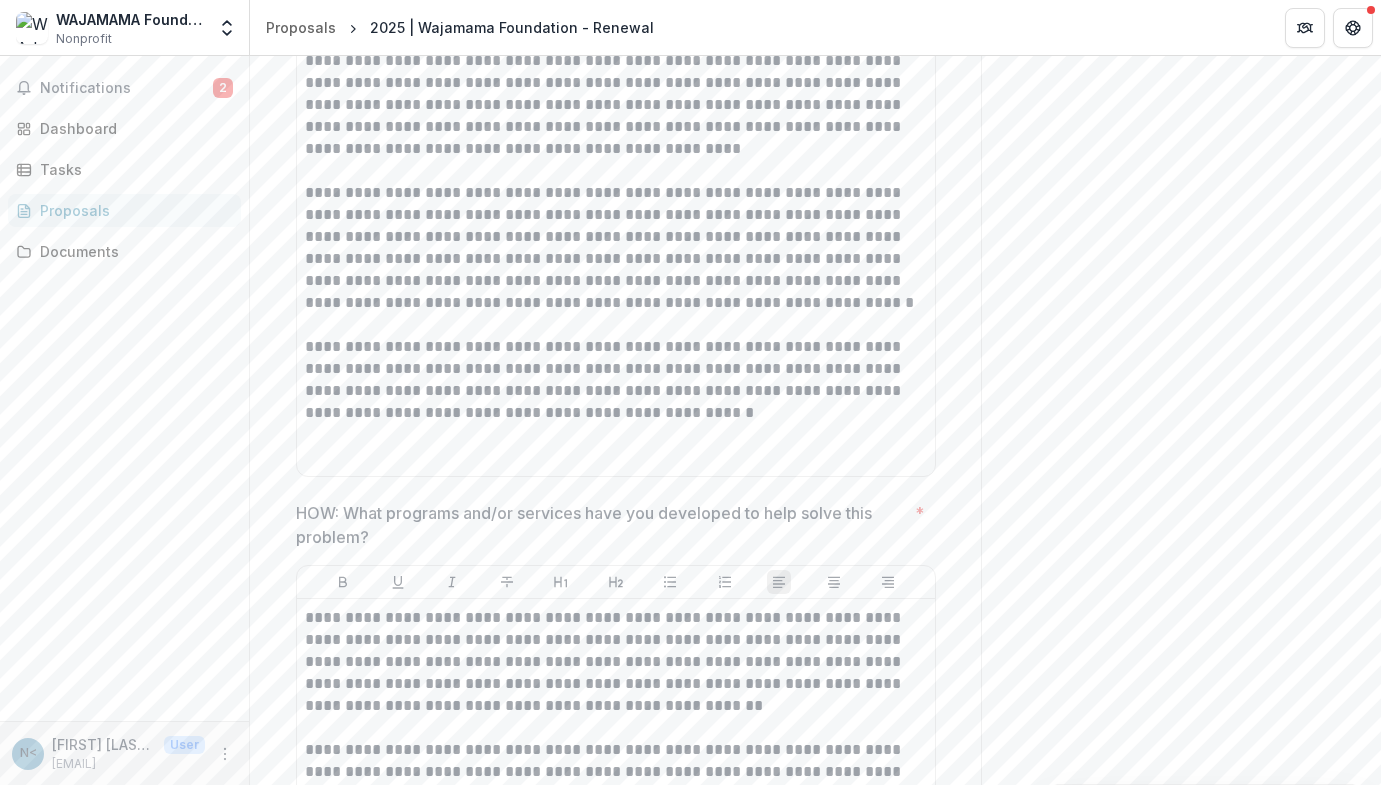 scroll, scrollTop: 1975, scrollLeft: 0, axis: vertical 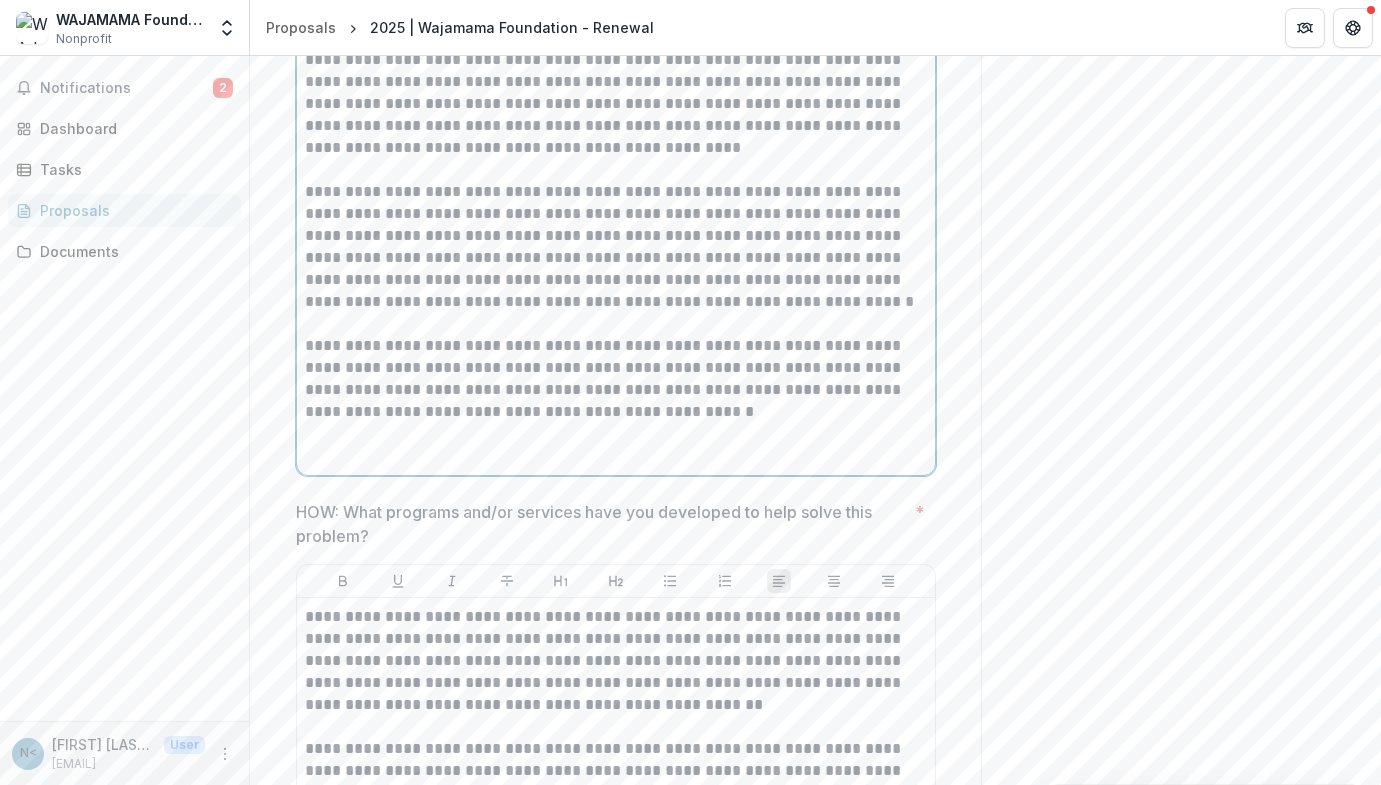 click on "**********" at bounding box center [616, 104] 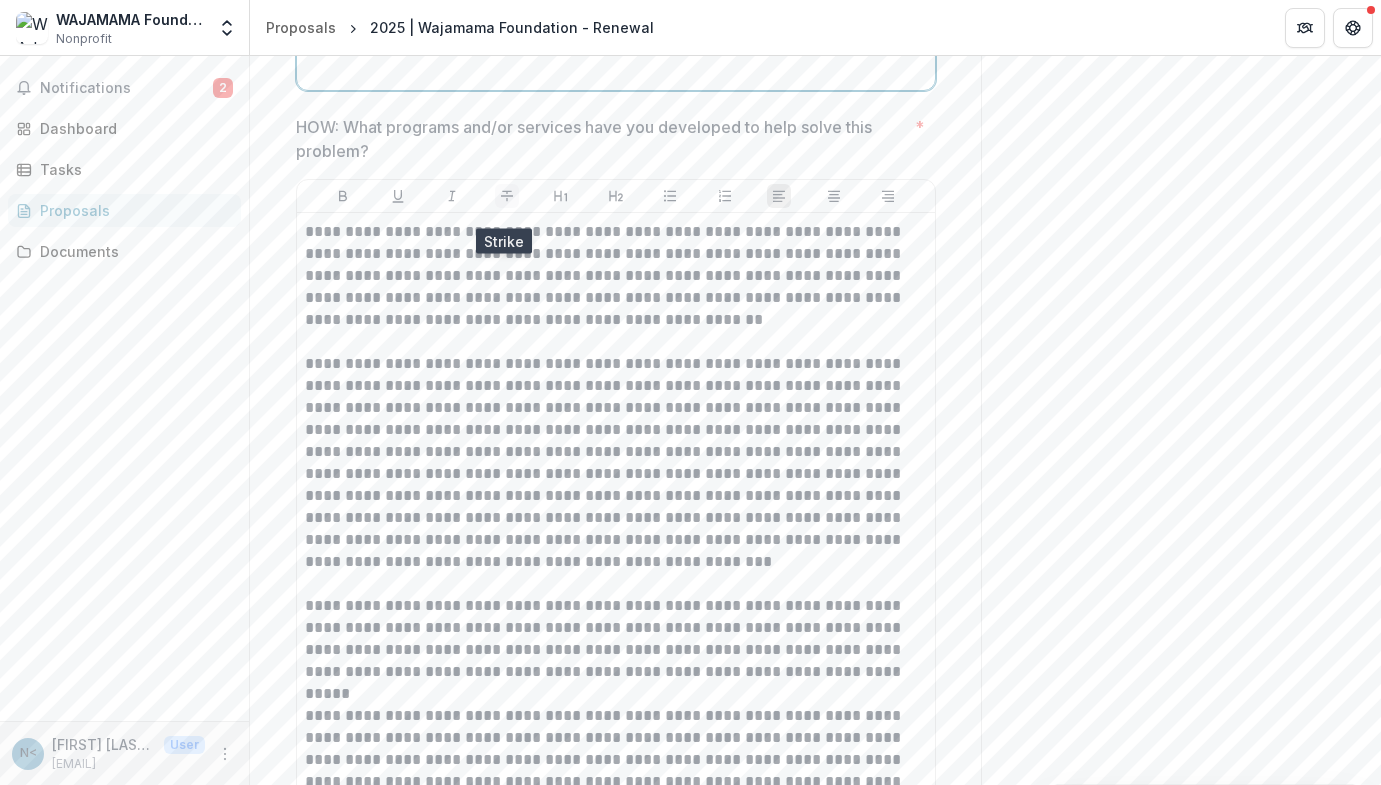 scroll, scrollTop: 2365, scrollLeft: 0, axis: vertical 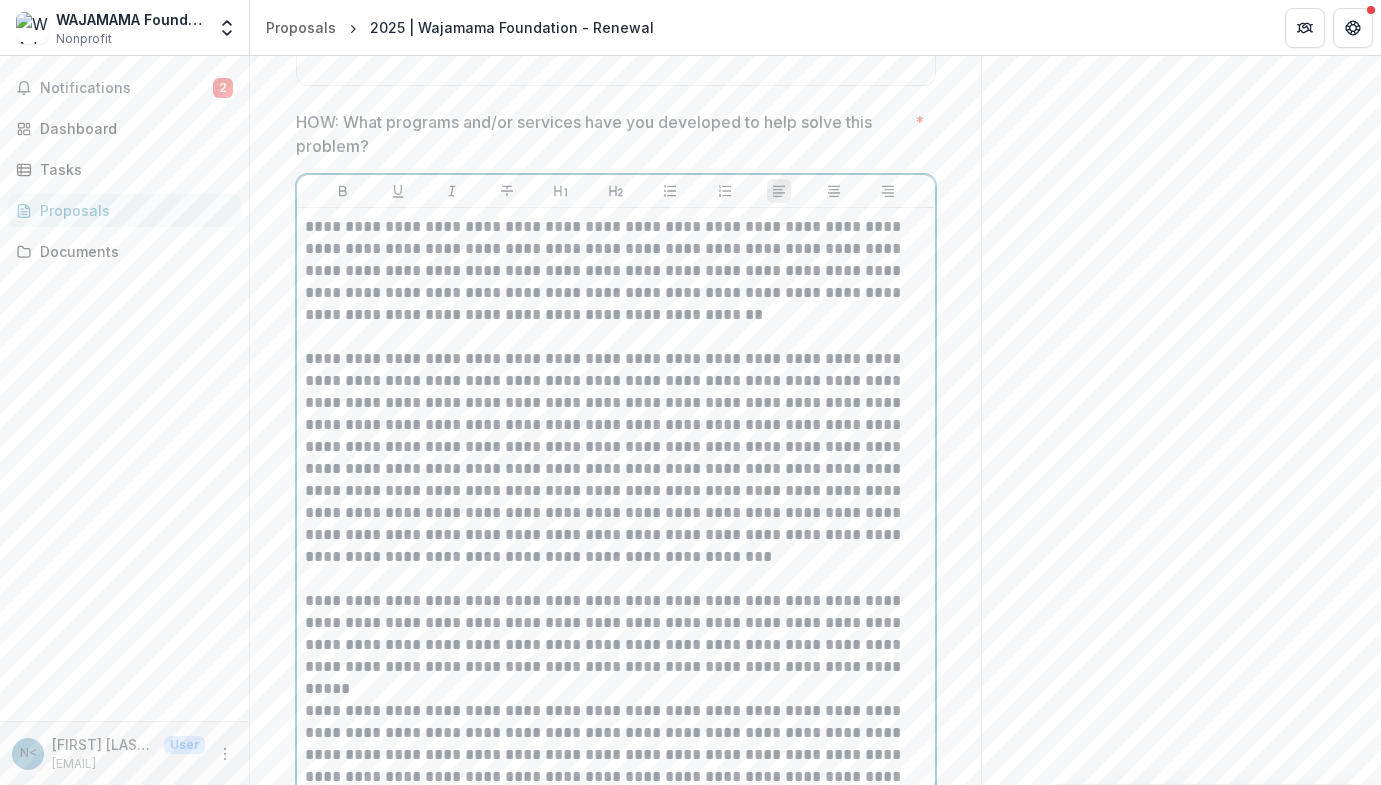 click on "**********" at bounding box center (616, 469) 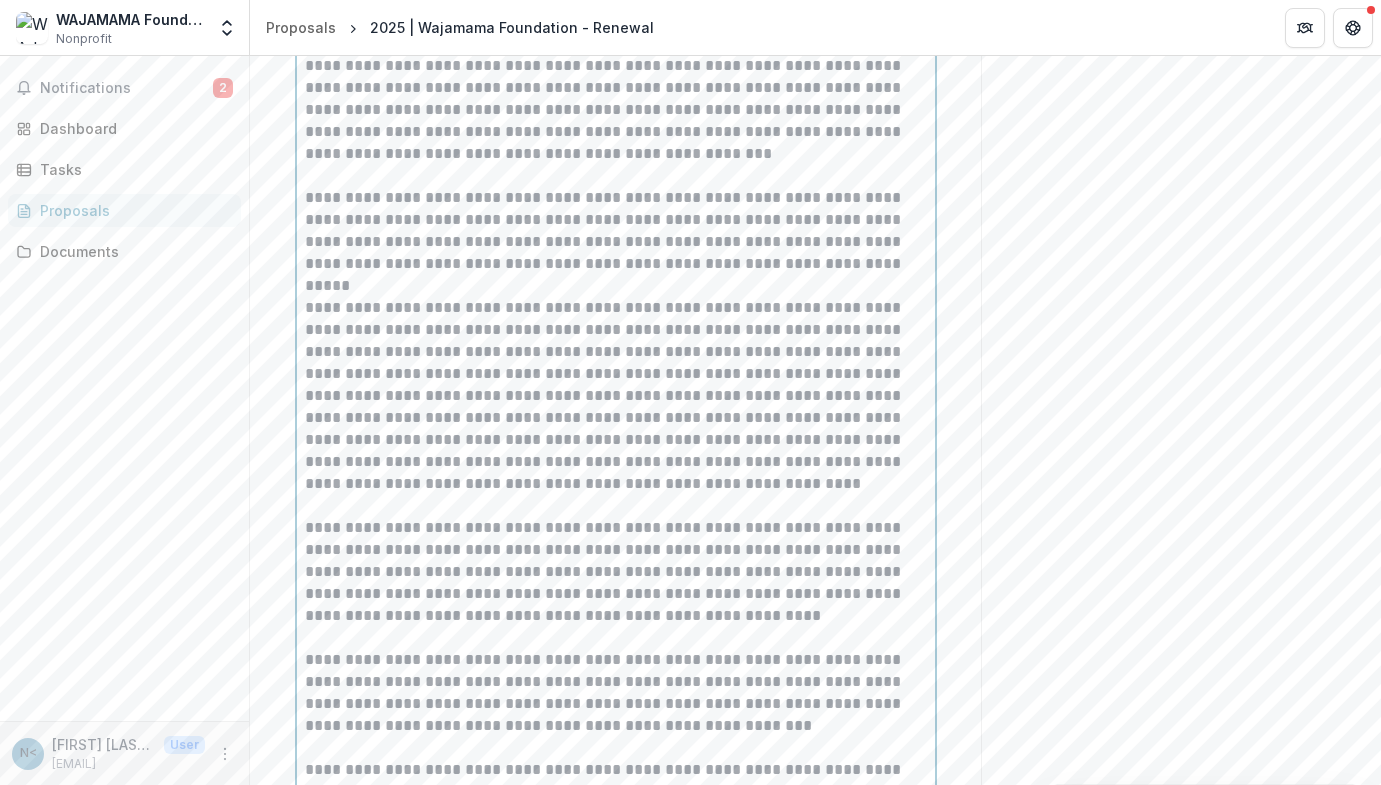 scroll, scrollTop: 2763, scrollLeft: 0, axis: vertical 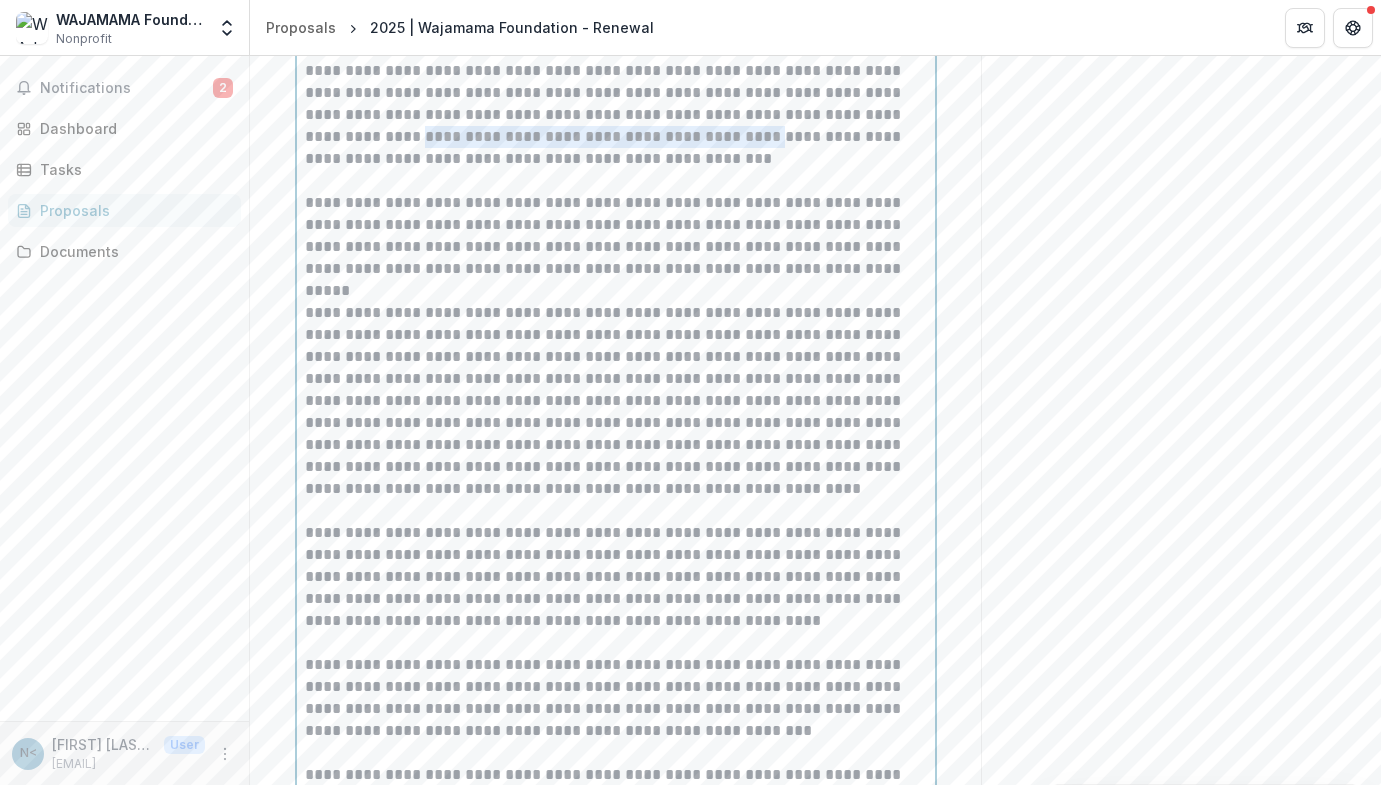 drag, startPoint x: 303, startPoint y: 145, endPoint x: 650, endPoint y: 146, distance: 347.00143 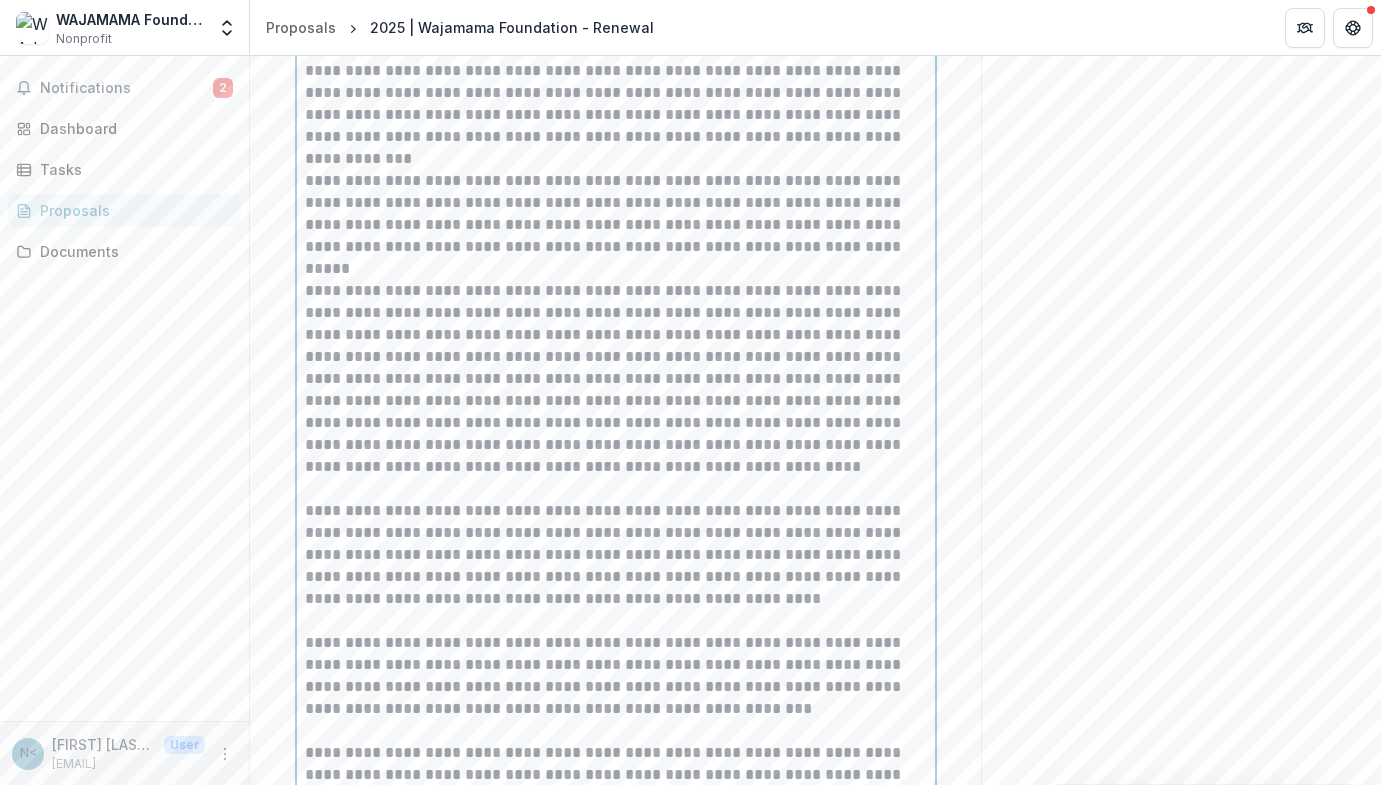 click on "**********" at bounding box center [616, 60] 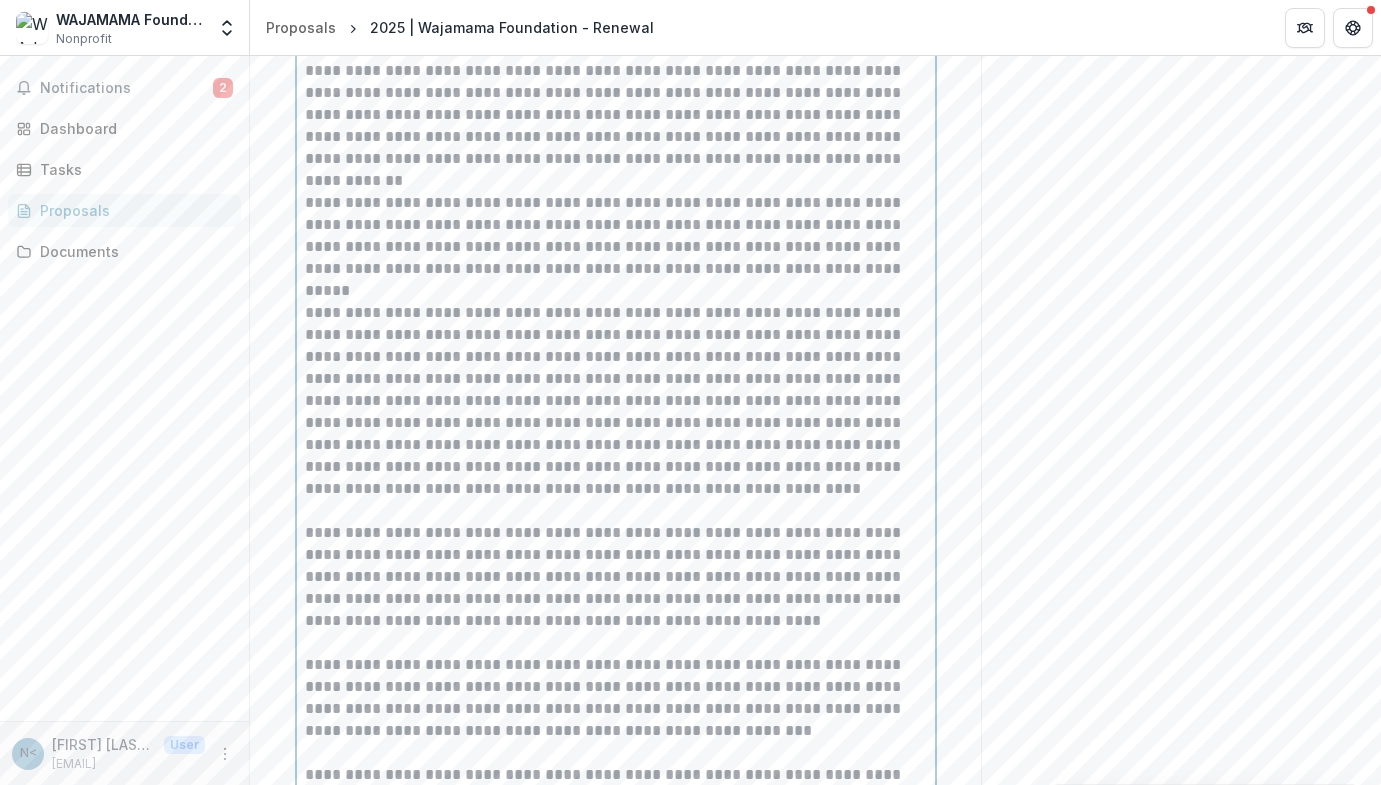click on "**********" at bounding box center (616, 71) 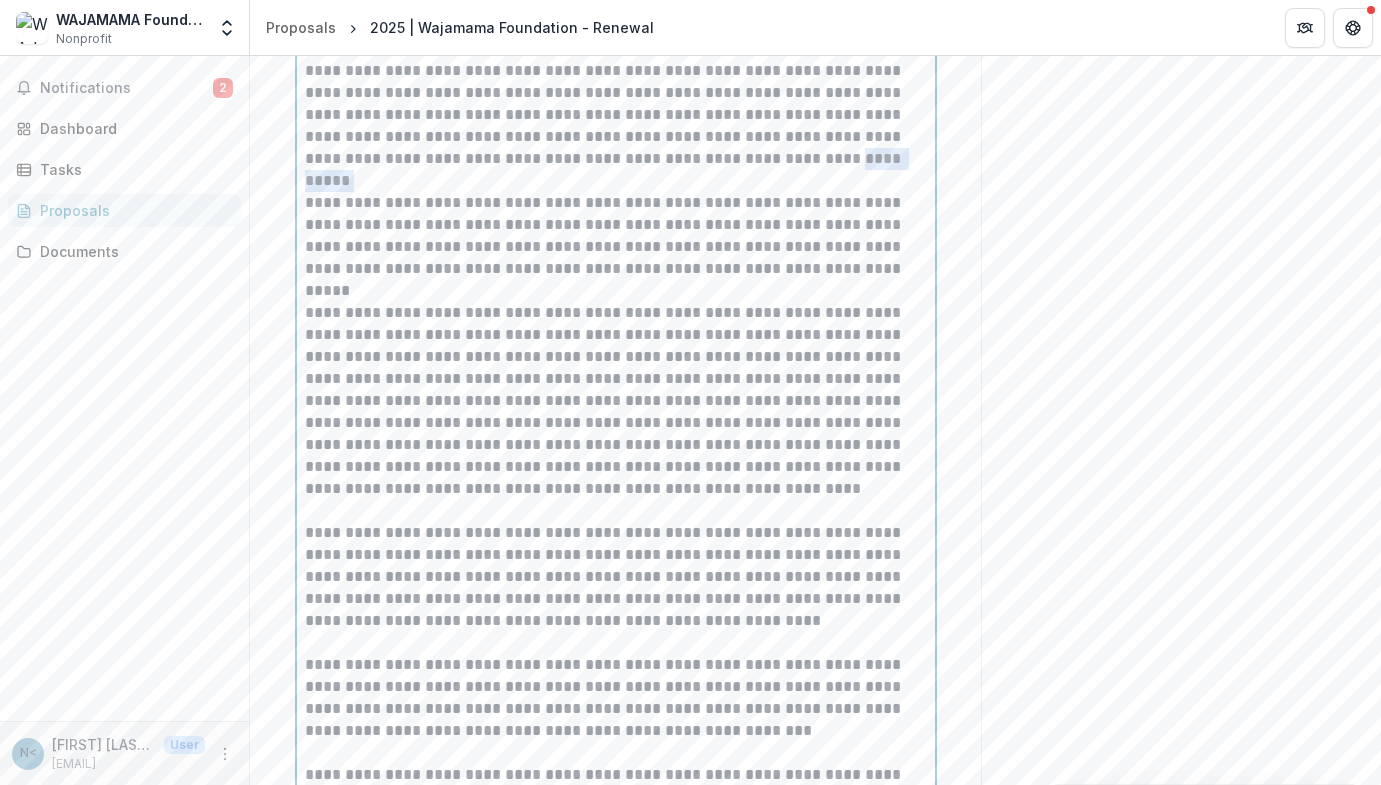 drag, startPoint x: 735, startPoint y: 172, endPoint x: 828, endPoint y: 169, distance: 93.04838 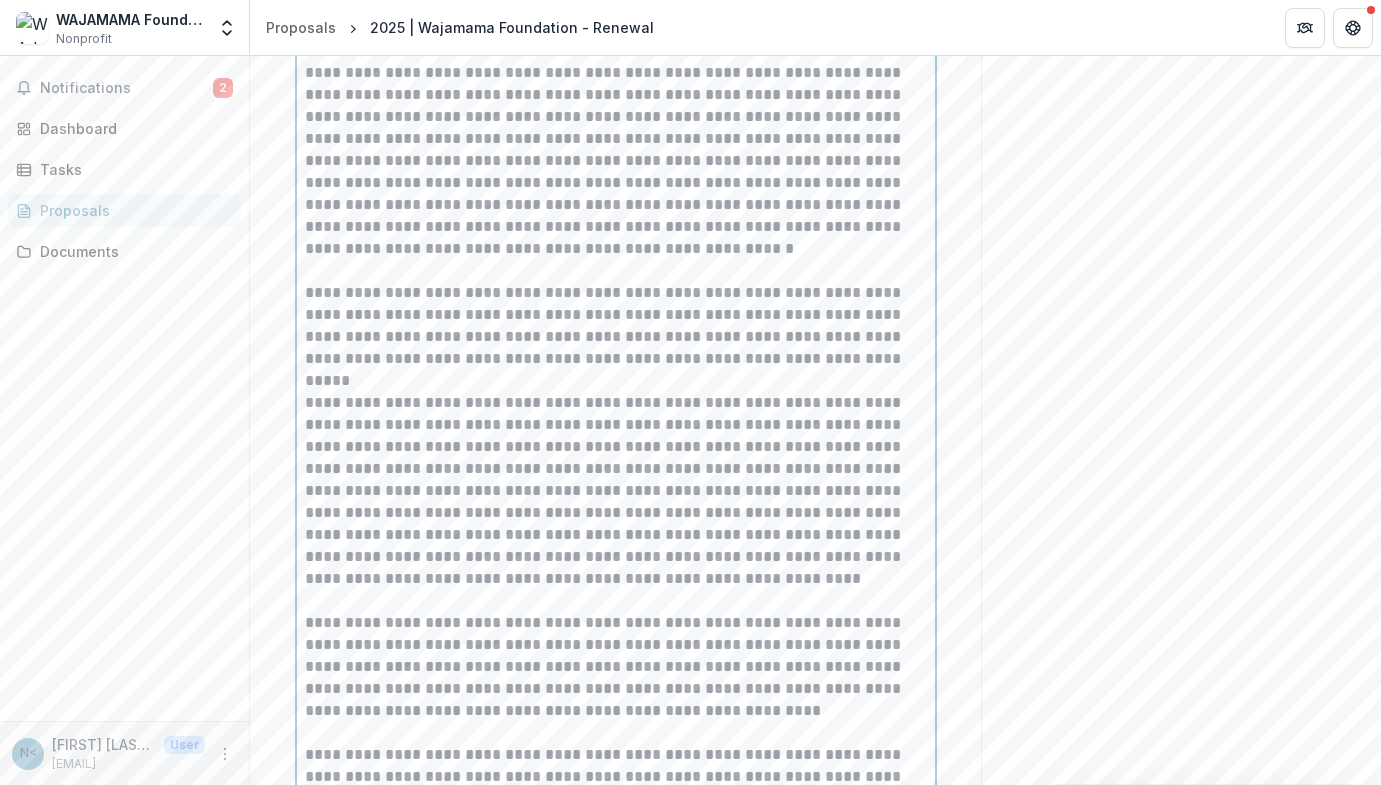 scroll, scrollTop: 2688, scrollLeft: 0, axis: vertical 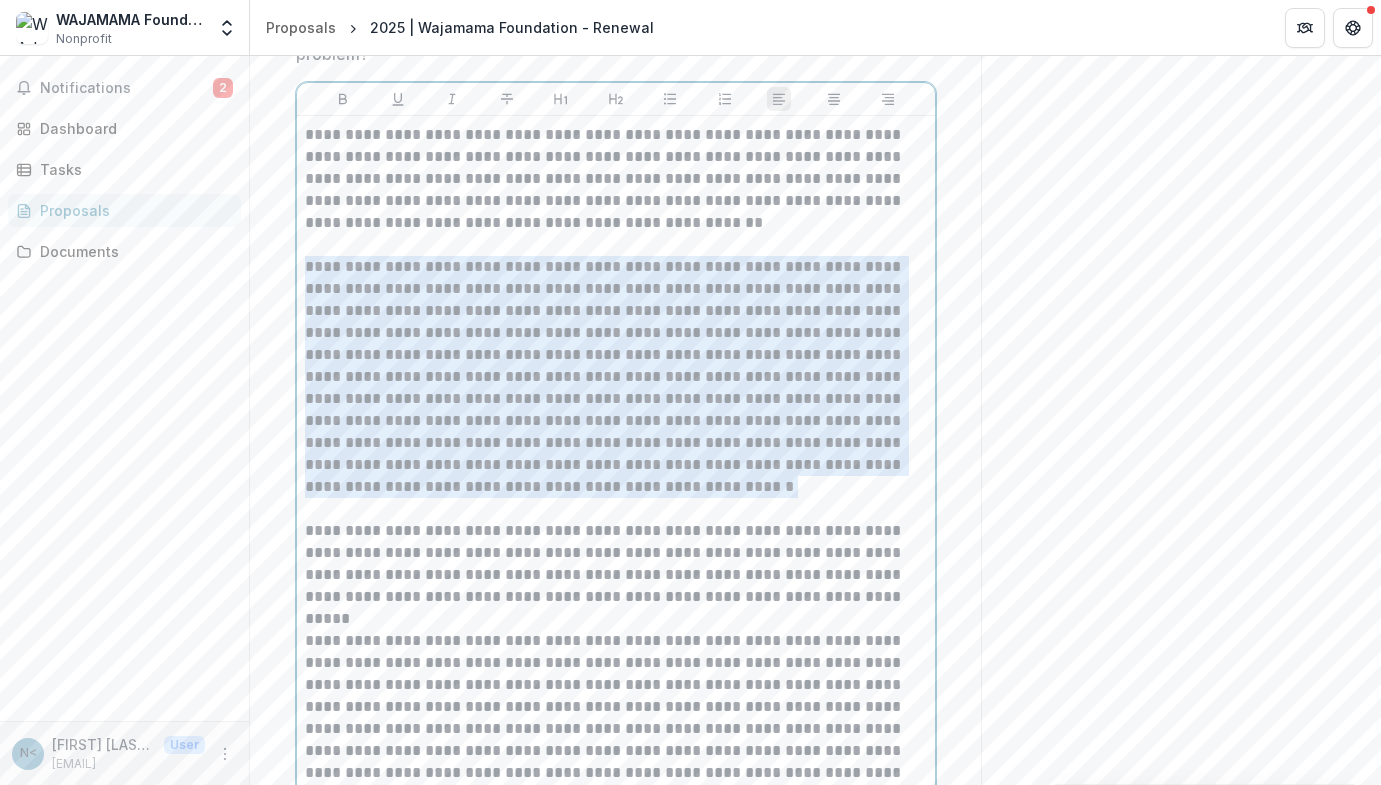drag, startPoint x: 732, startPoint y: 261, endPoint x: 306, endPoint y: 275, distance: 426.22998 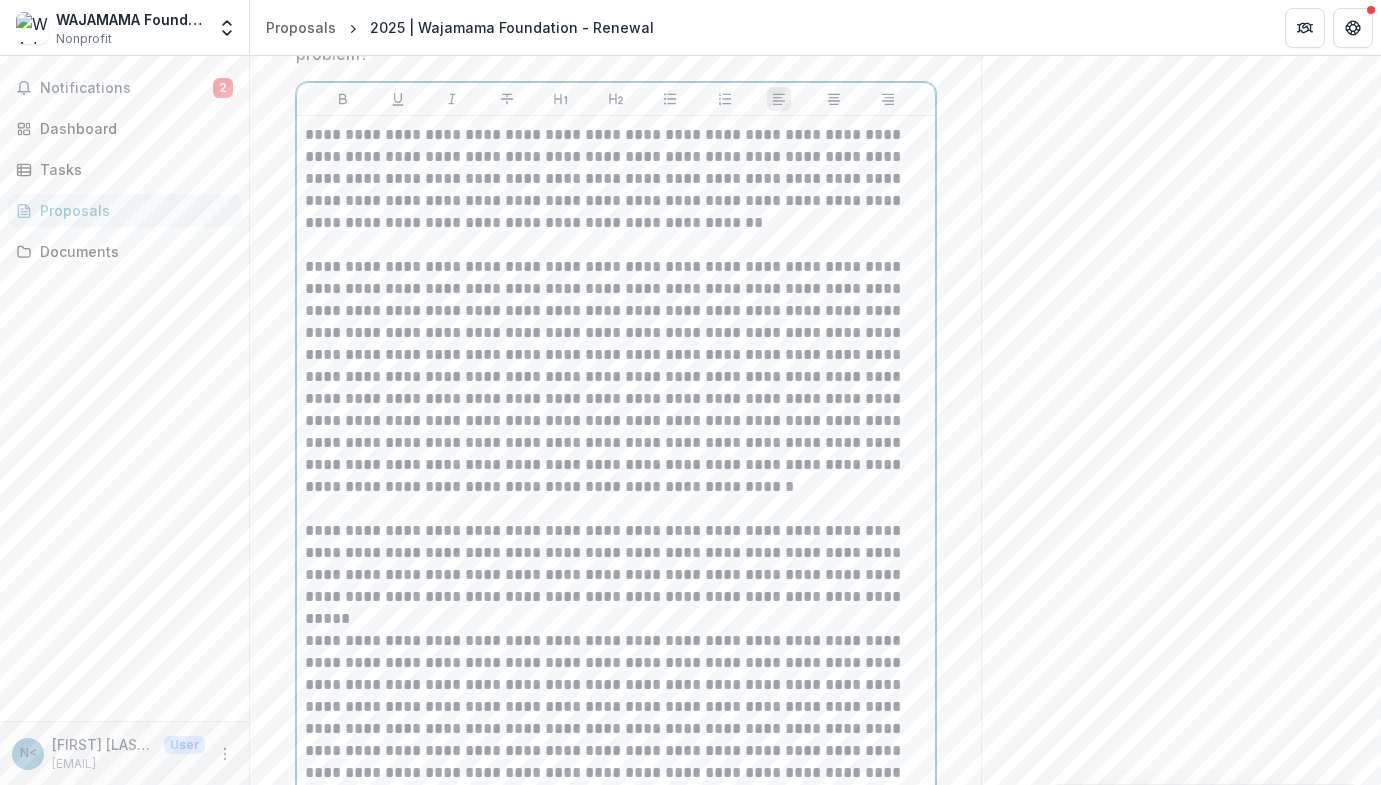 click on "**********" at bounding box center (616, 388) 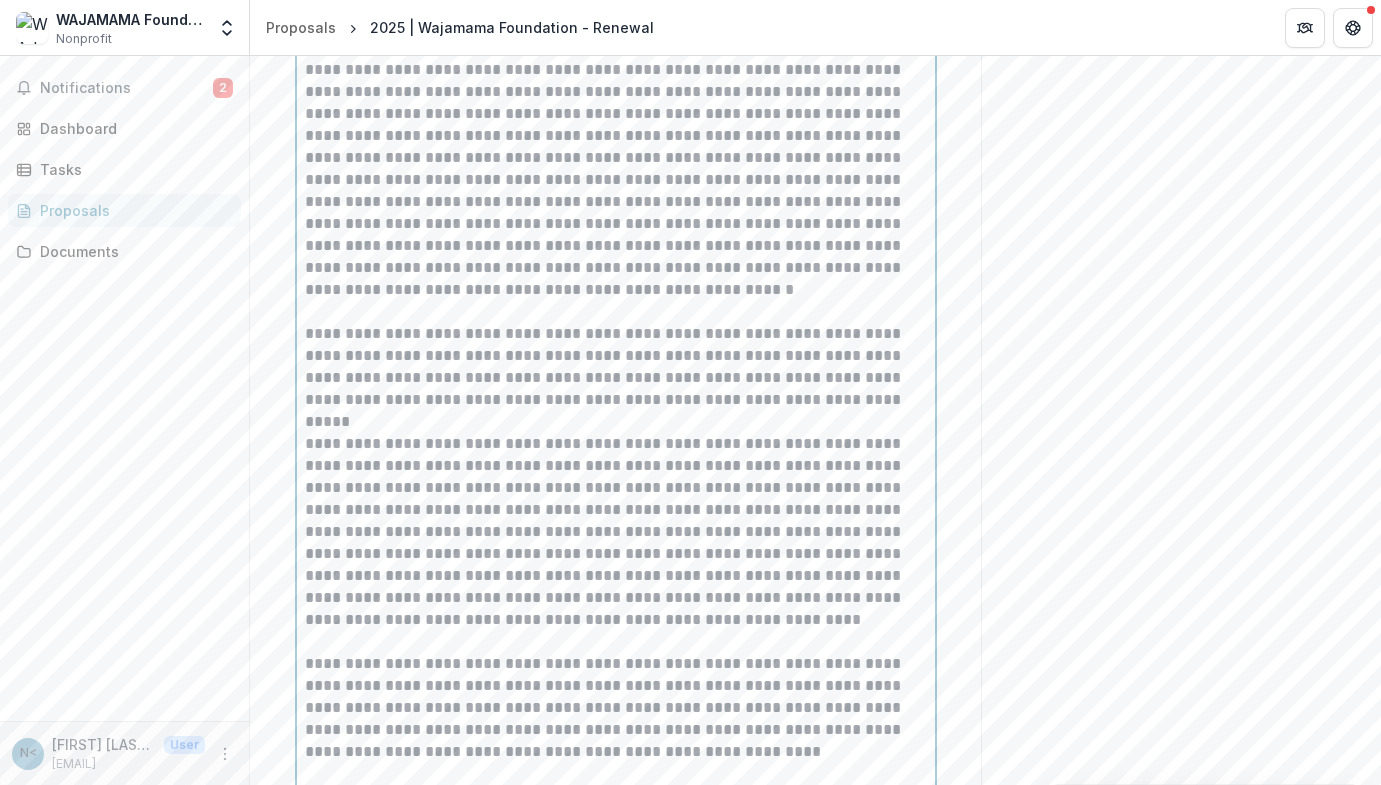 scroll, scrollTop: 2656, scrollLeft: 0, axis: vertical 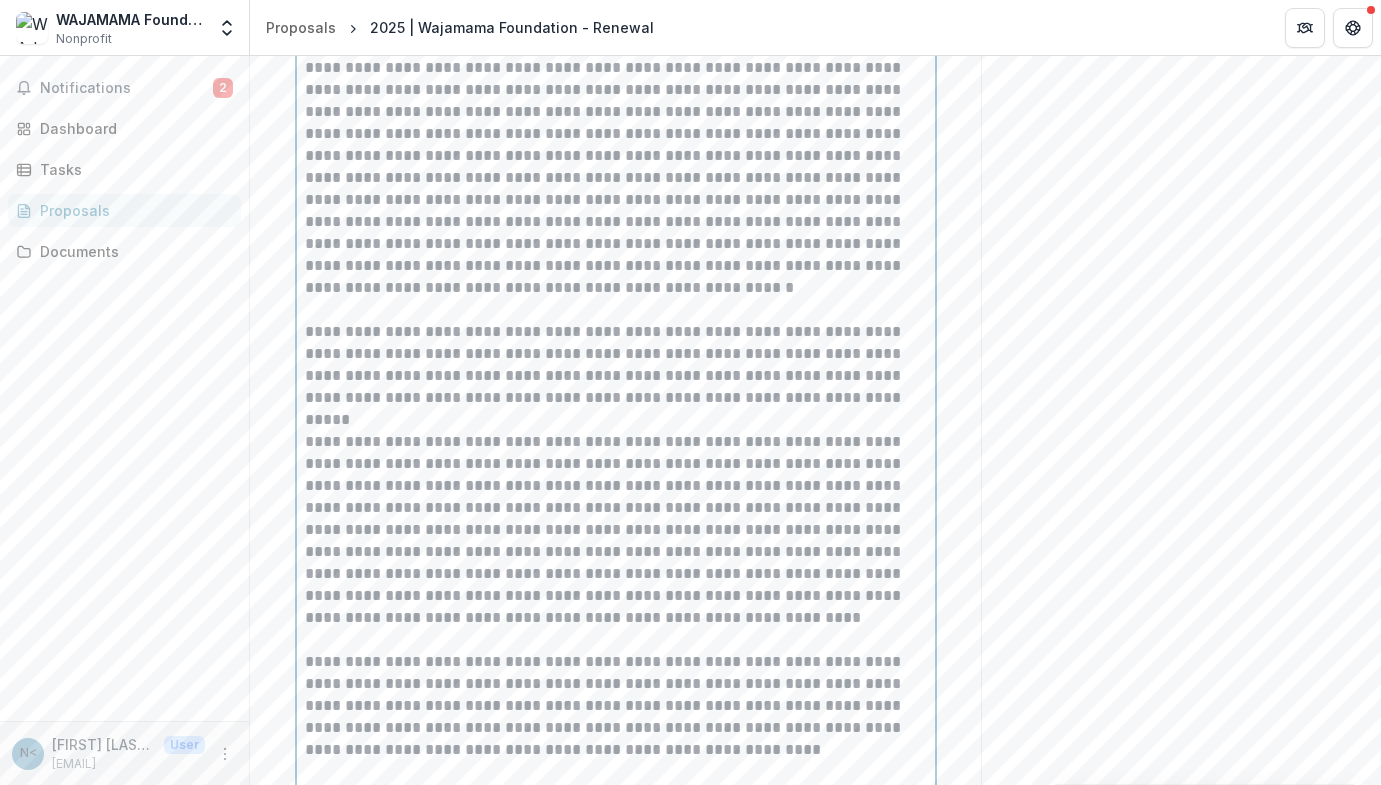 click on "**********" at bounding box center [616, 189] 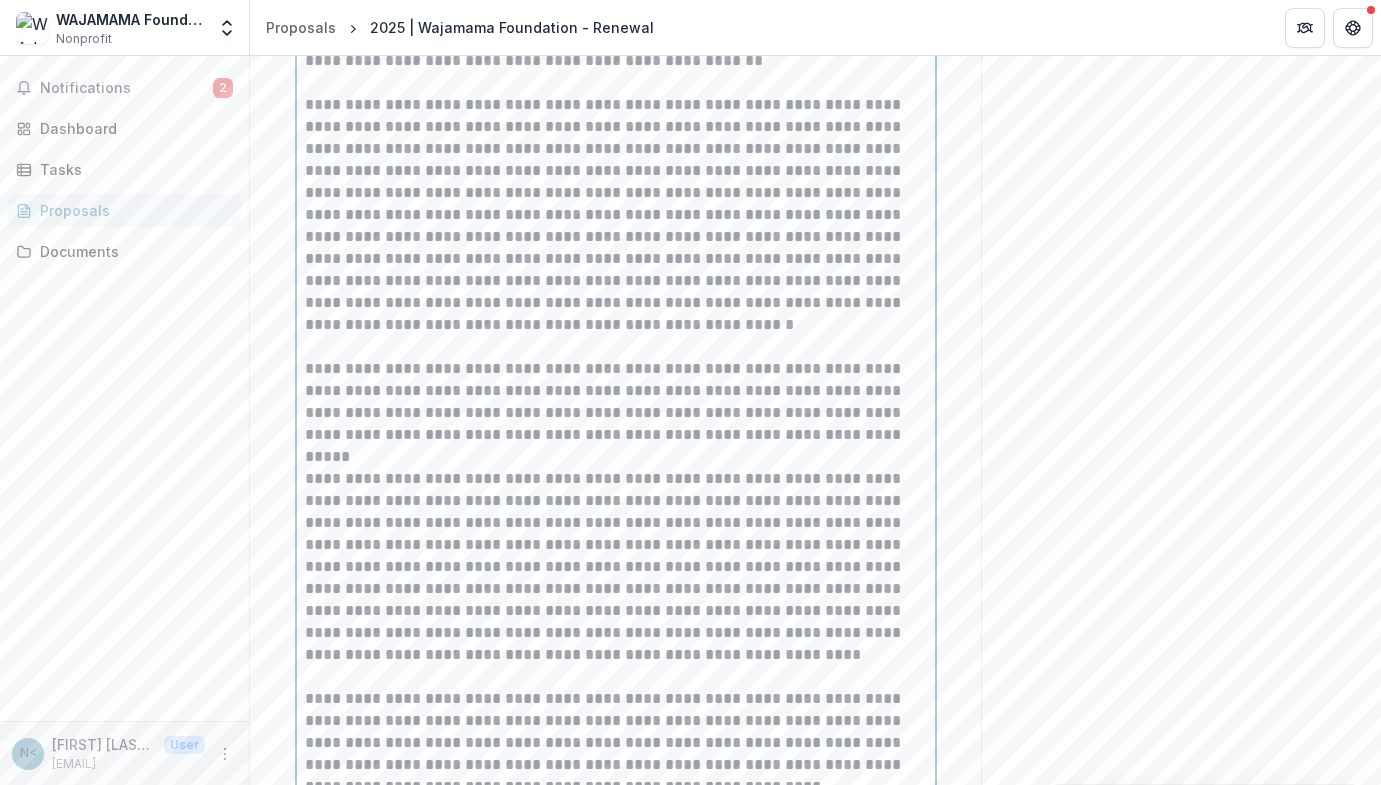 scroll, scrollTop: 2604, scrollLeft: 0, axis: vertical 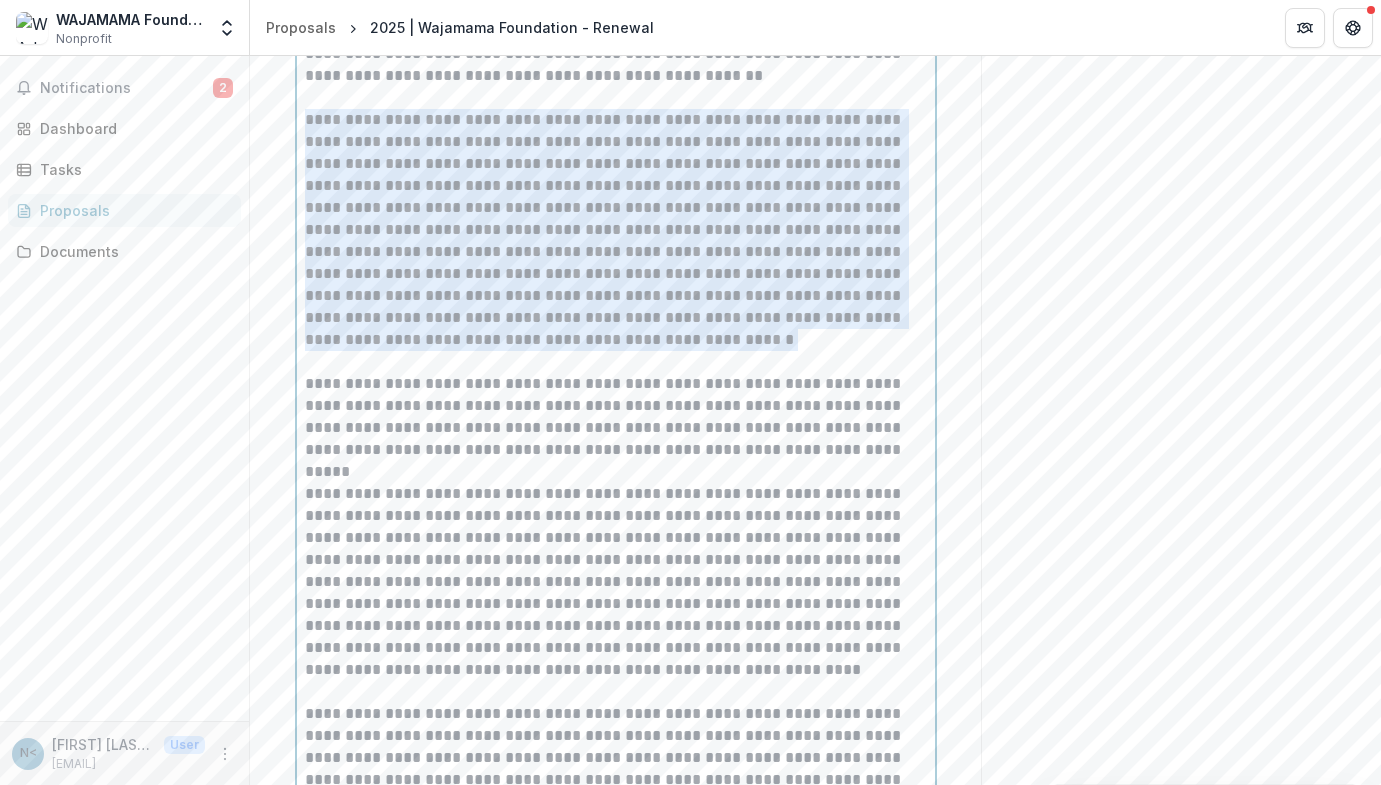 drag, startPoint x: 302, startPoint y: 129, endPoint x: 624, endPoint y: 349, distance: 389.9795 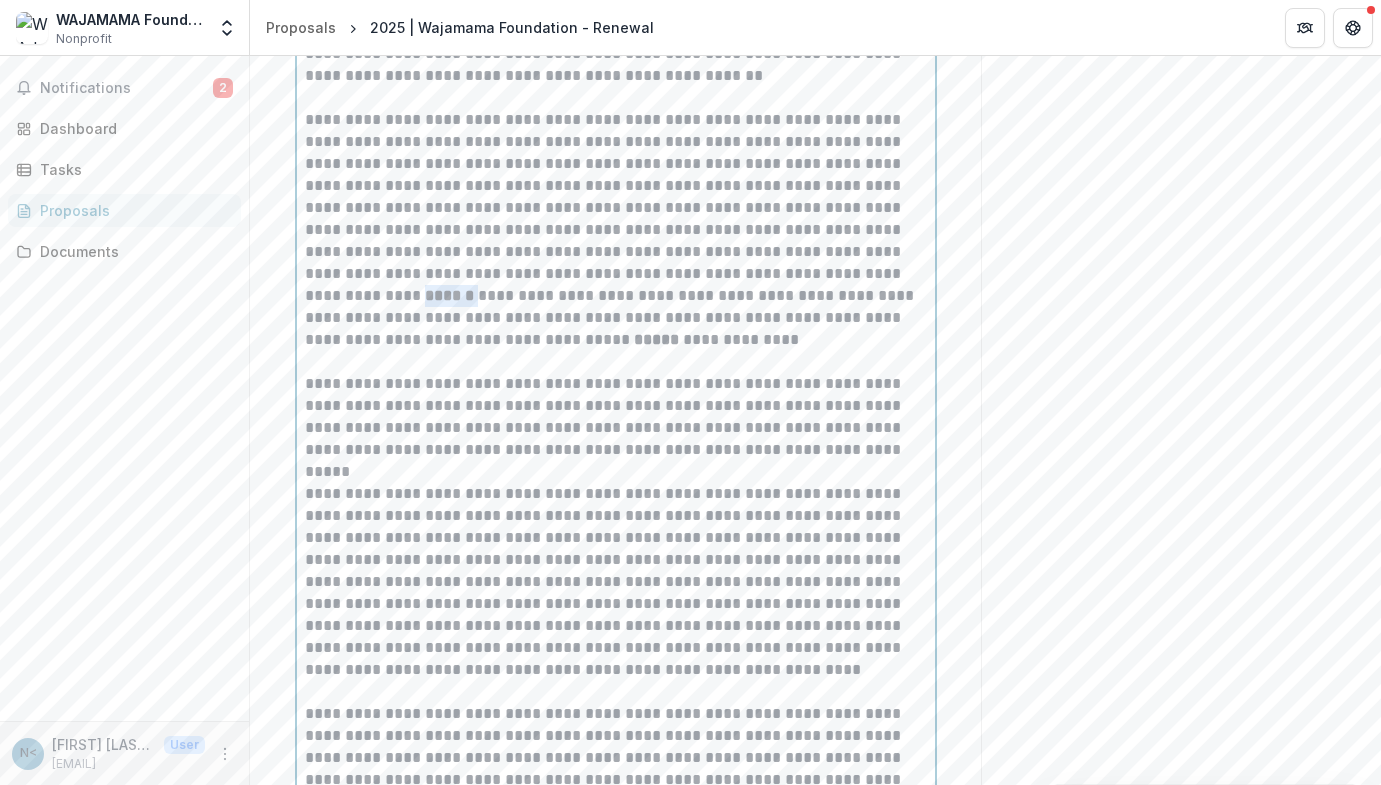 drag, startPoint x: 467, startPoint y: 304, endPoint x: 412, endPoint y: 306, distance: 55.03635 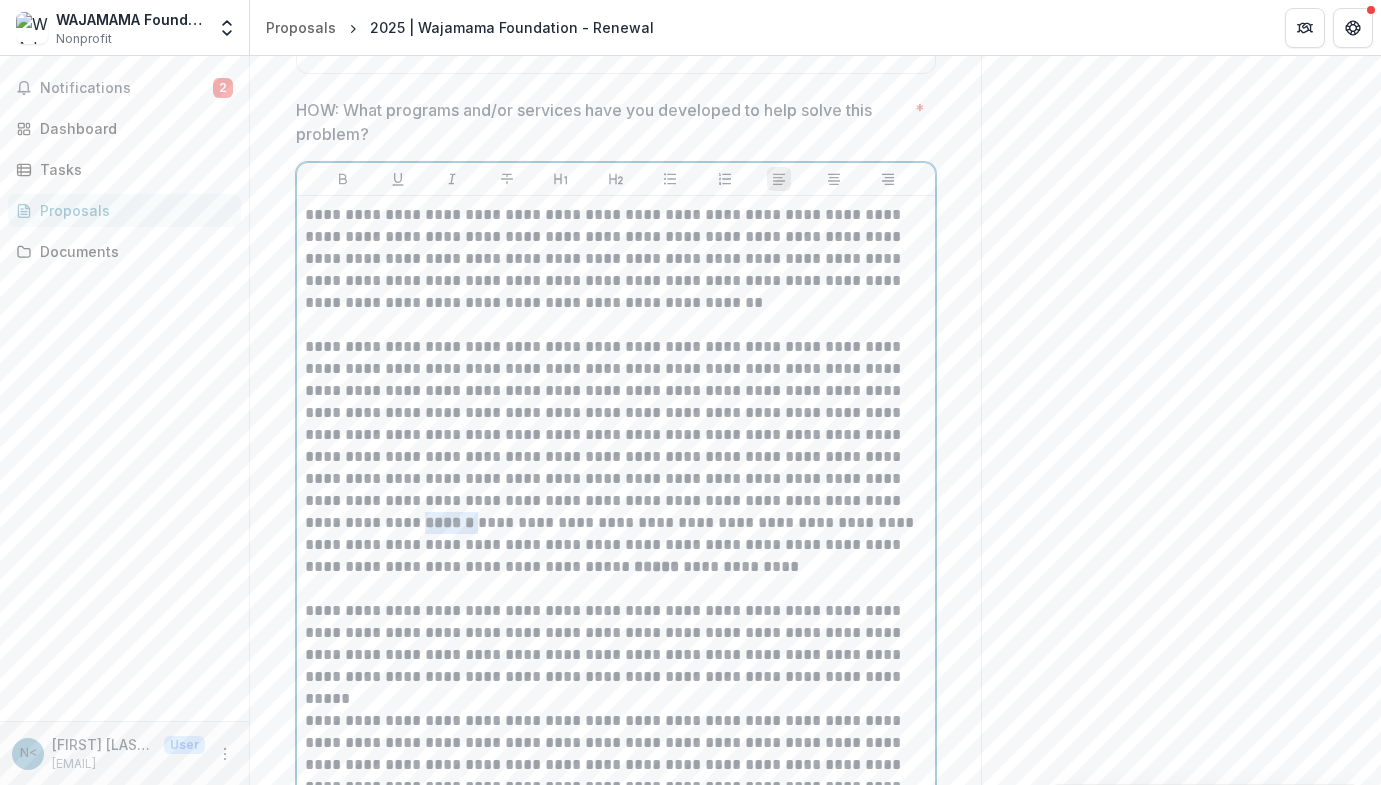 scroll, scrollTop: 2348, scrollLeft: 0, axis: vertical 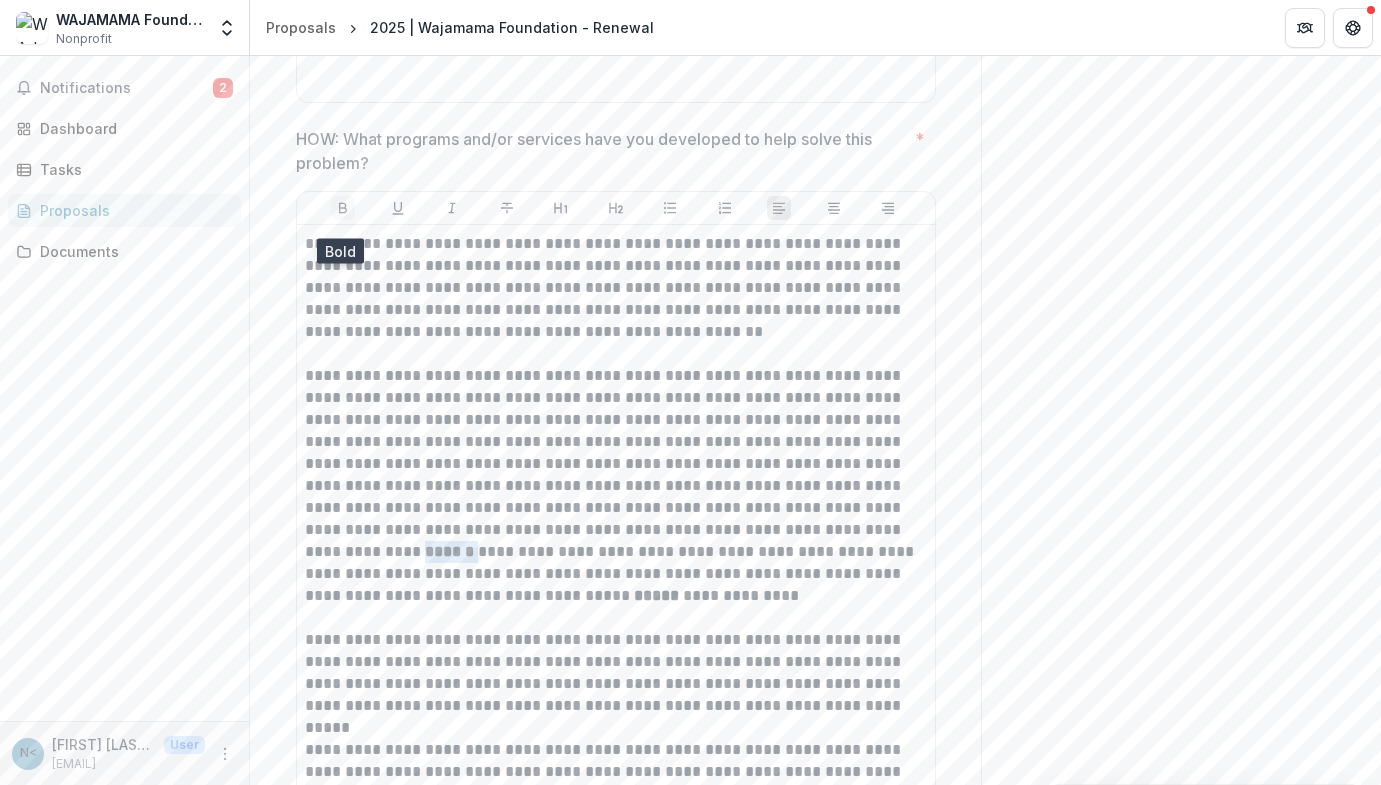 click 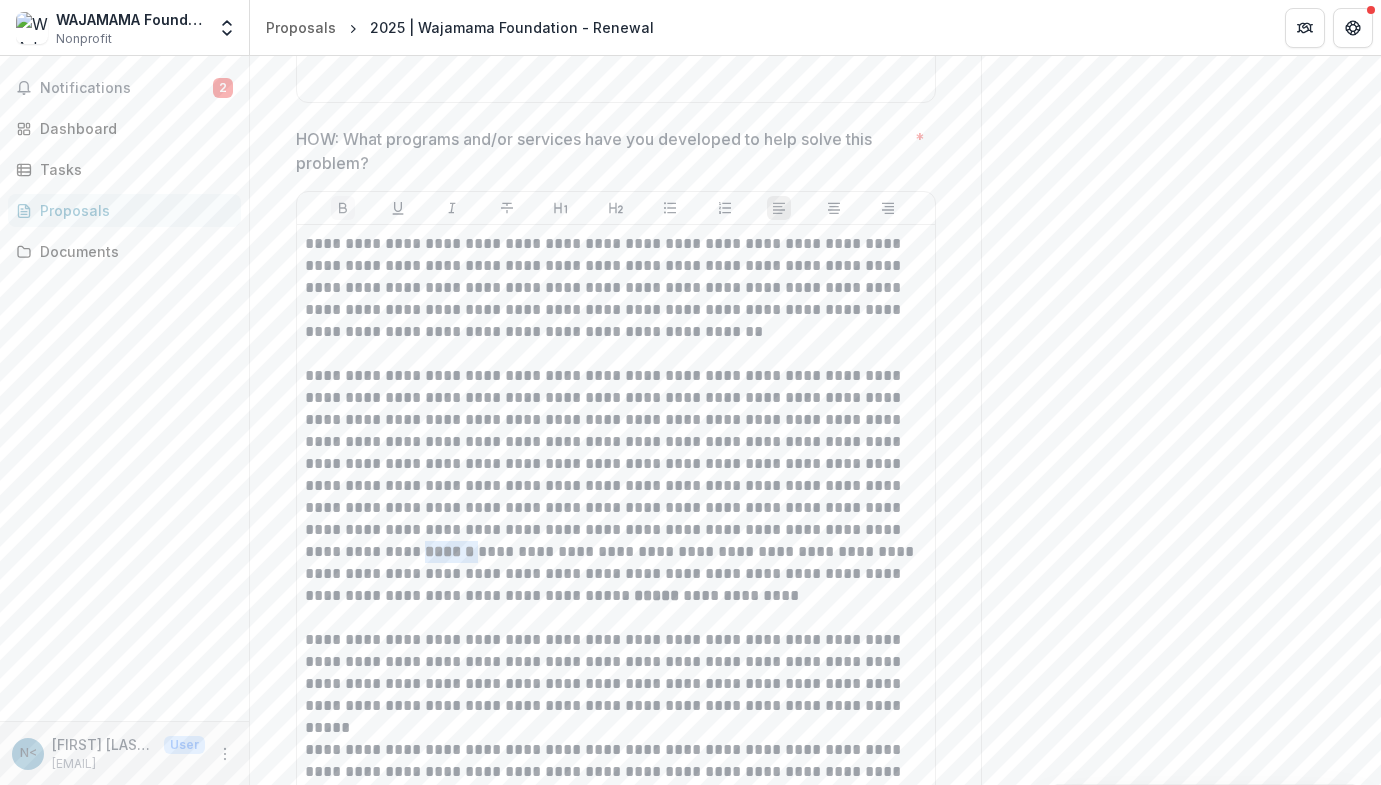 click 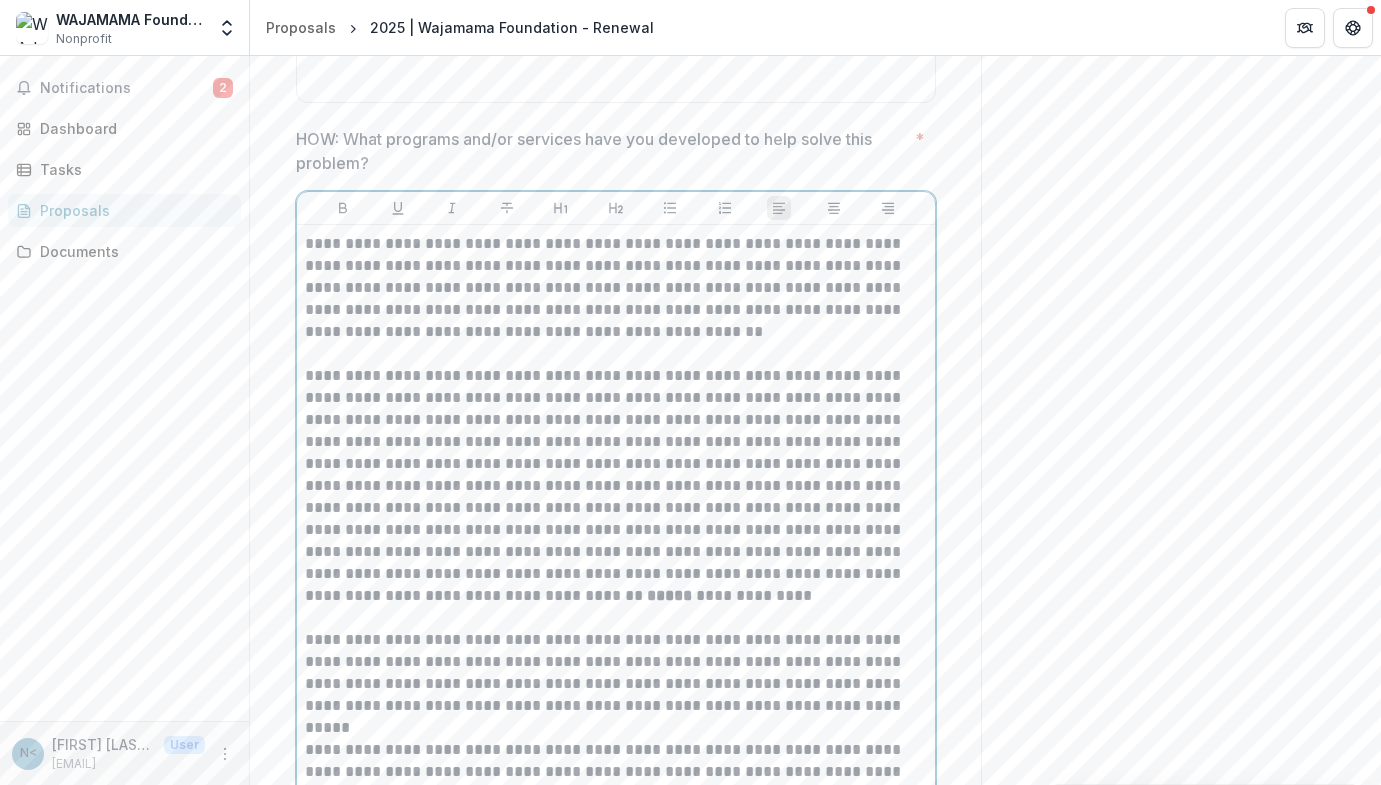 click on "**********" at bounding box center [616, 497] 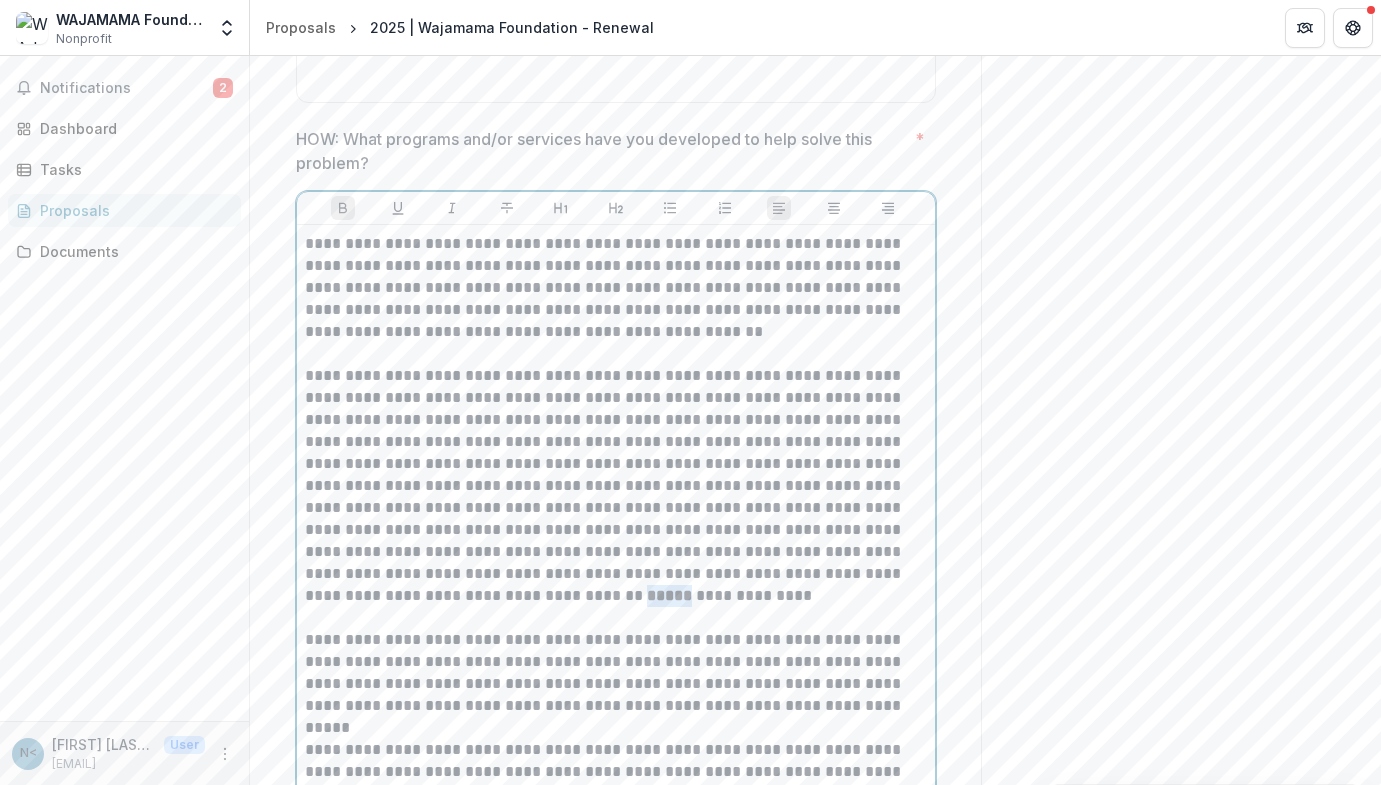 drag, startPoint x: 672, startPoint y: 604, endPoint x: 630, endPoint y: 610, distance: 42.426407 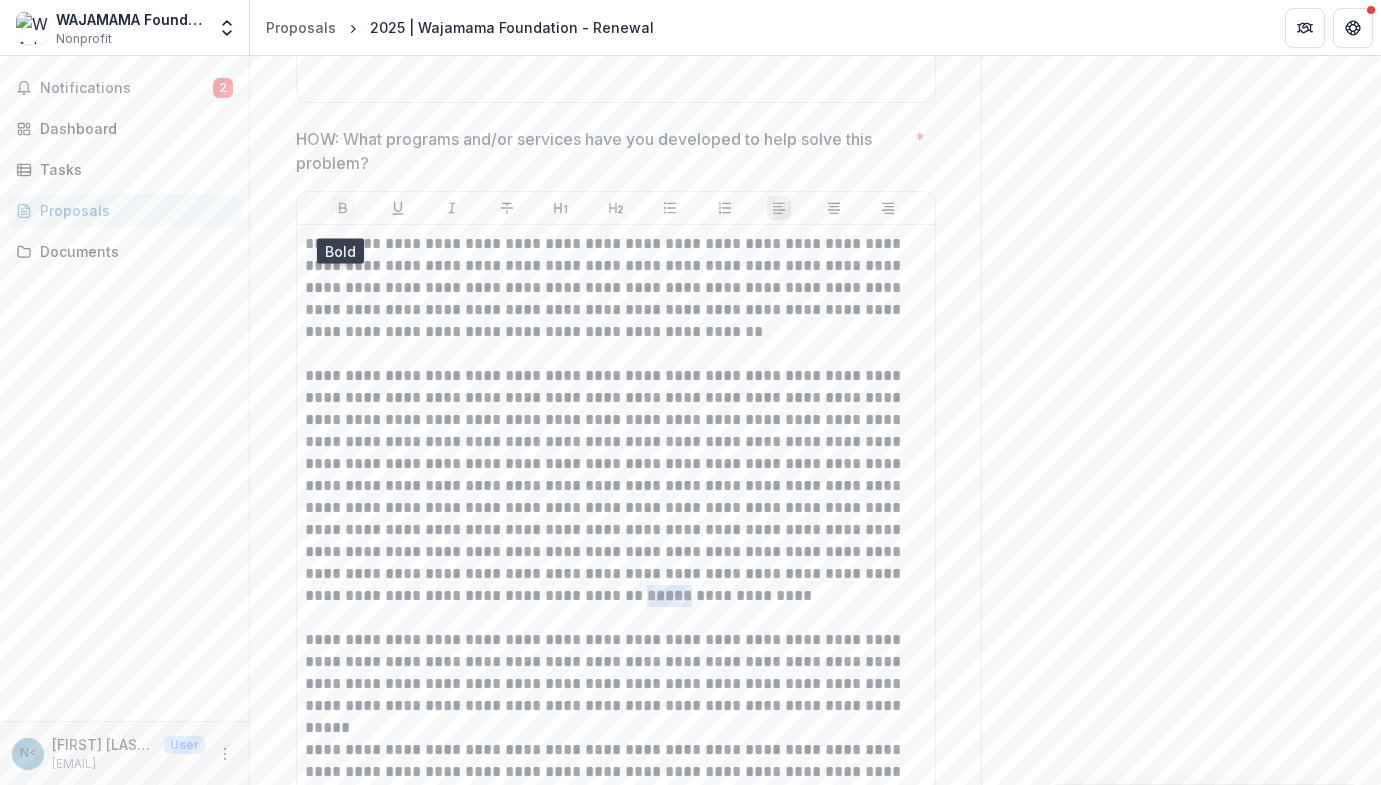 click 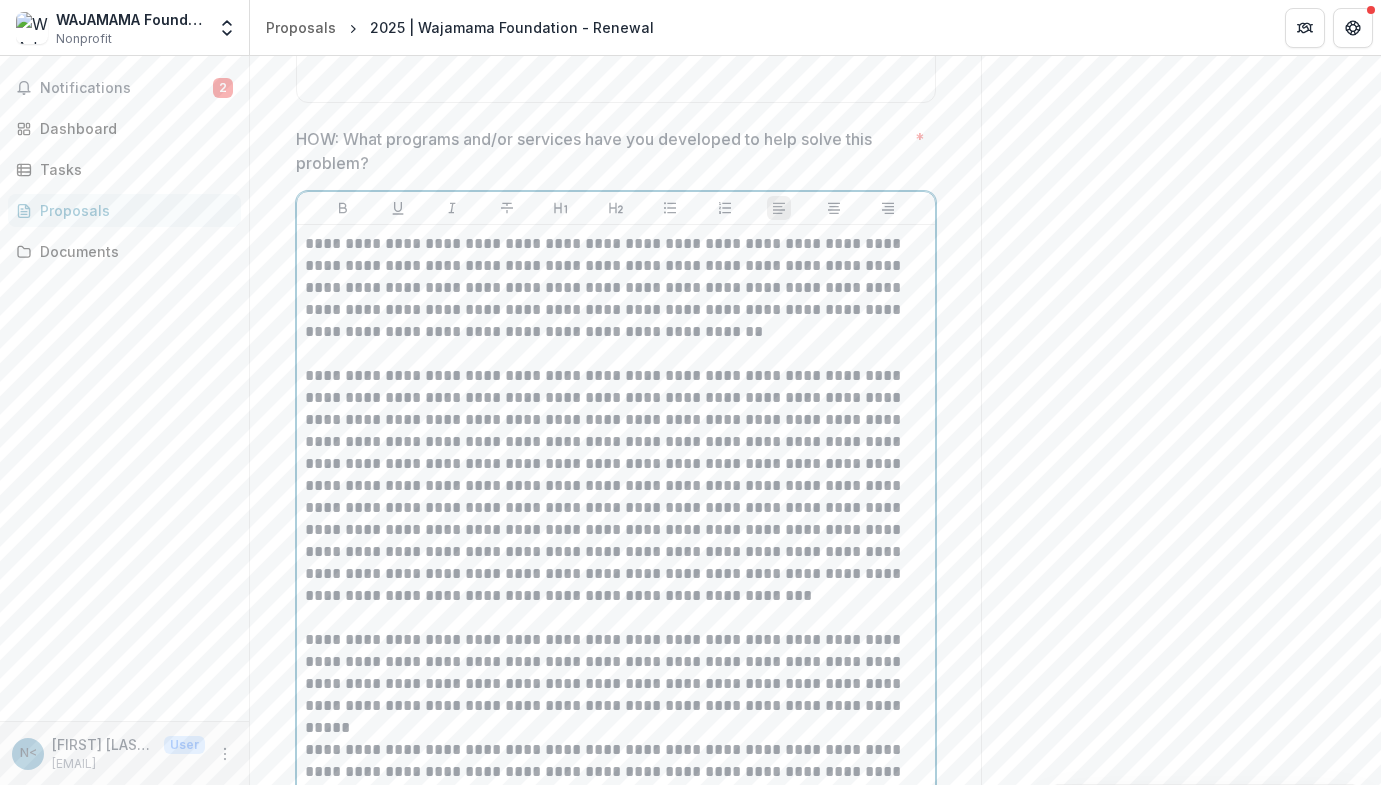 click on "**********" at bounding box center [616, 497] 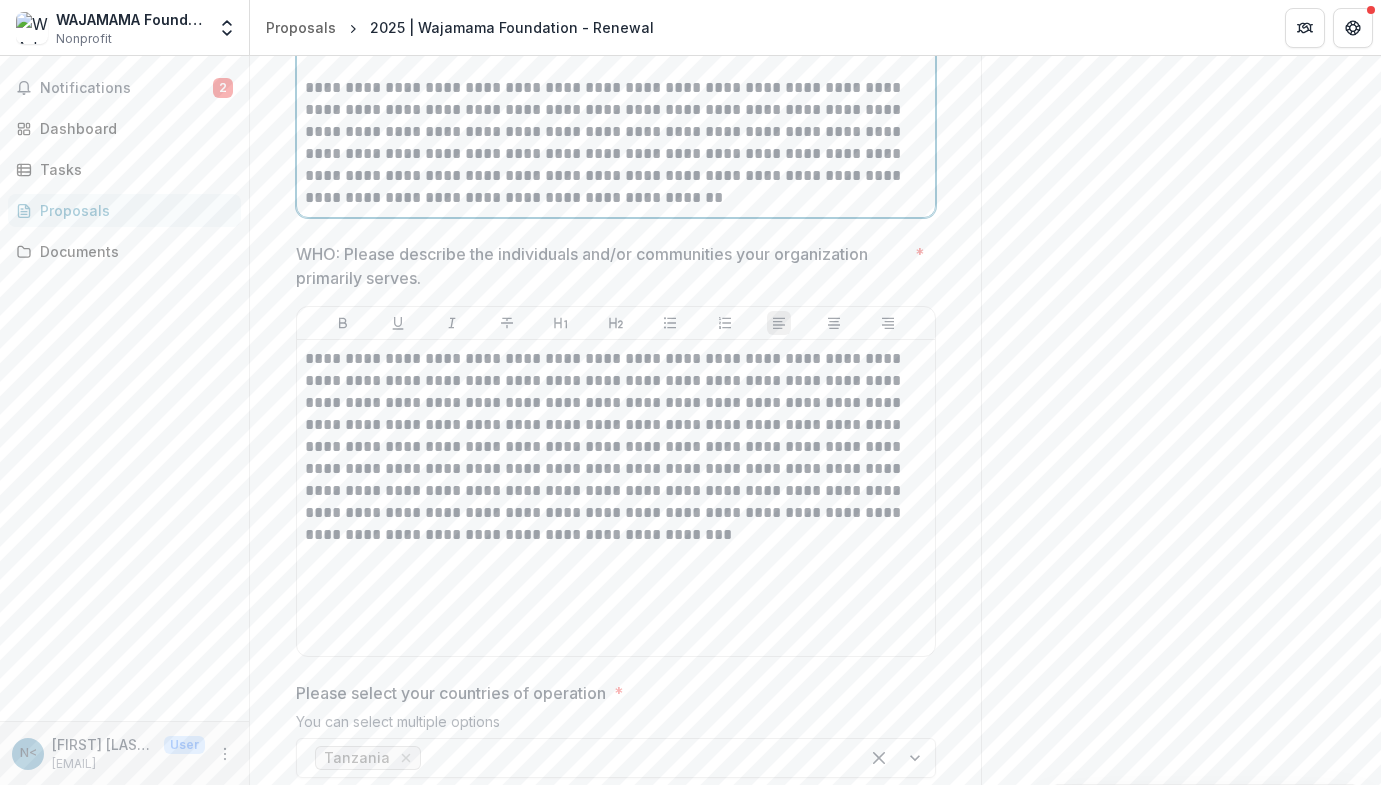 scroll, scrollTop: 3479, scrollLeft: 0, axis: vertical 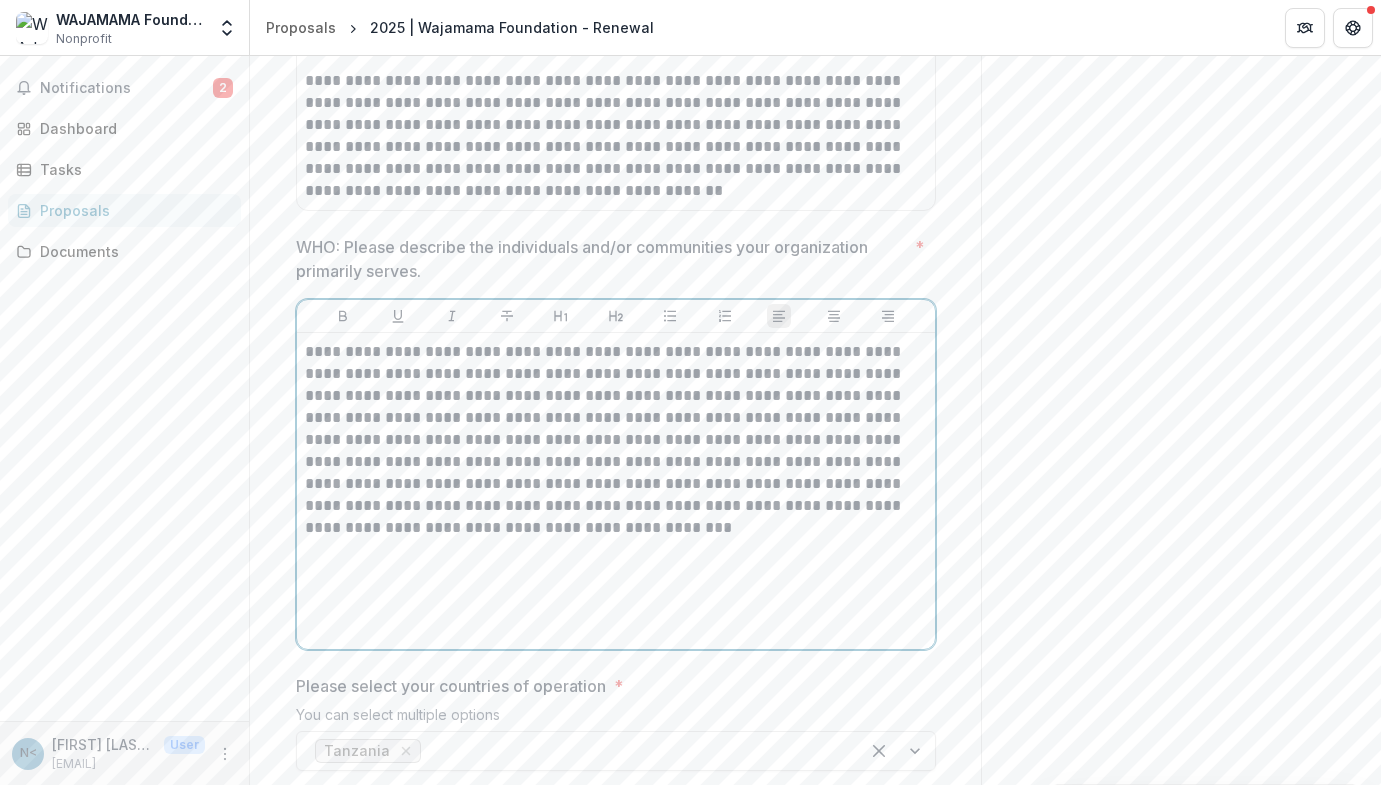 click on "**********" at bounding box center [616, 440] 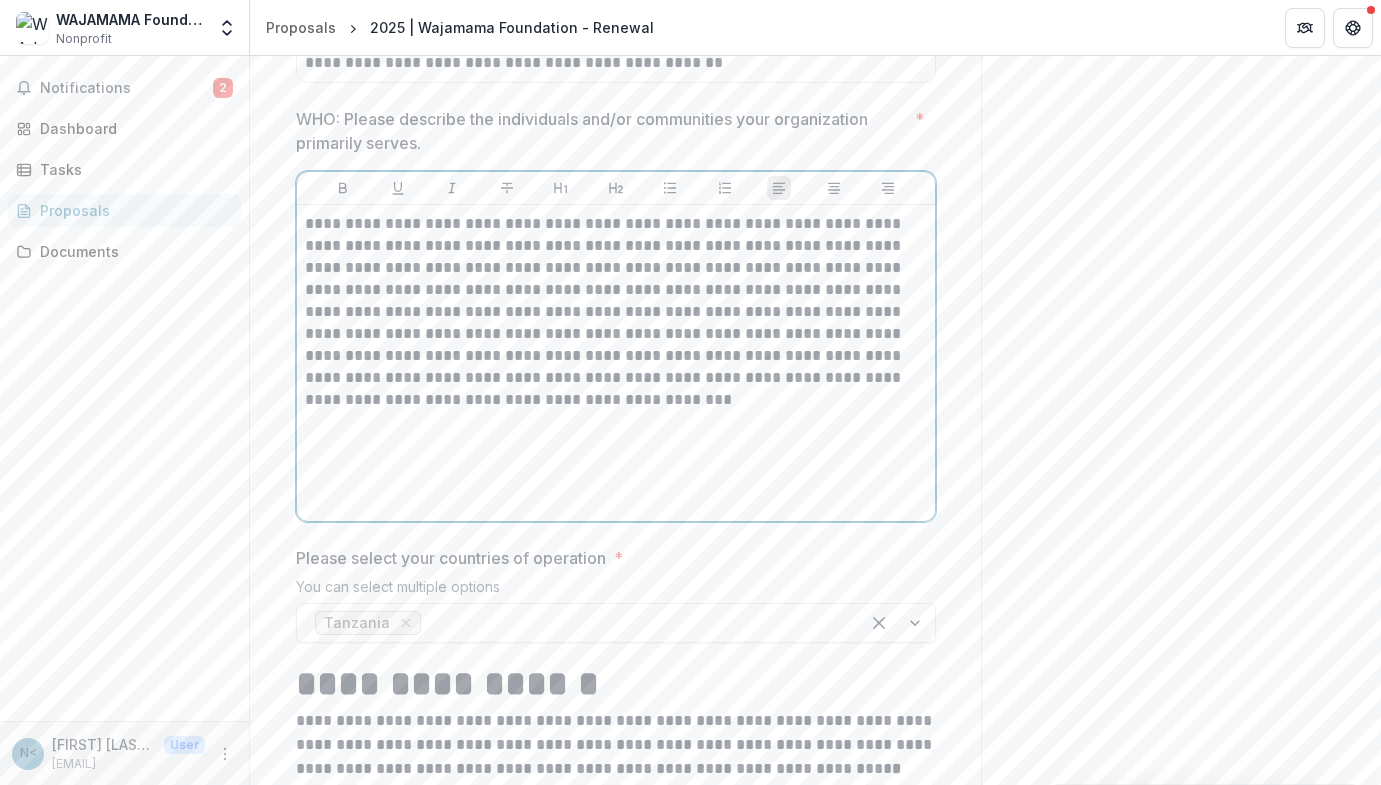 scroll, scrollTop: 3610, scrollLeft: 0, axis: vertical 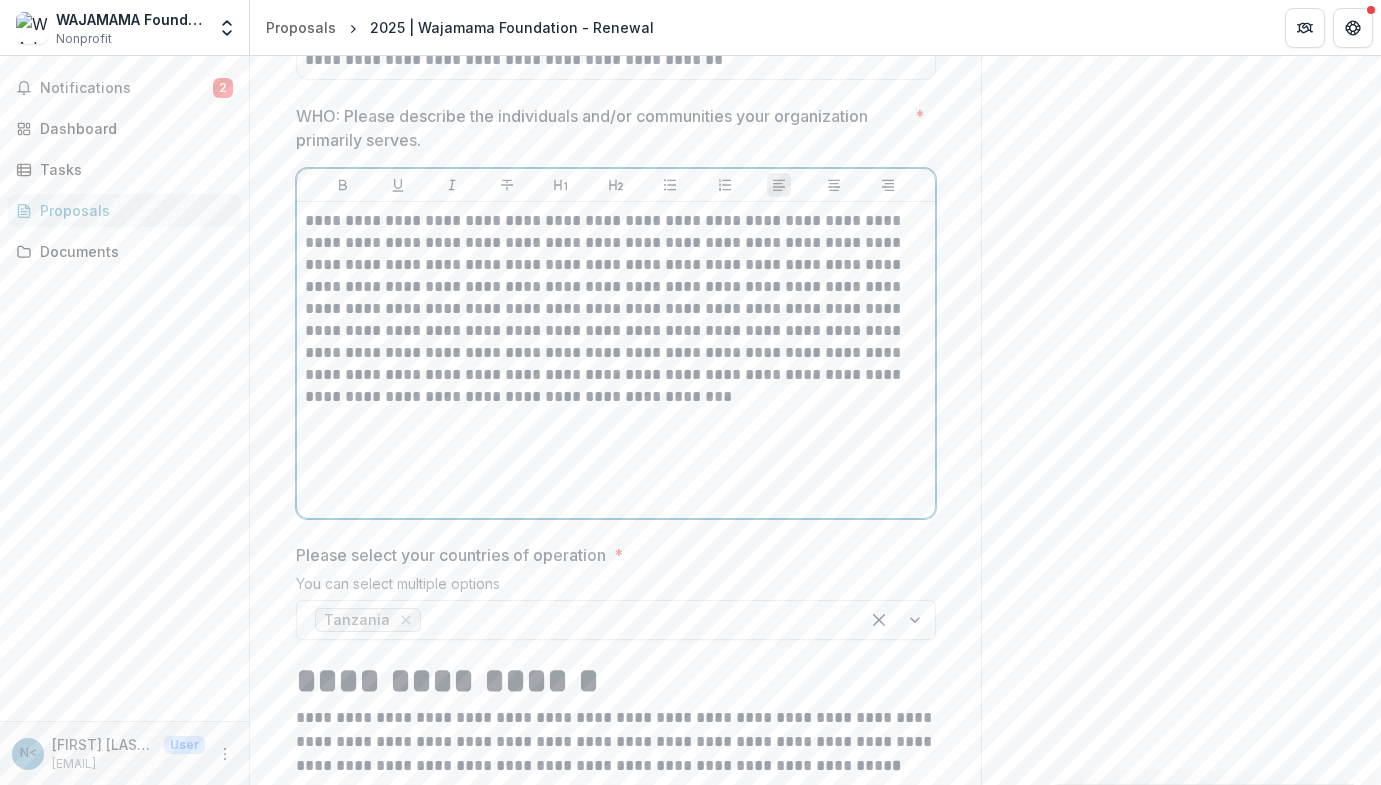 click on "**********" at bounding box center (616, 360) 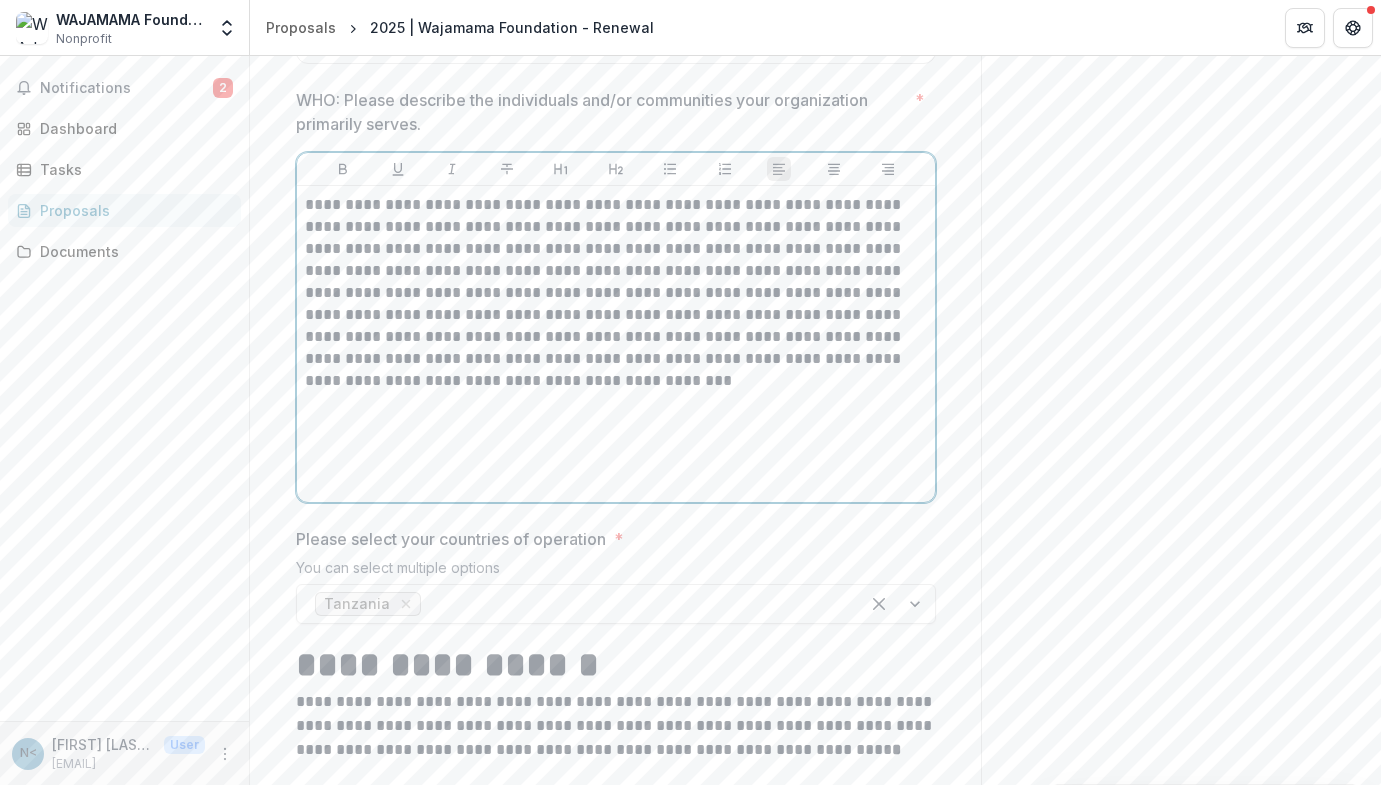 scroll, scrollTop: 3635, scrollLeft: 0, axis: vertical 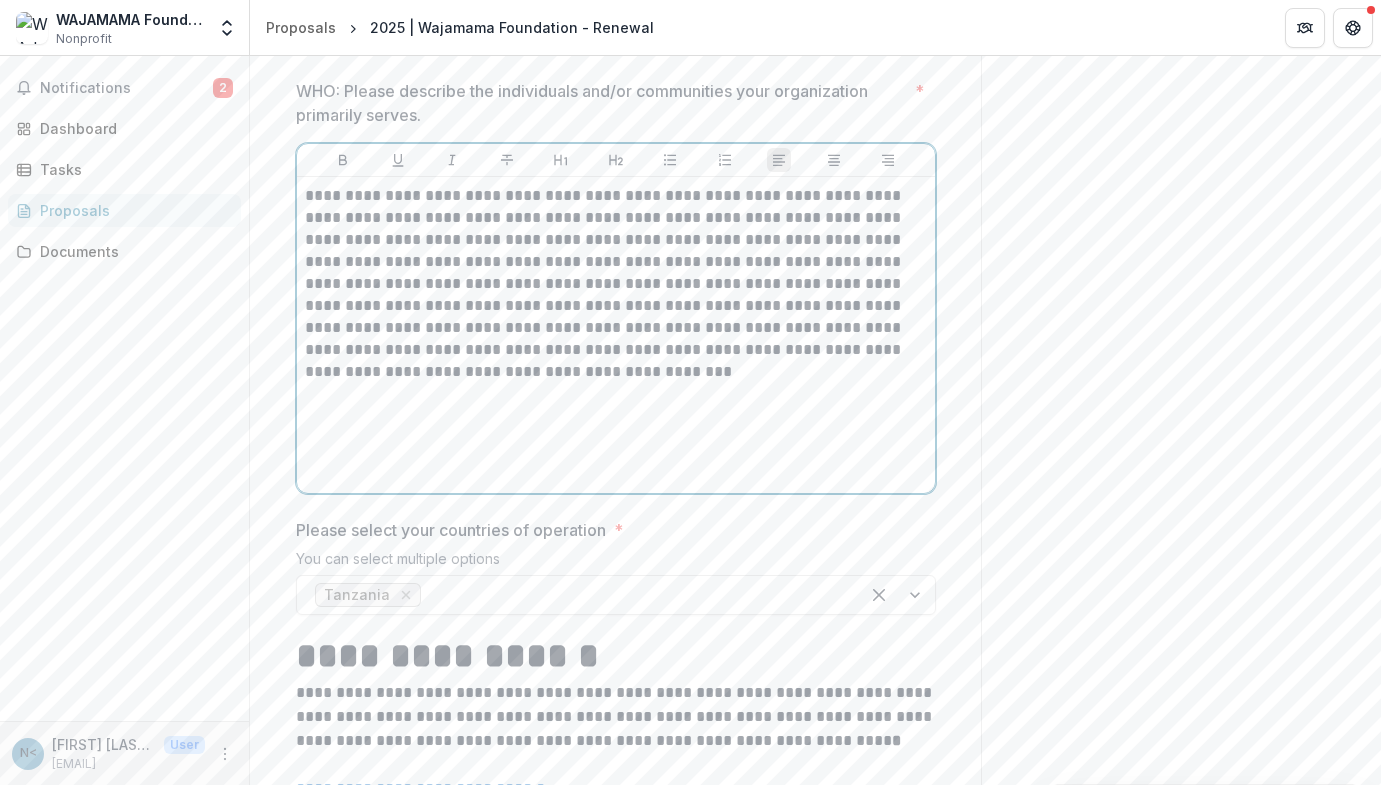 click on "**********" at bounding box center [616, 335] 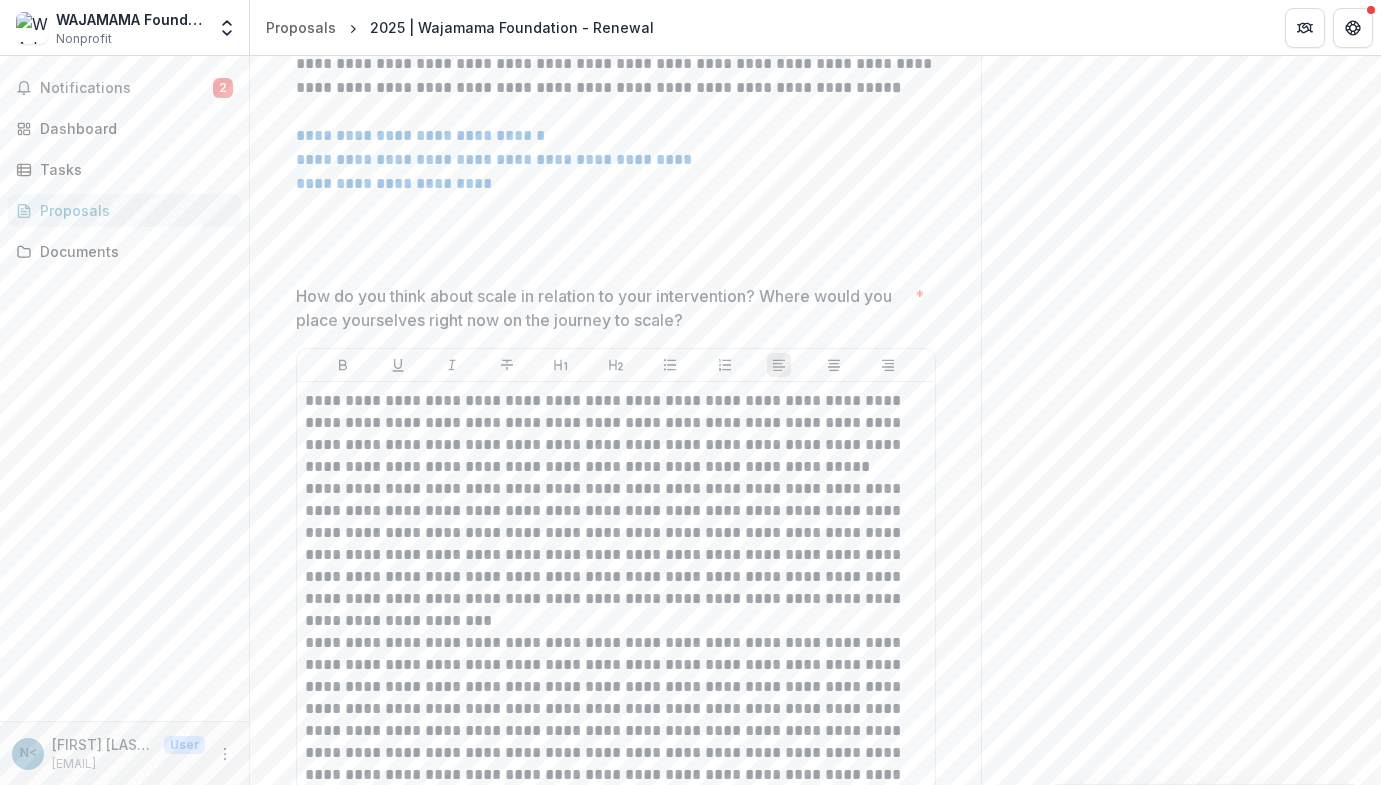 scroll, scrollTop: 4301, scrollLeft: 0, axis: vertical 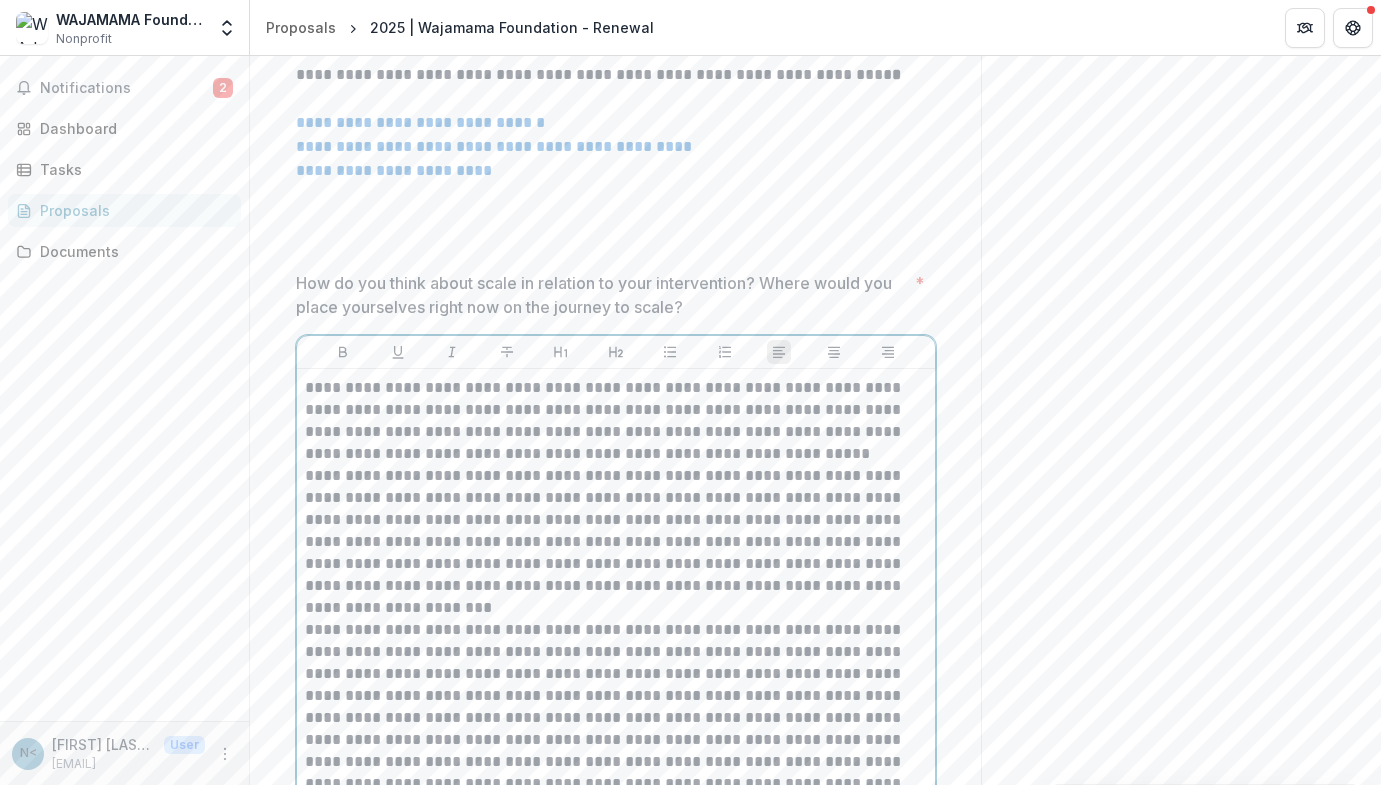 click at bounding box center [616, 608] 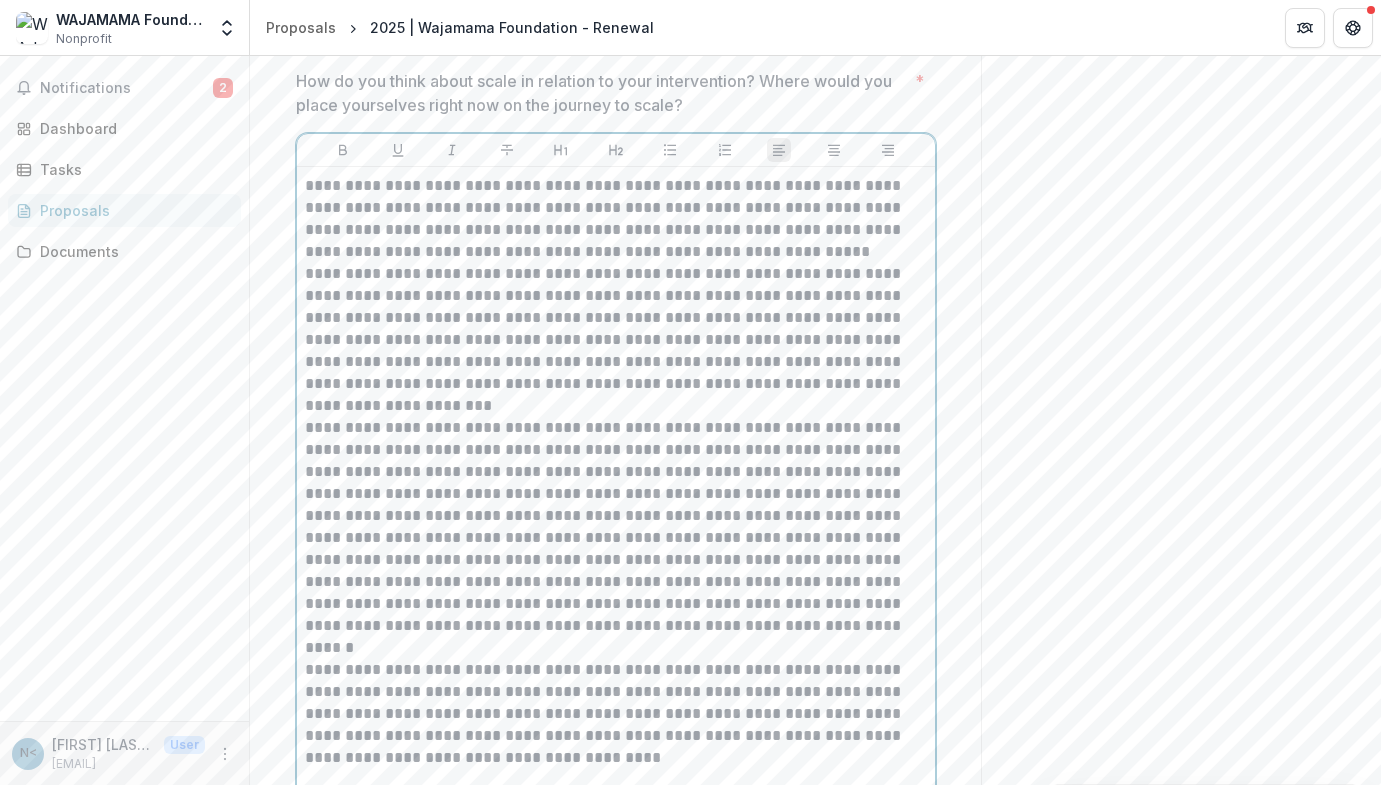 scroll, scrollTop: 4504, scrollLeft: 0, axis: vertical 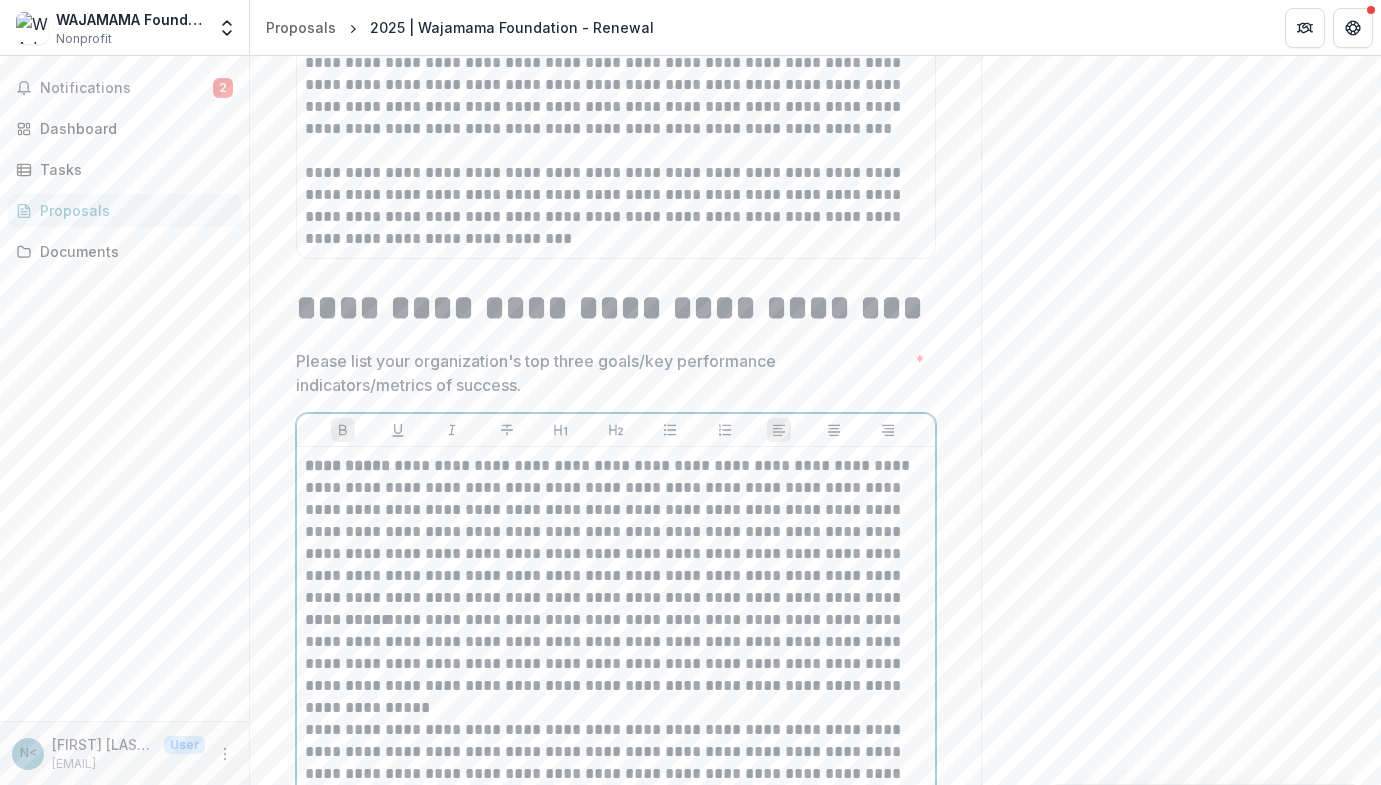 click on "**********" at bounding box center (616, 532) 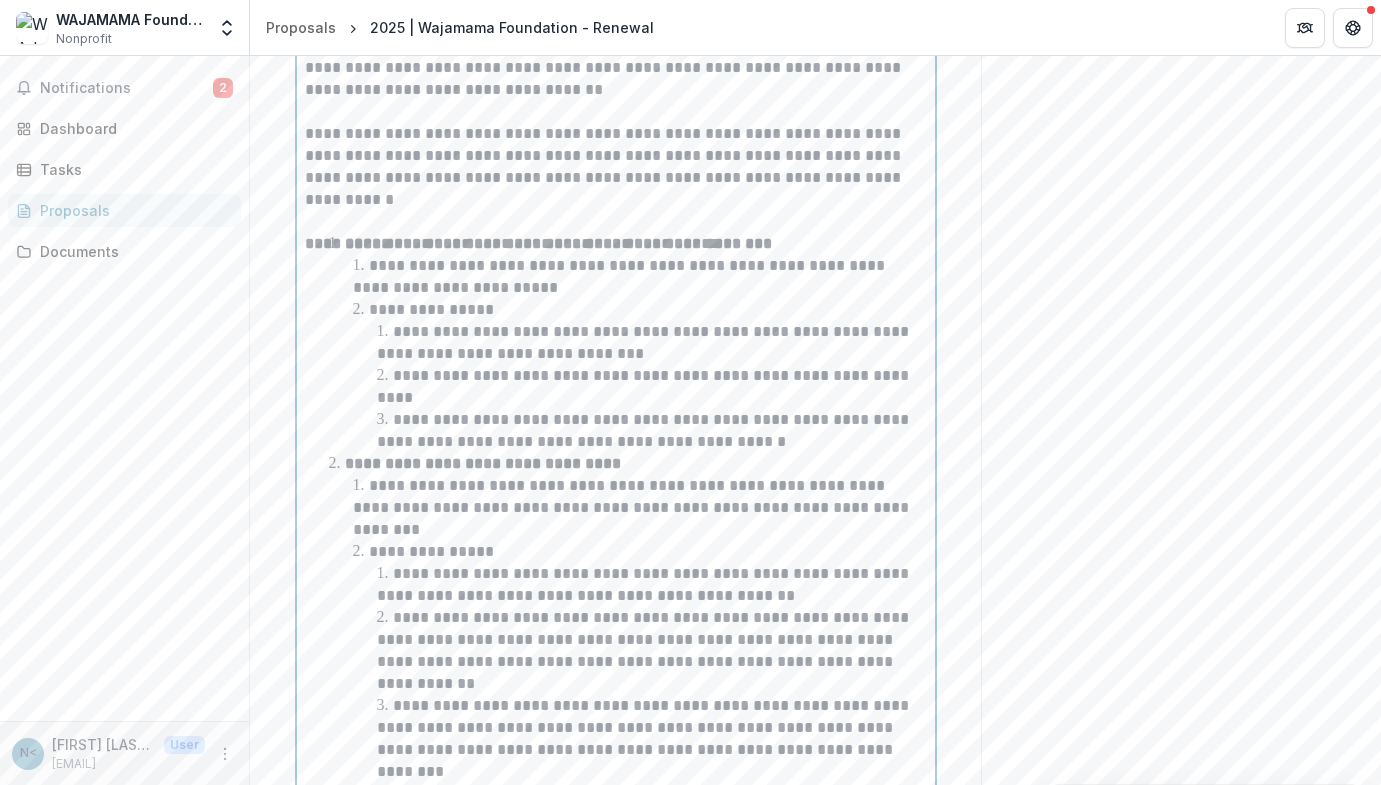 scroll, scrollTop: 5990, scrollLeft: 0, axis: vertical 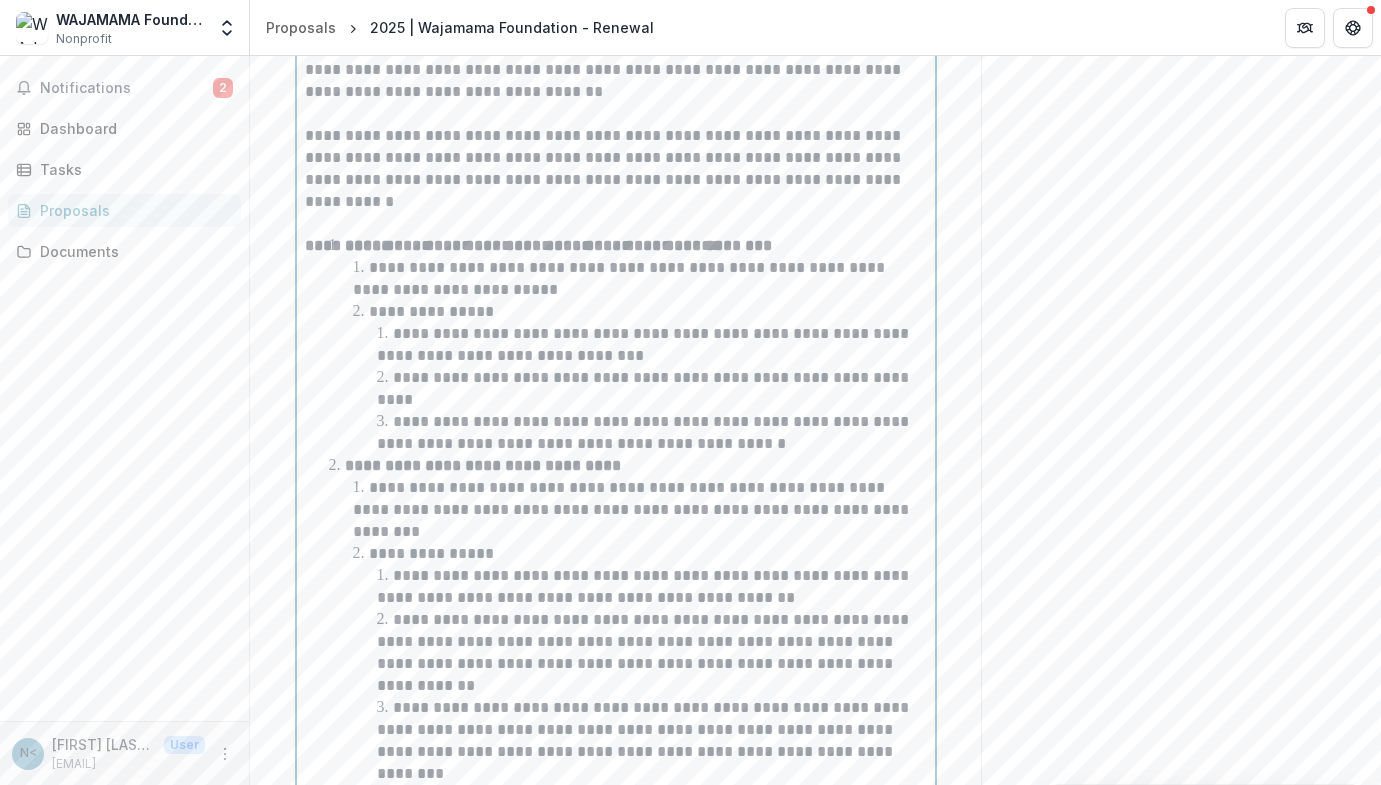 click on "**********" at bounding box center [652, 433] 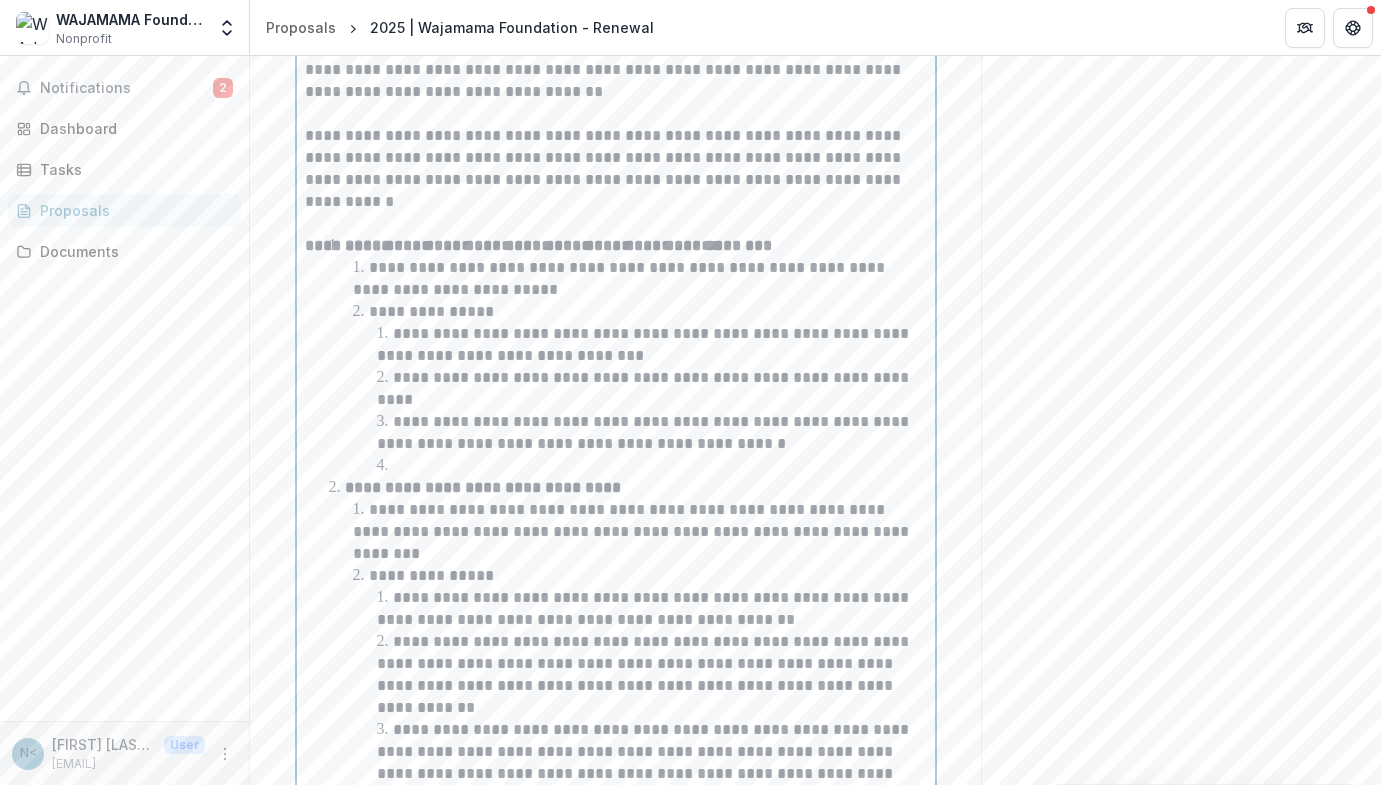 click at bounding box center (652, 466) 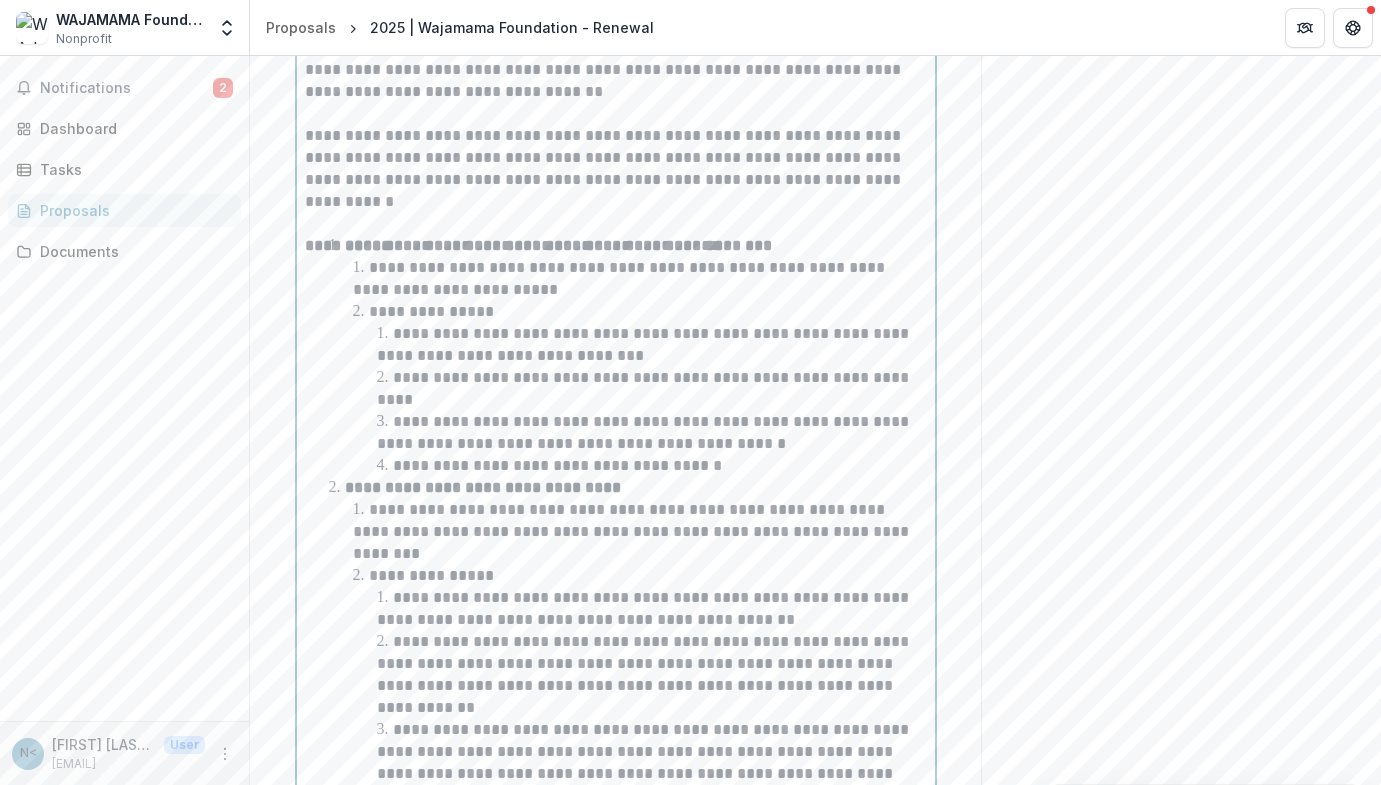 click on "**********" at bounding box center (559, 465) 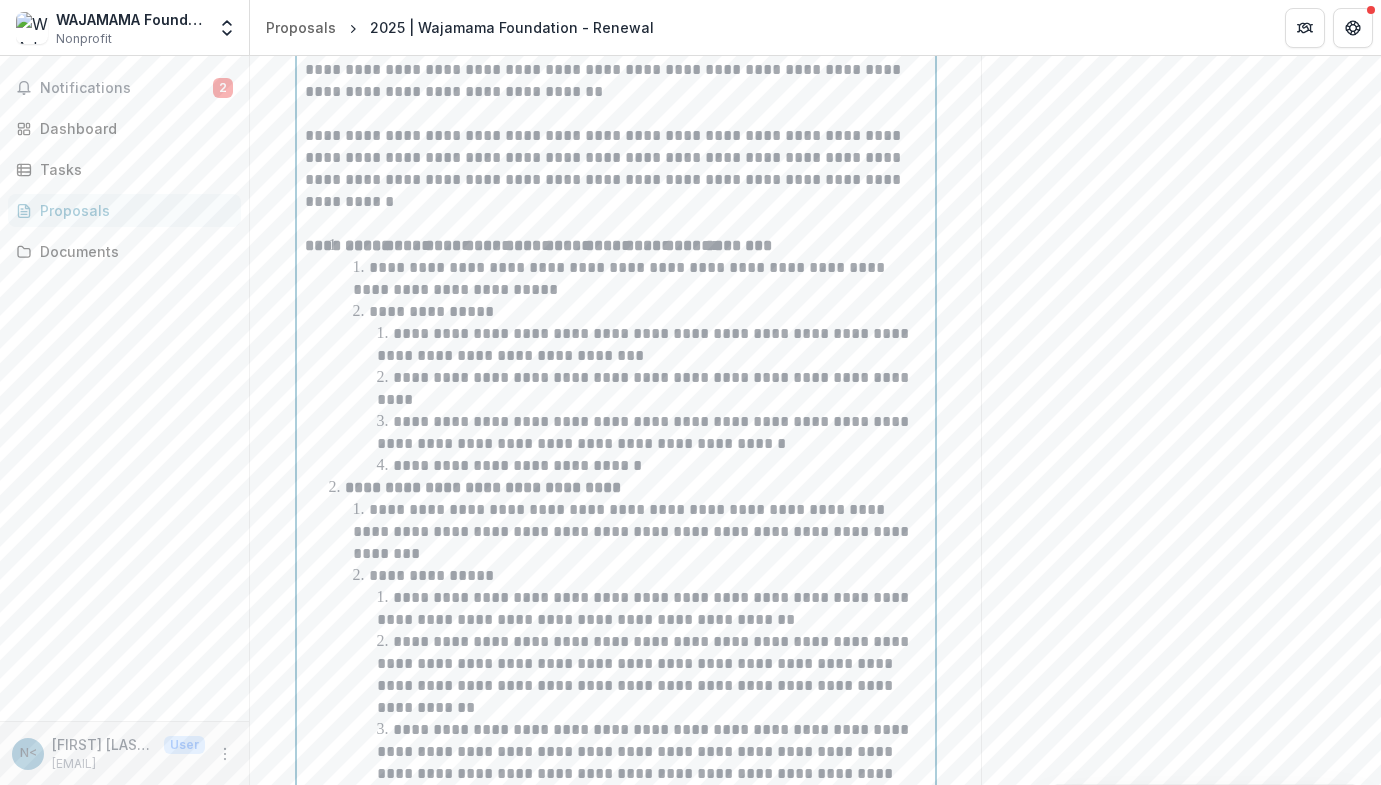 click on "**********" at bounding box center [519, 465] 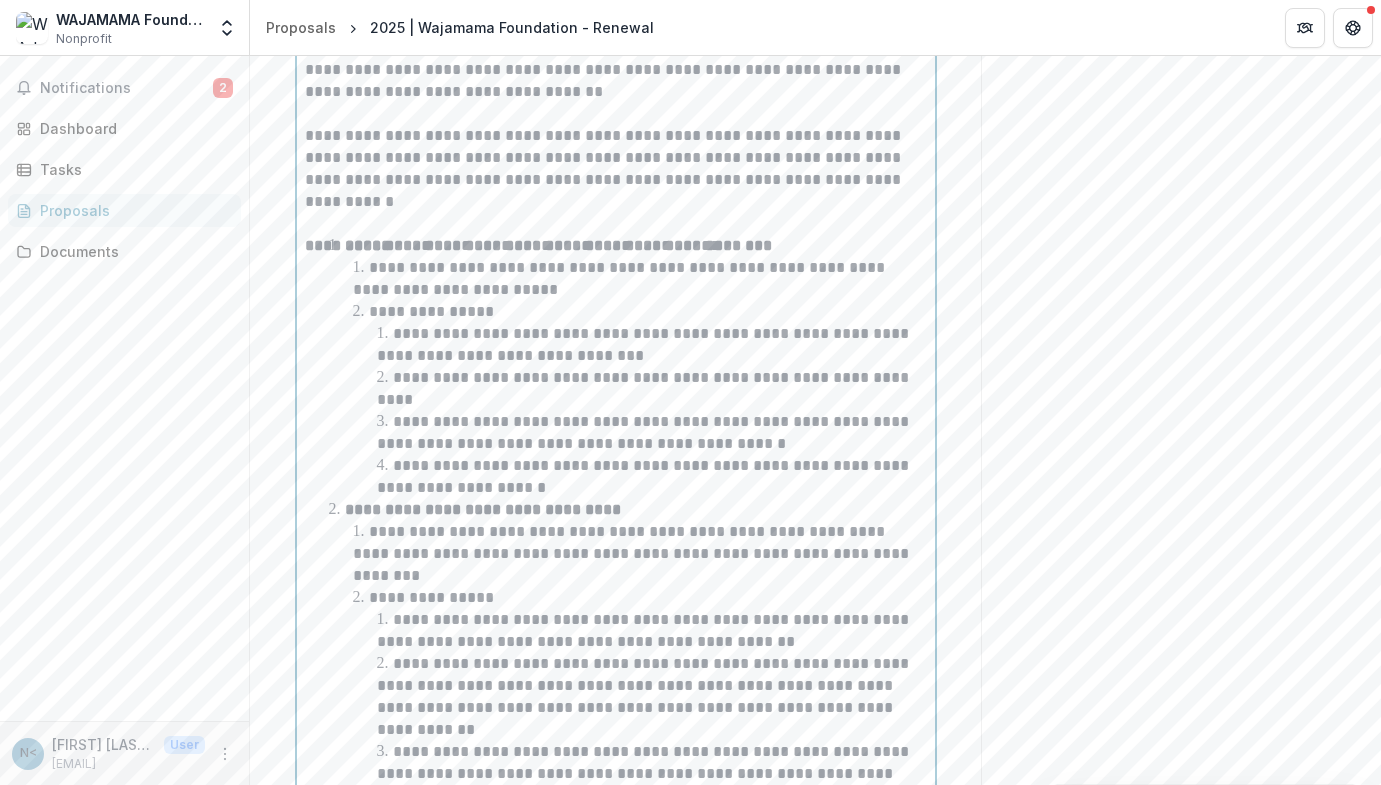 click on "**********" at bounding box center (645, 476) 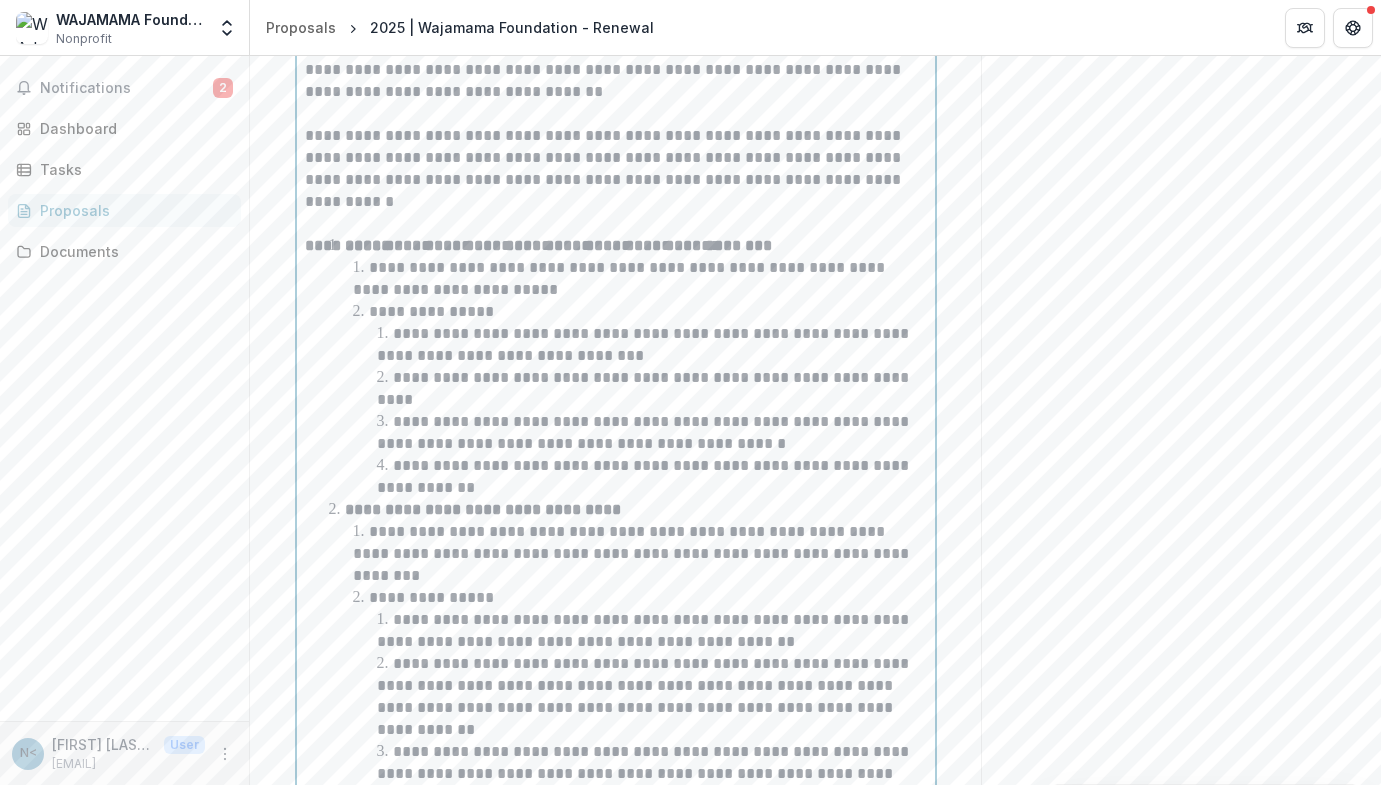 click on "**********" at bounding box center (652, 477) 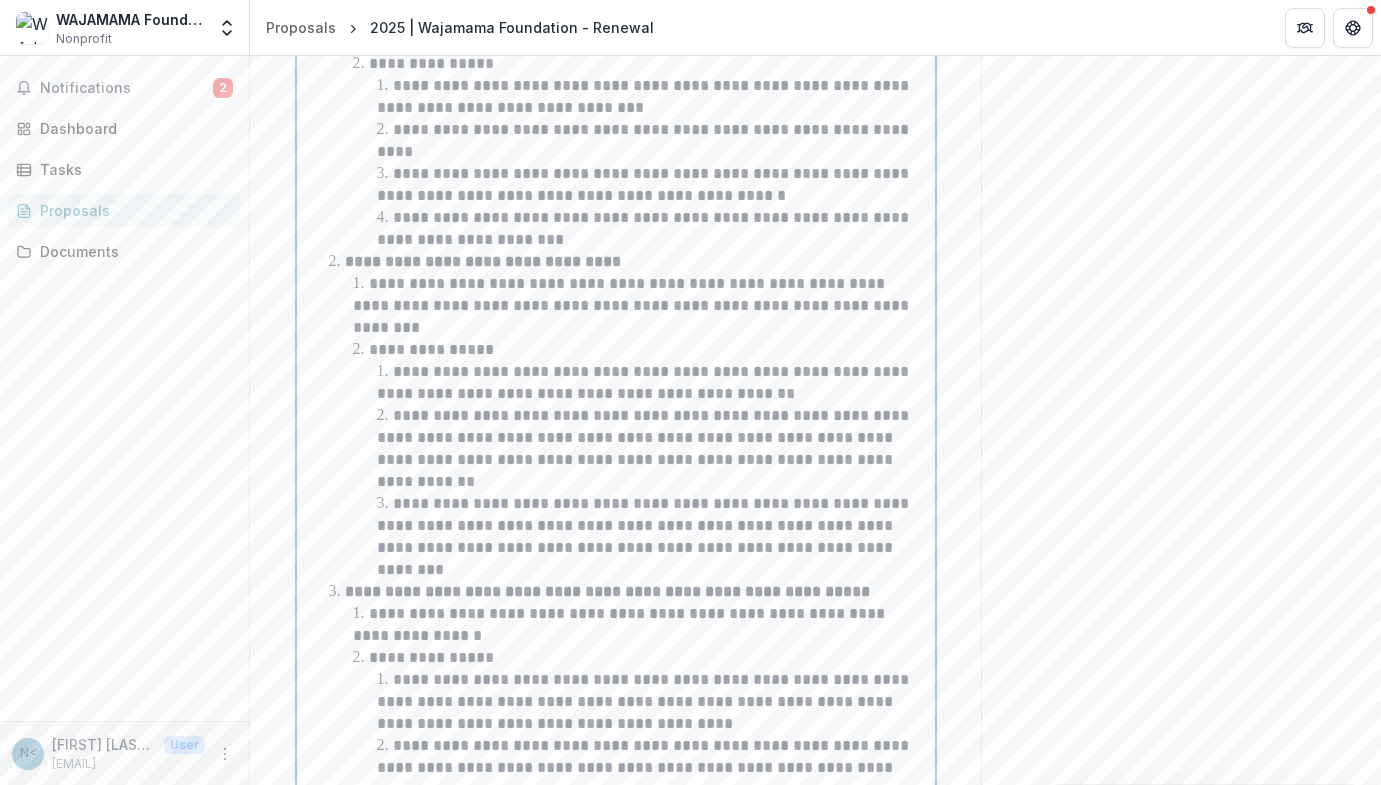 scroll, scrollTop: 6213, scrollLeft: 0, axis: vertical 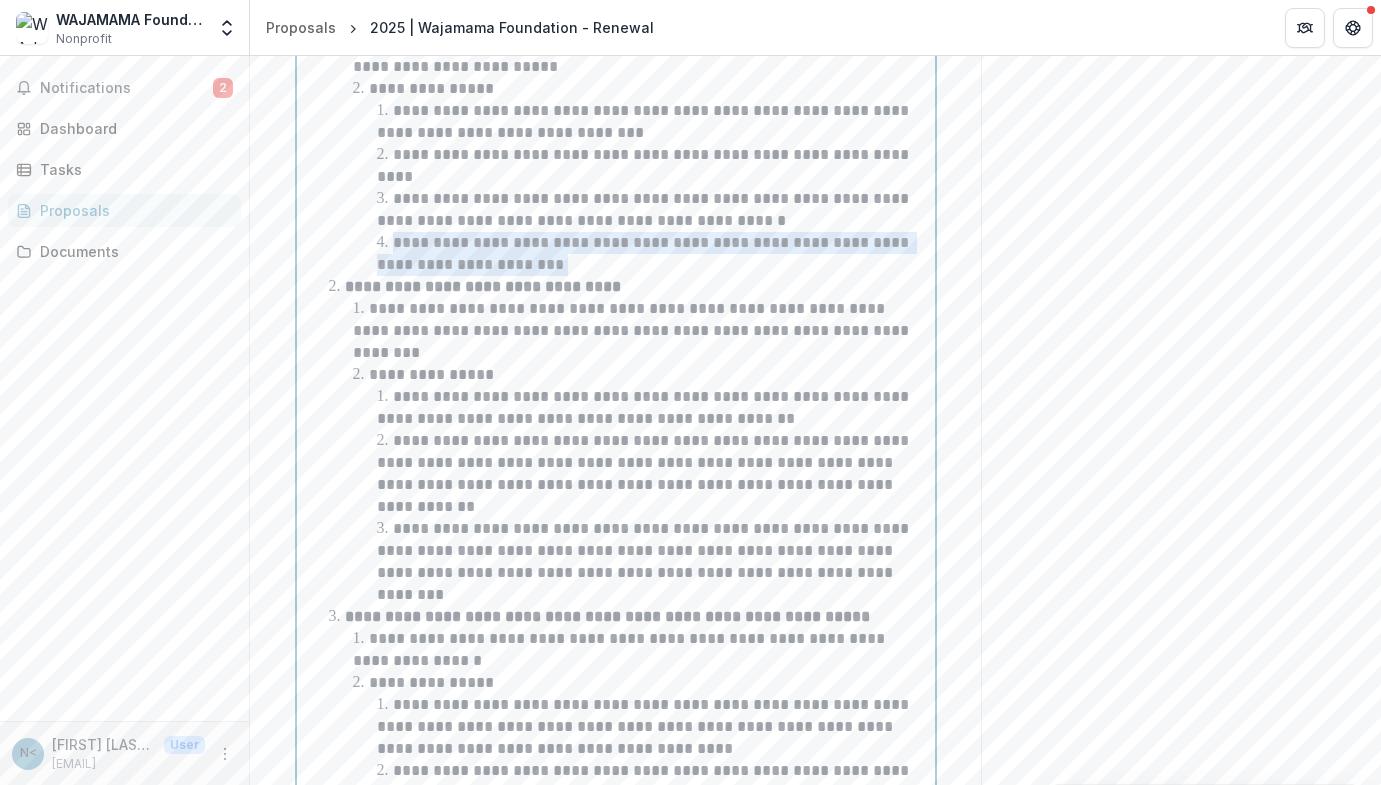 drag, startPoint x: 553, startPoint y: 263, endPoint x: 393, endPoint y: 244, distance: 161.12418 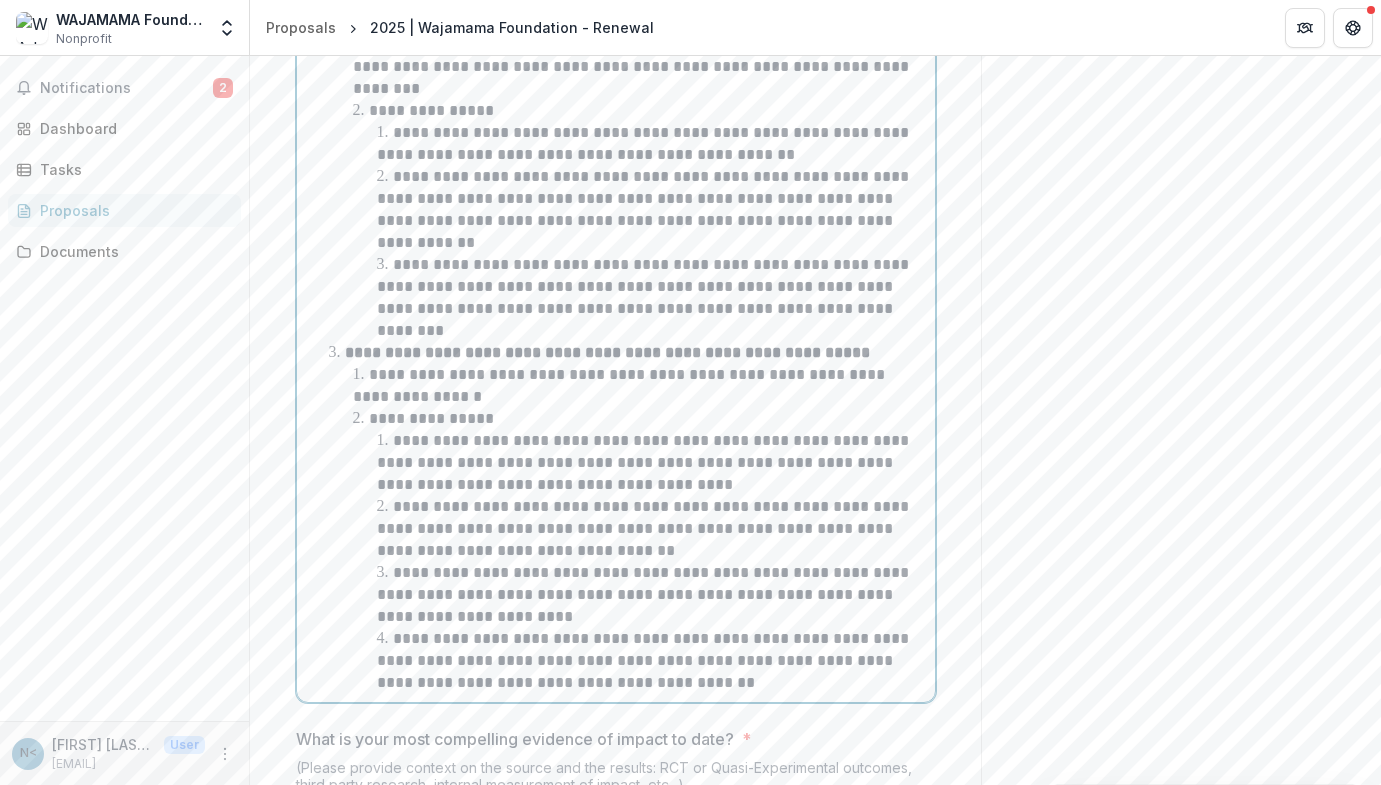 scroll, scrollTop: 6490, scrollLeft: 0, axis: vertical 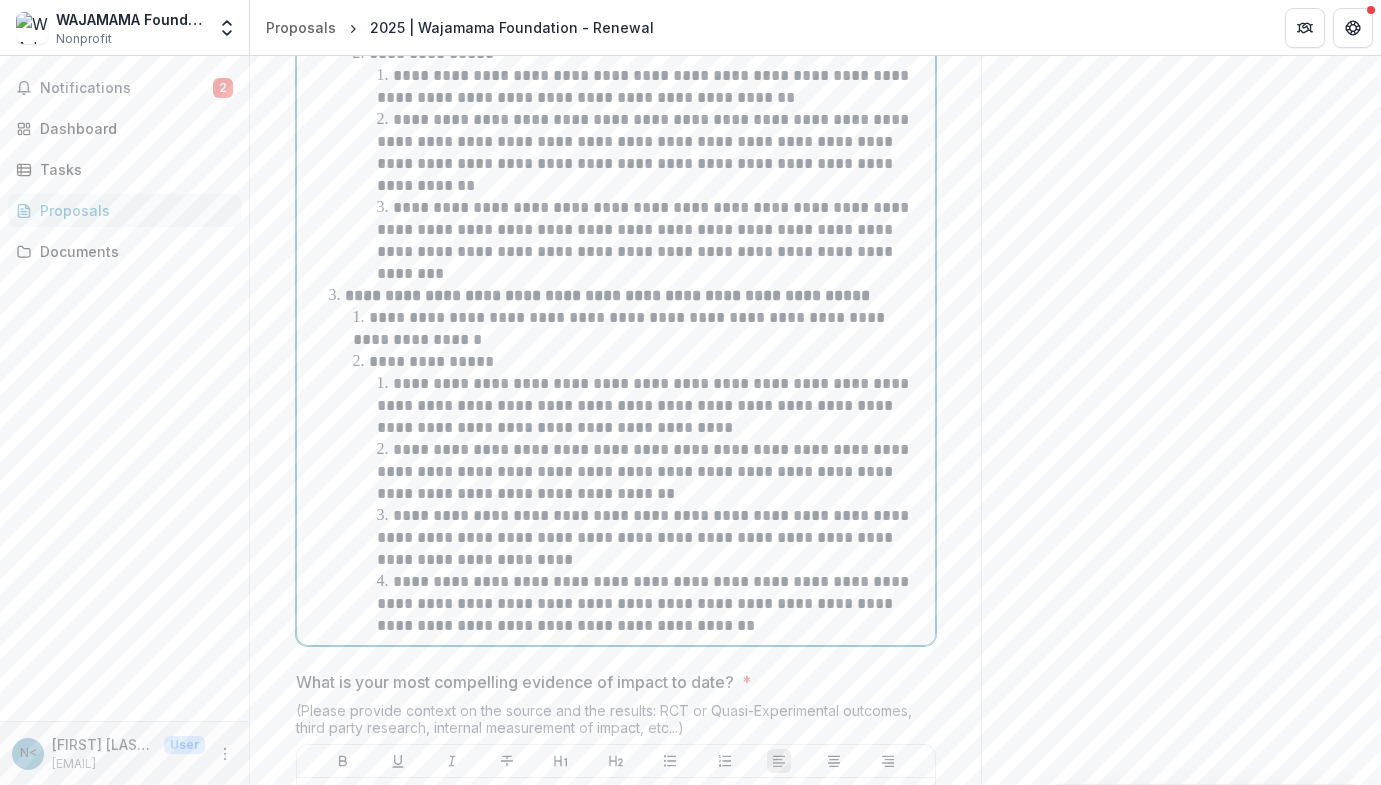 click on "**********" at bounding box center (652, 604) 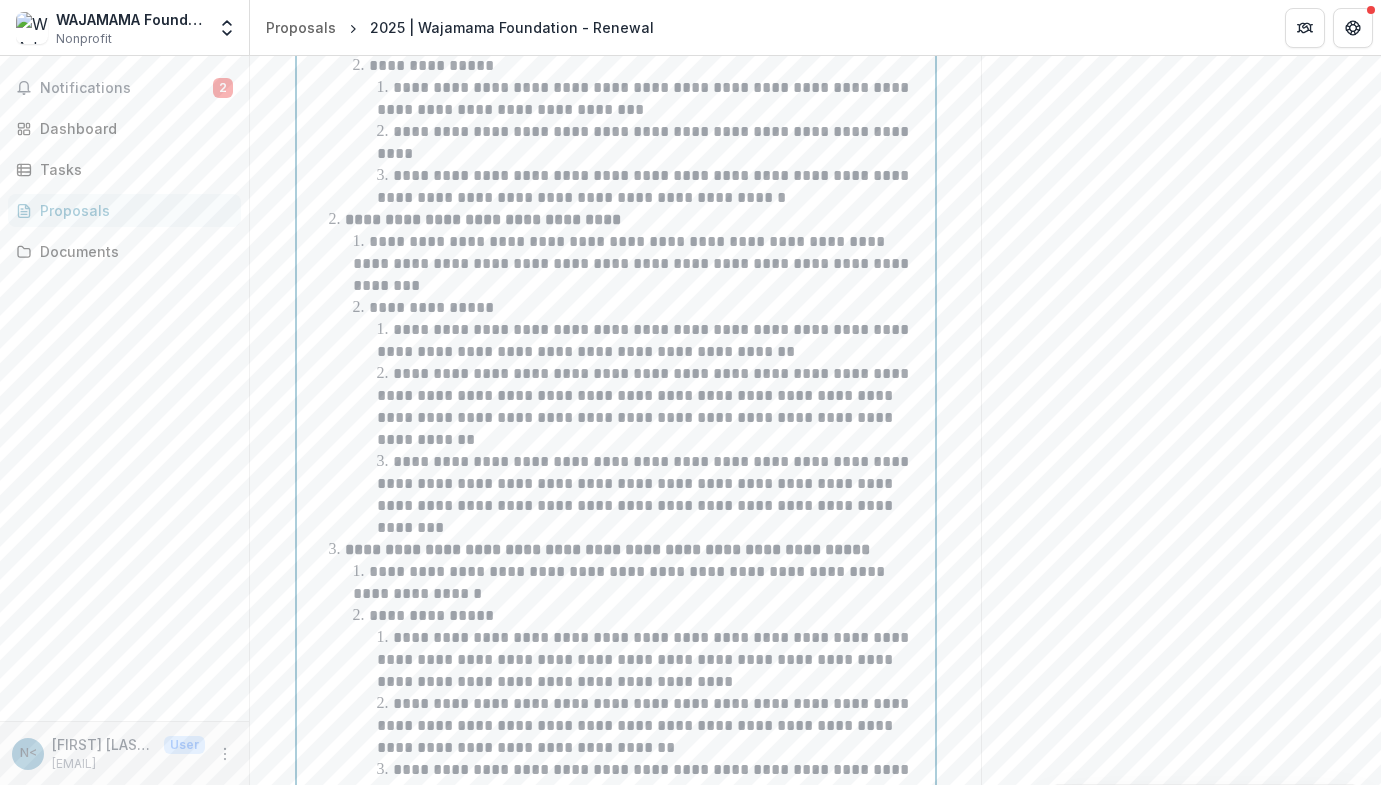 scroll, scrollTop: 6243, scrollLeft: 0, axis: vertical 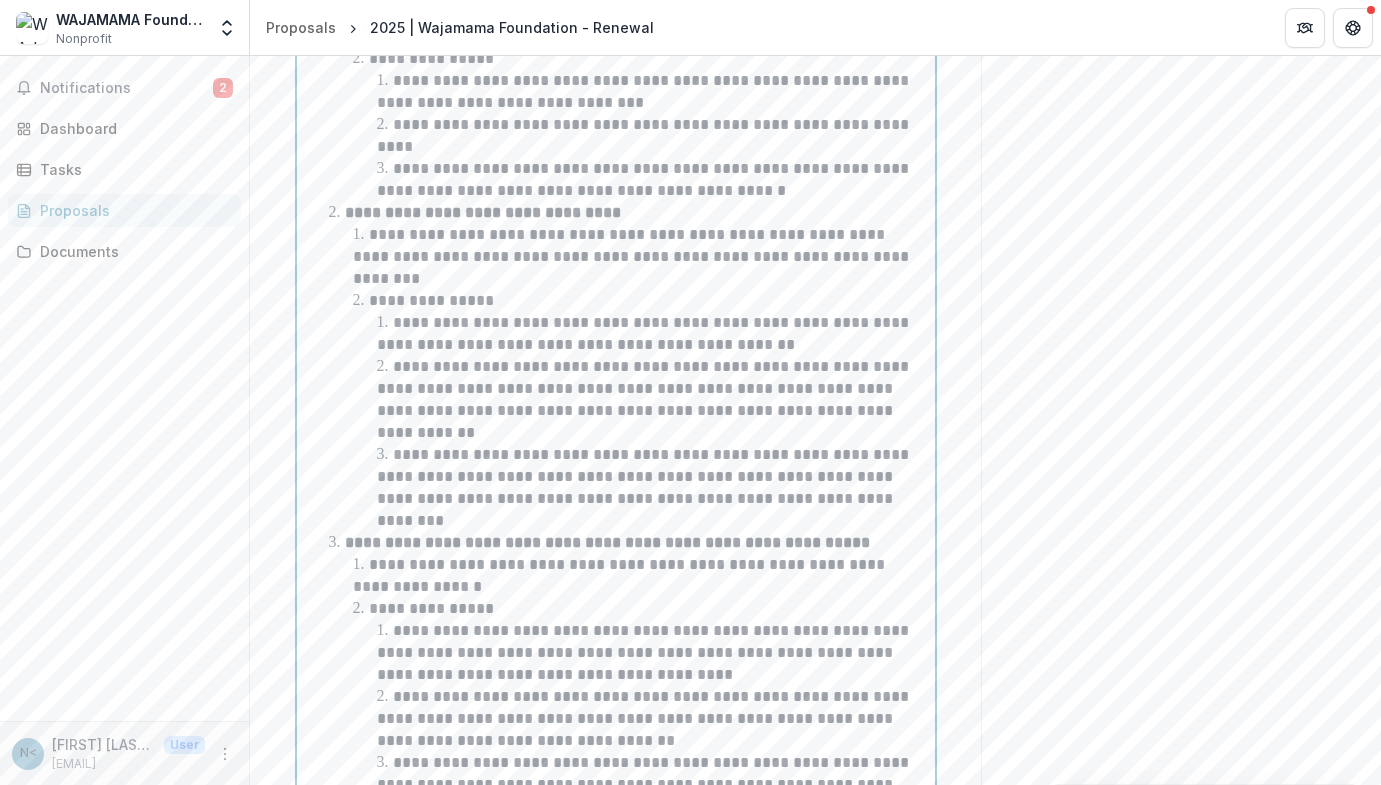 click on "**********" at bounding box center [645, 179] 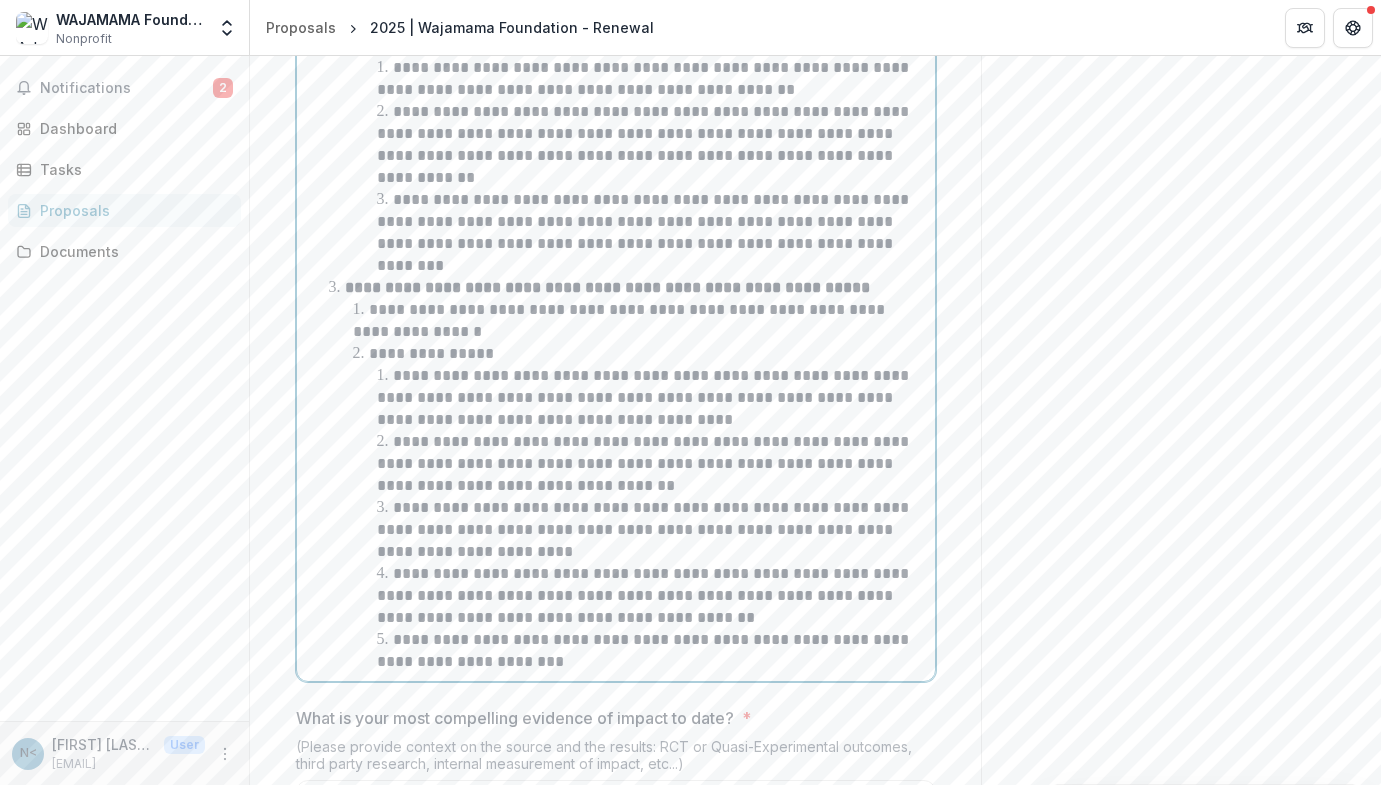 scroll, scrollTop: 6541, scrollLeft: 0, axis: vertical 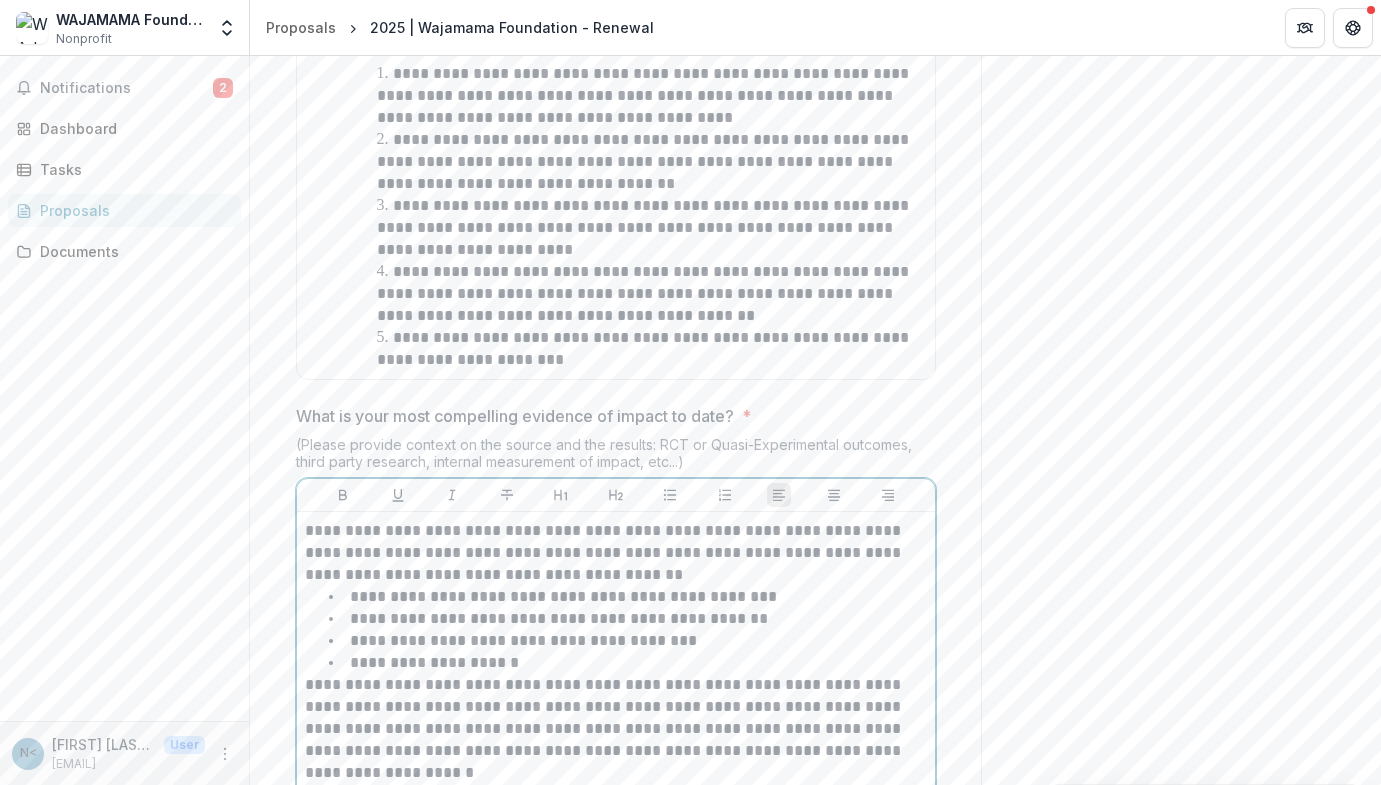 click on "**********" at bounding box center [561, 618] 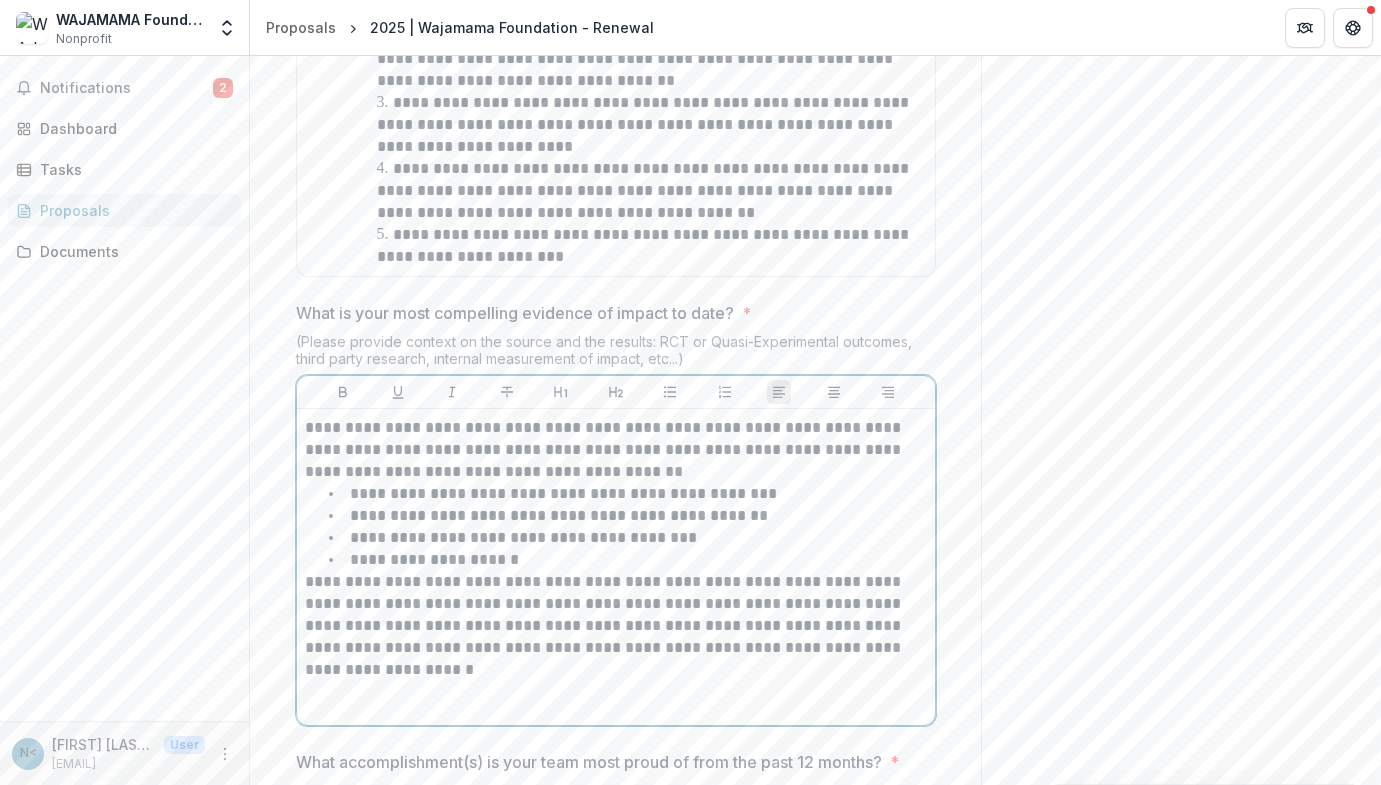 scroll, scrollTop: 6931, scrollLeft: 0, axis: vertical 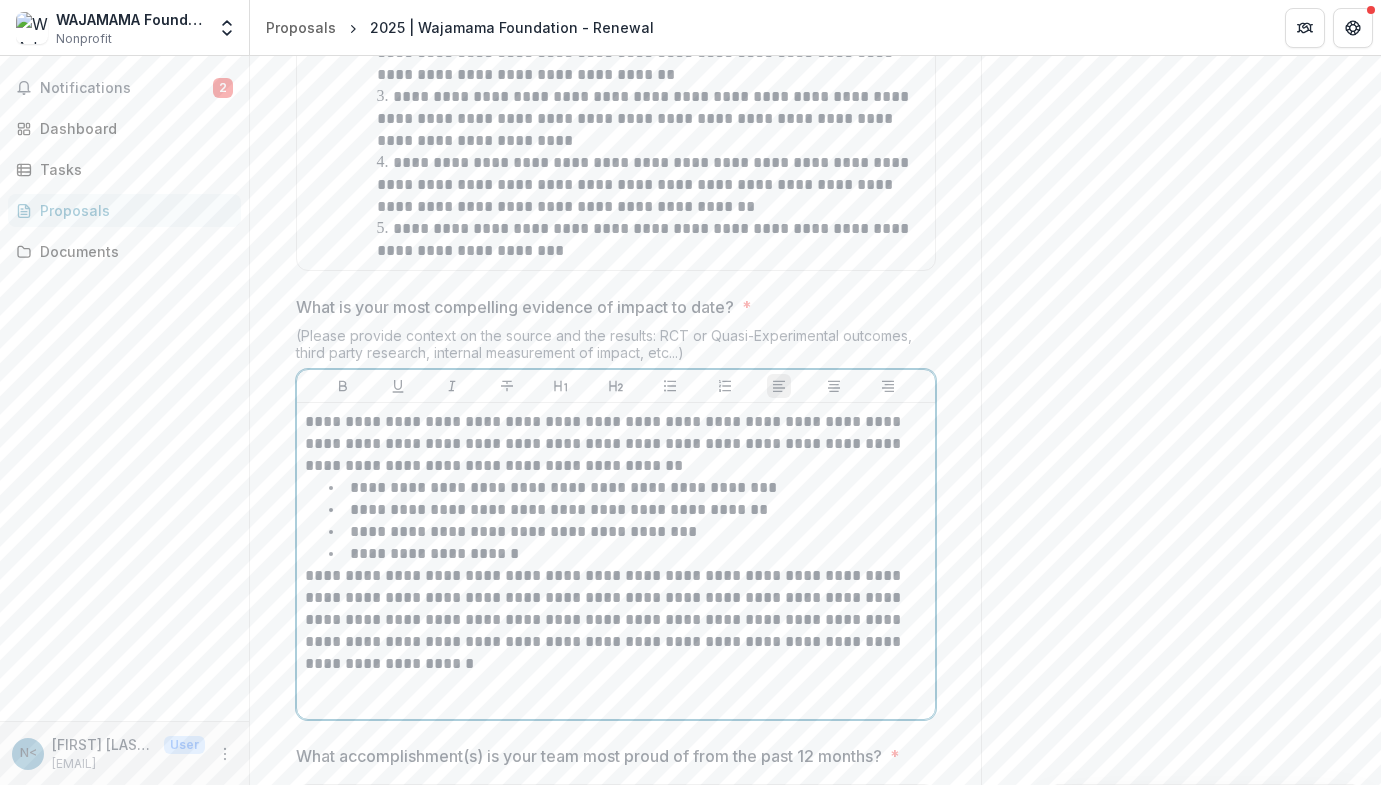 click on "**********" at bounding box center [616, 620] 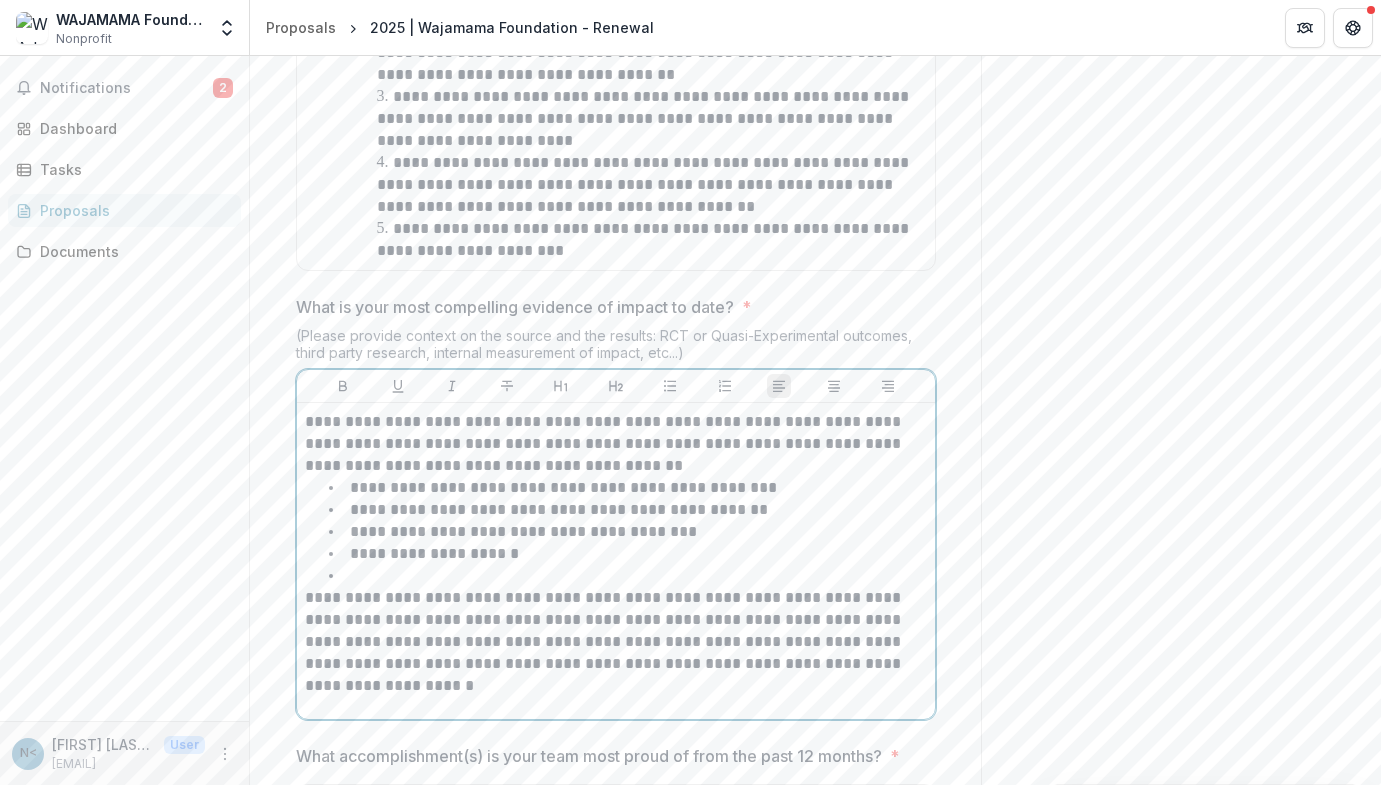 type 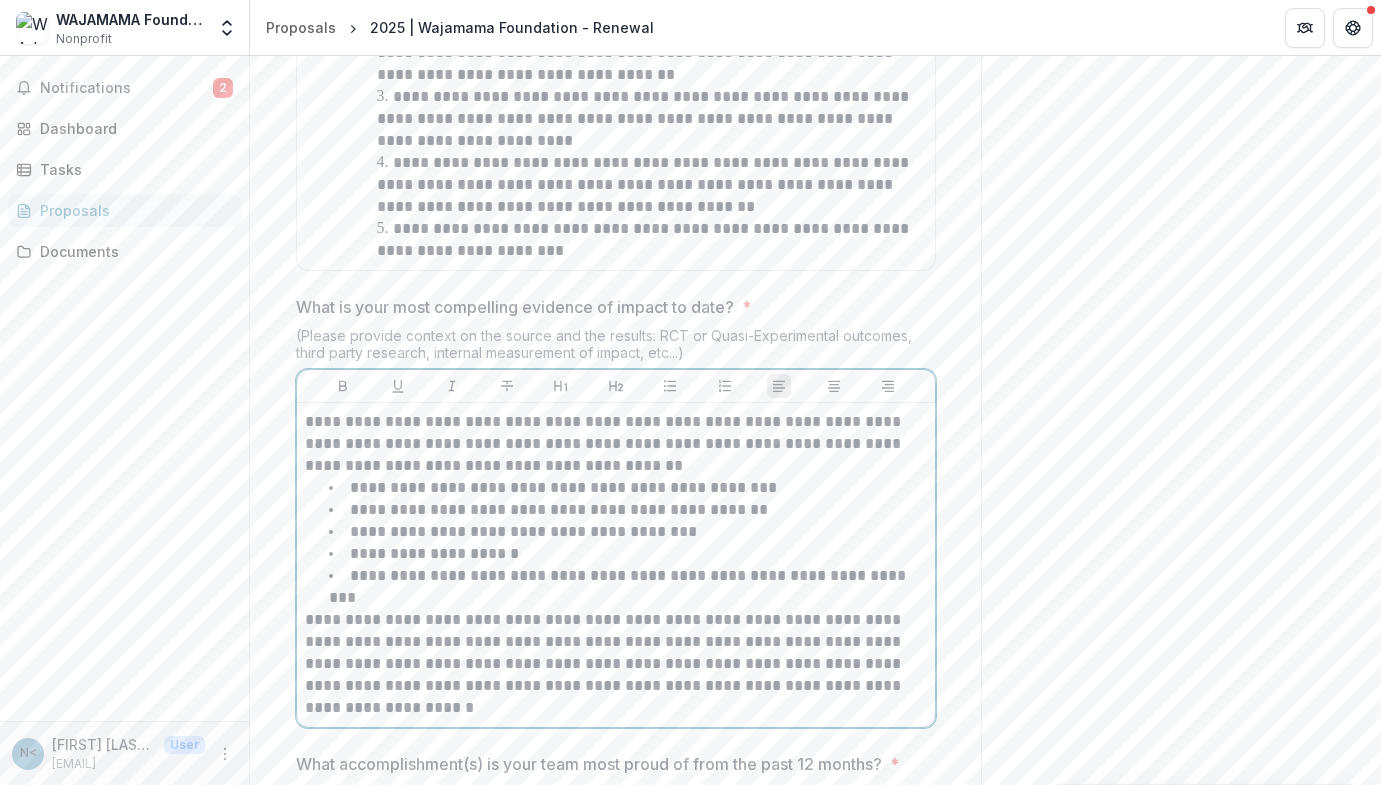 click on "**********" at bounding box center (616, 664) 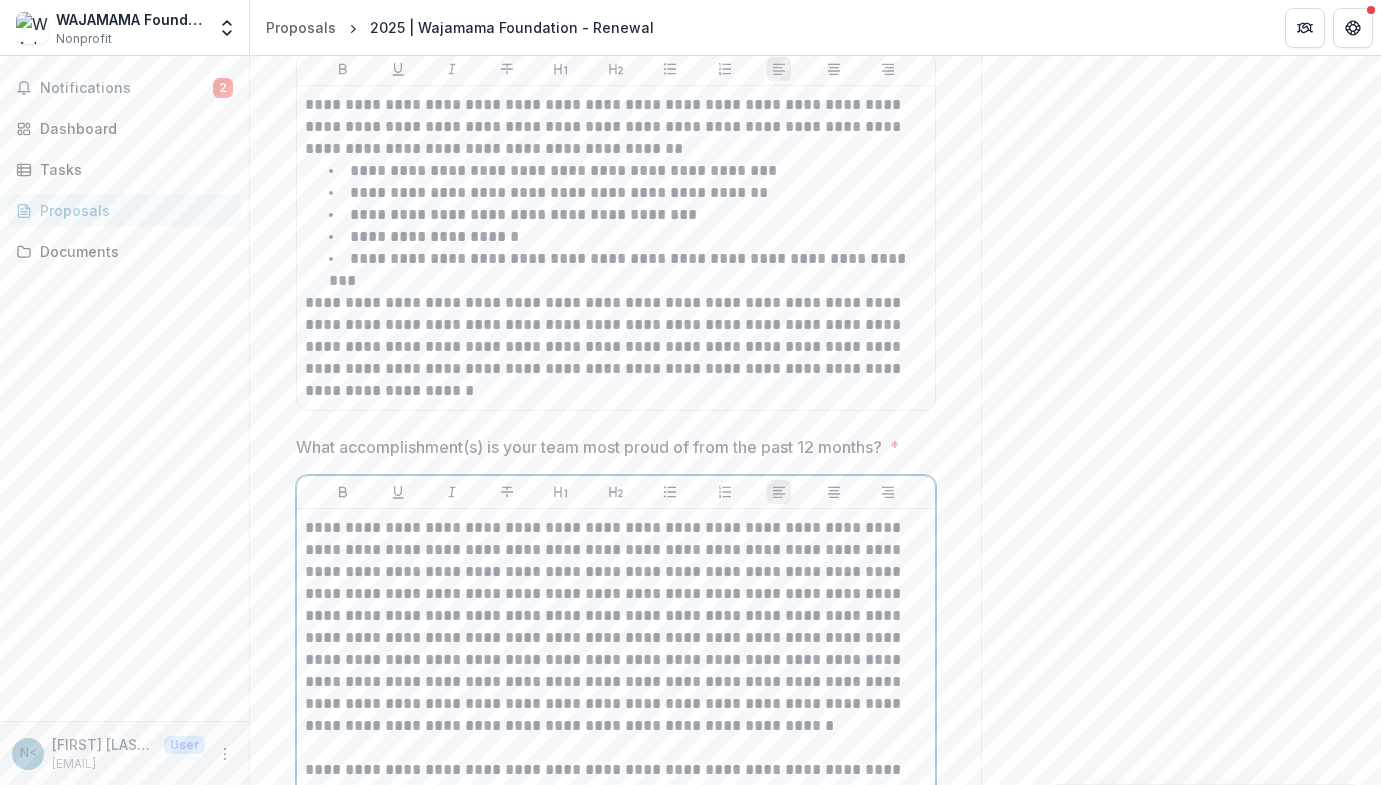 click on "**********" at bounding box center [616, 627] 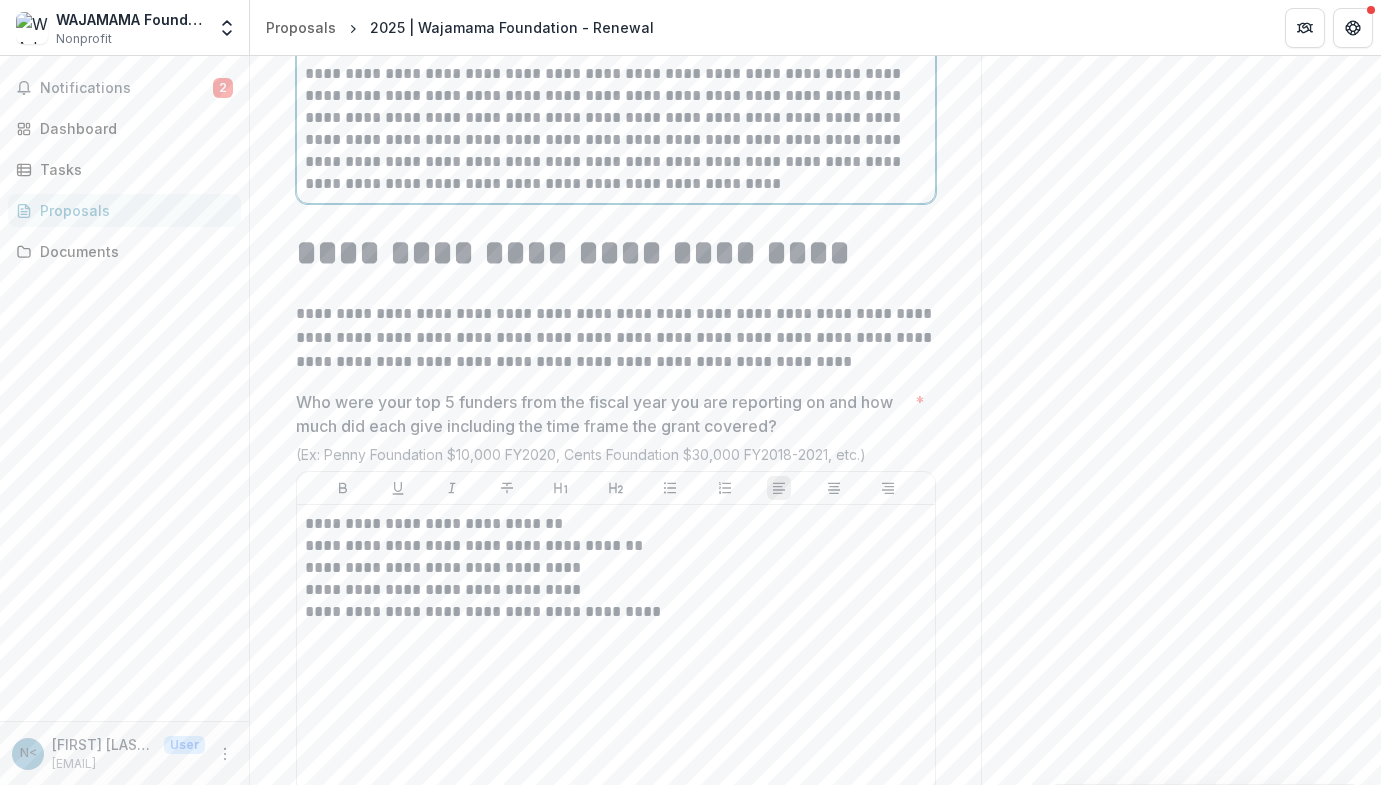 scroll, scrollTop: 8684, scrollLeft: 0, axis: vertical 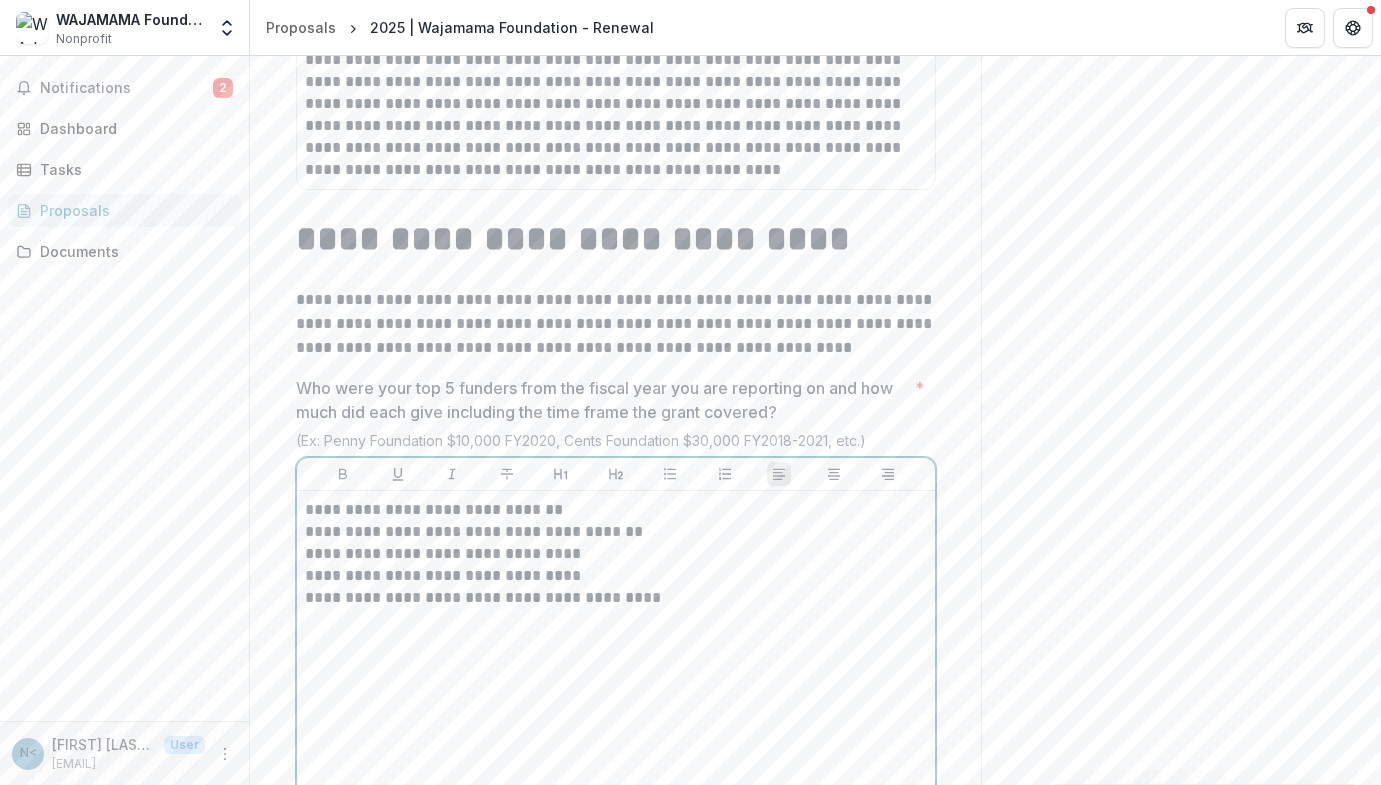 click on "**********" at bounding box center [616, 598] 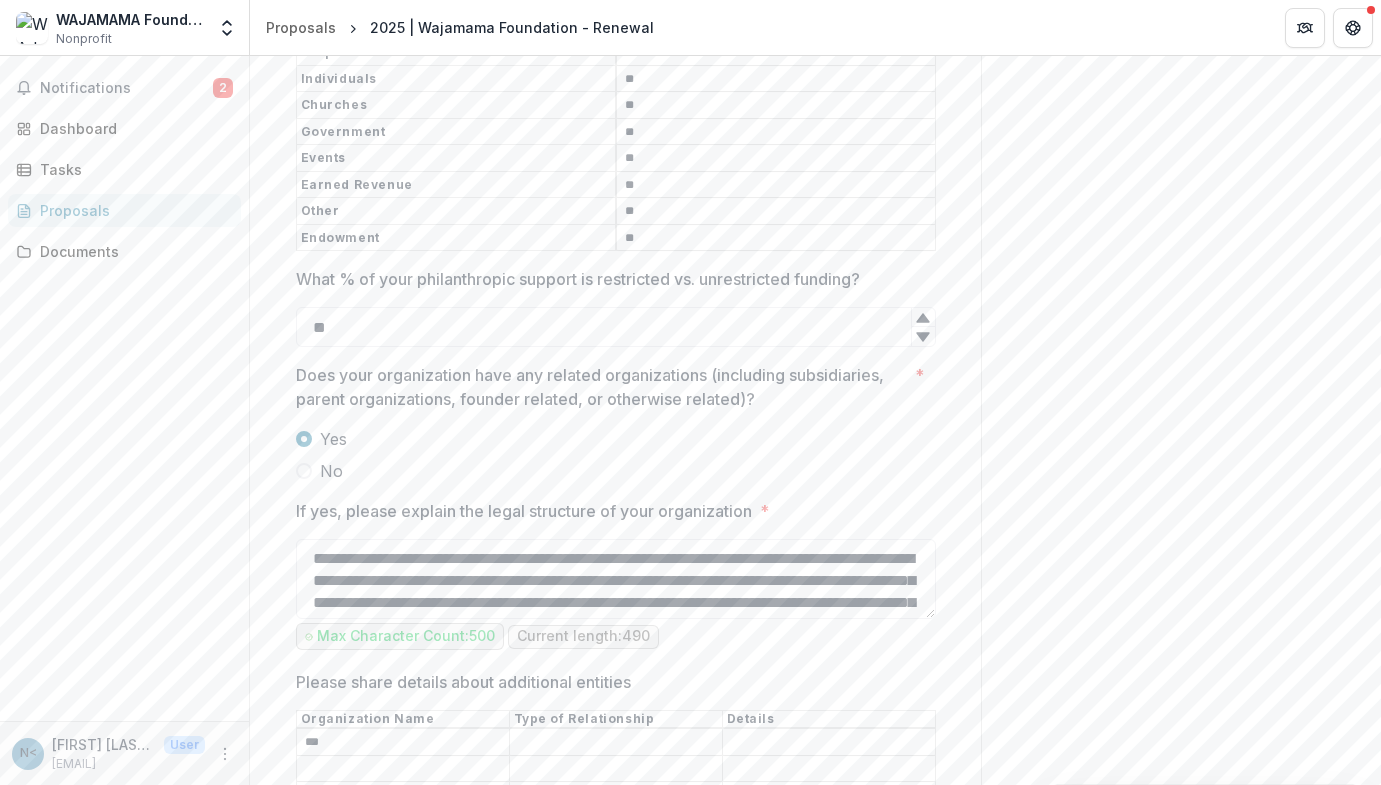 scroll, scrollTop: 9562, scrollLeft: 0, axis: vertical 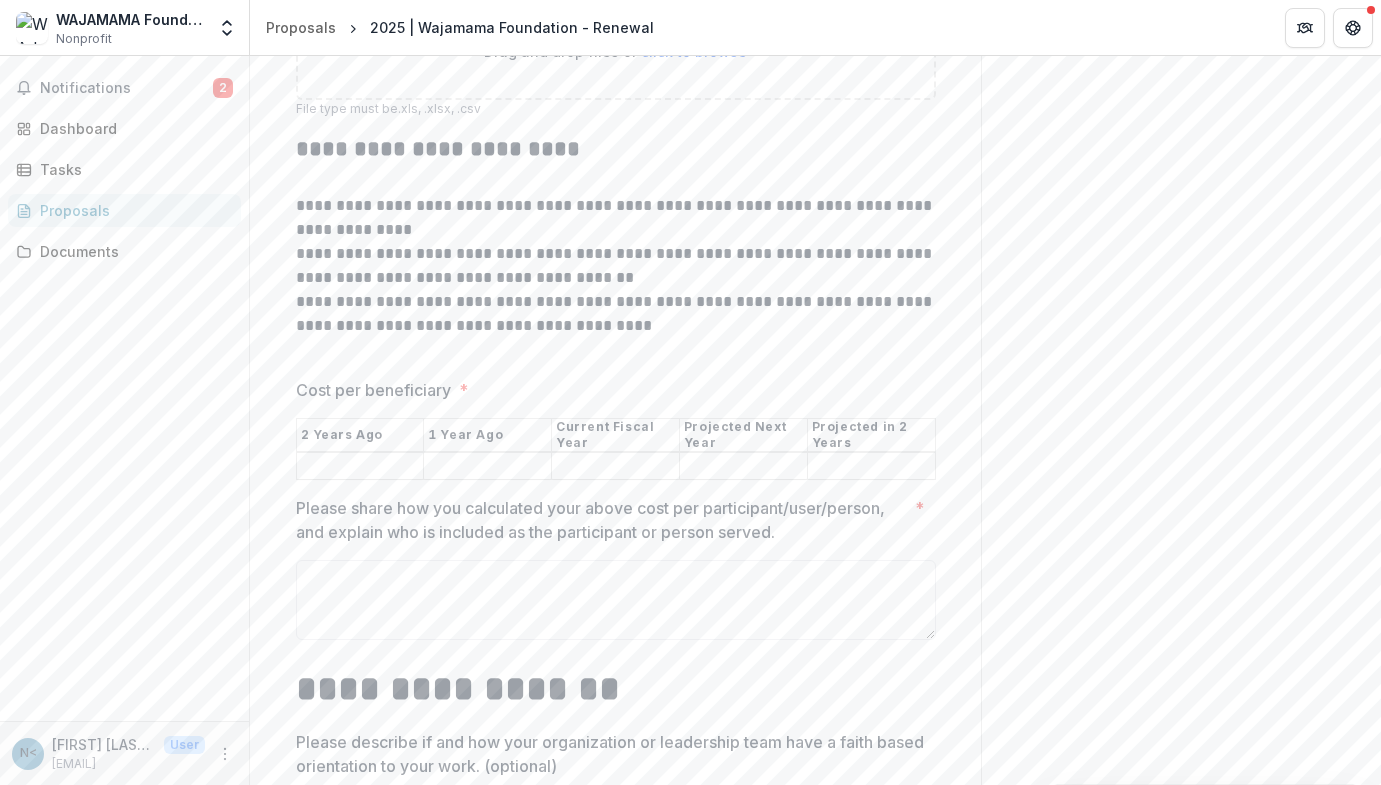 click on "Cost per beneficiary *" at bounding box center (360, 467) 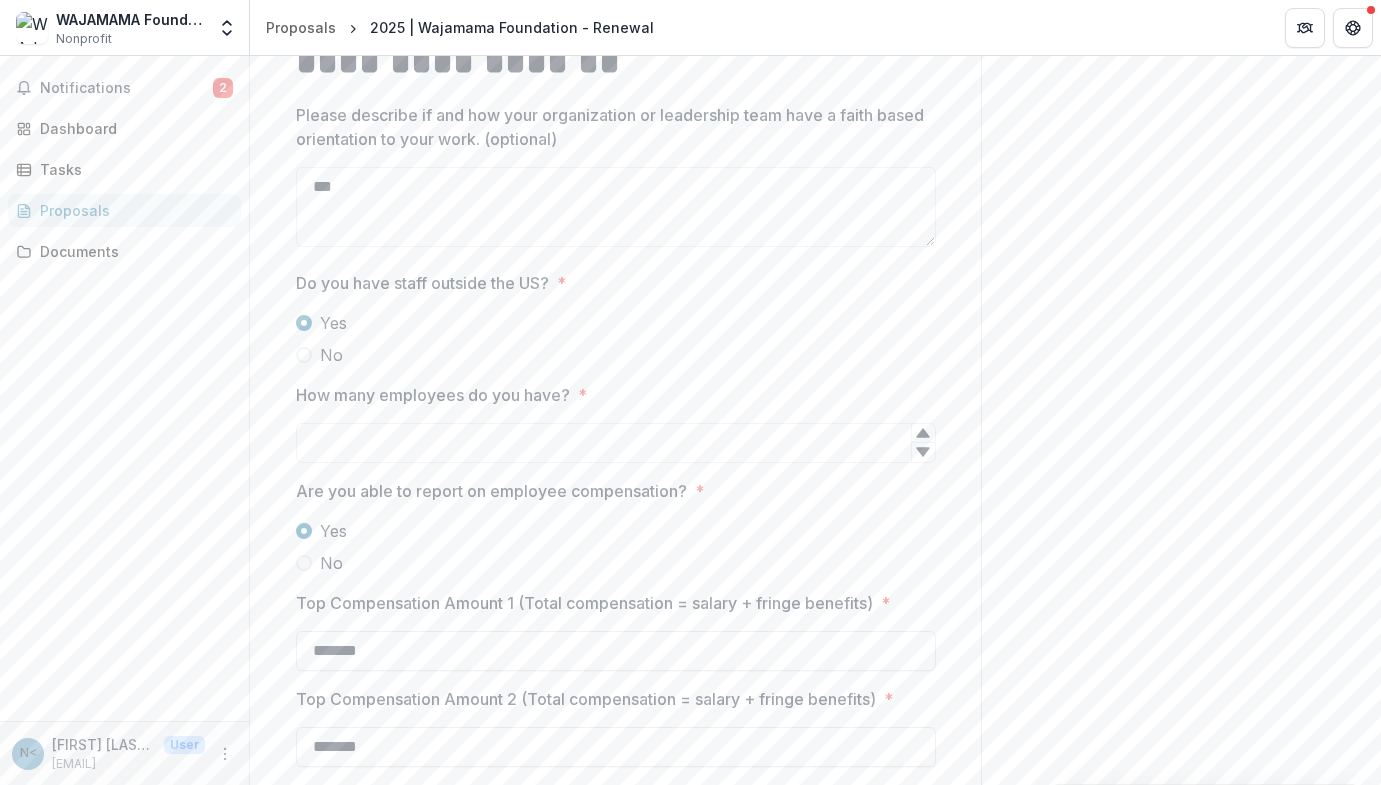 scroll, scrollTop: 12667, scrollLeft: 0, axis: vertical 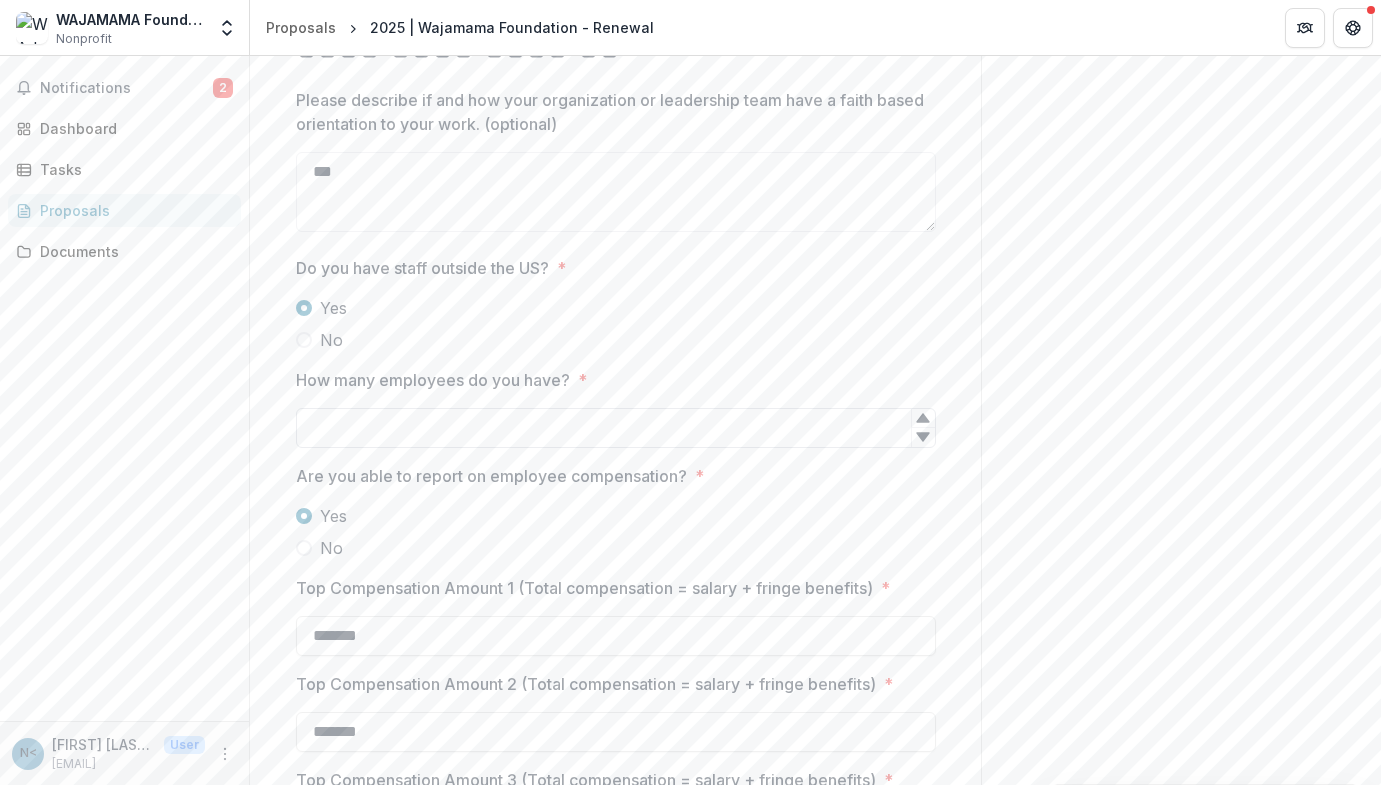 click on "How many employees do you have? *" at bounding box center (616, 428) 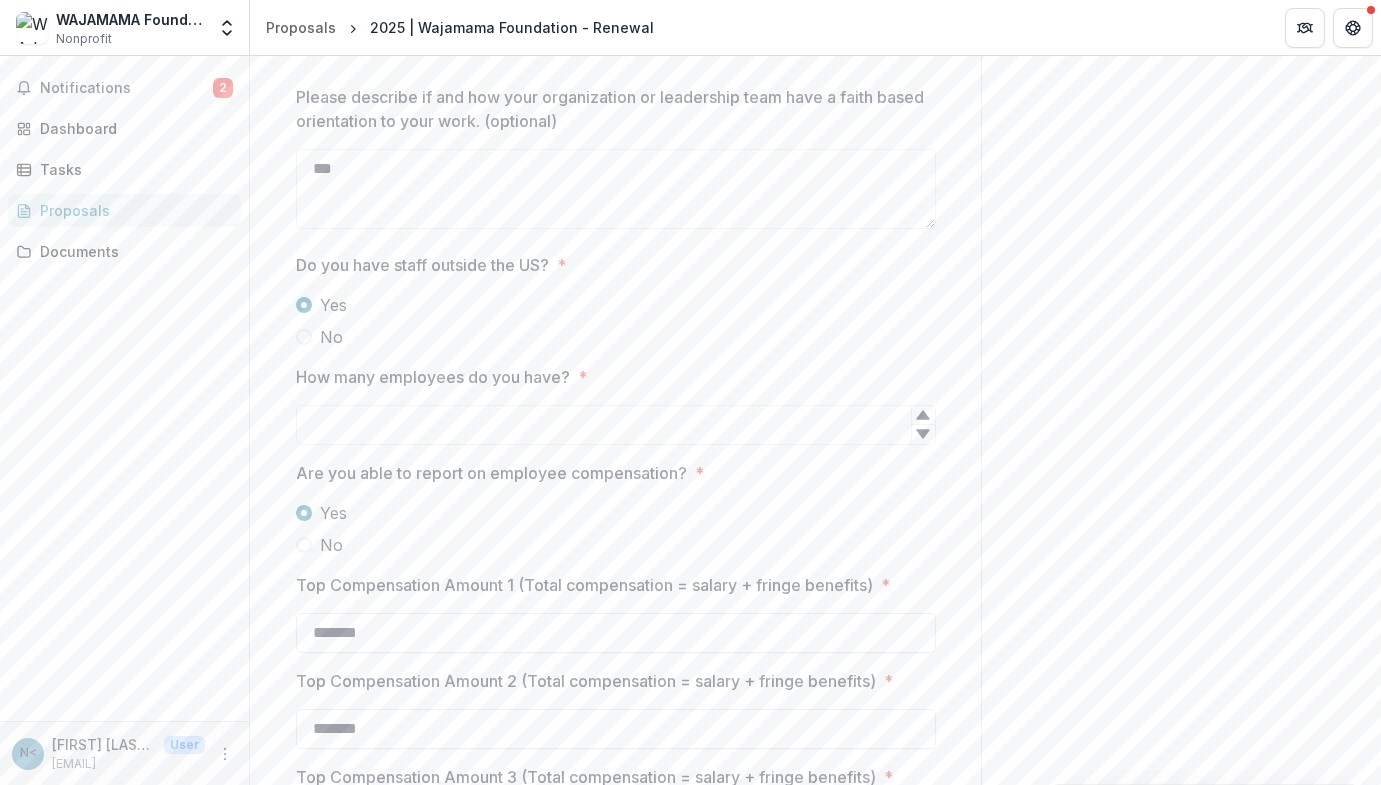 scroll, scrollTop: 12656, scrollLeft: 0, axis: vertical 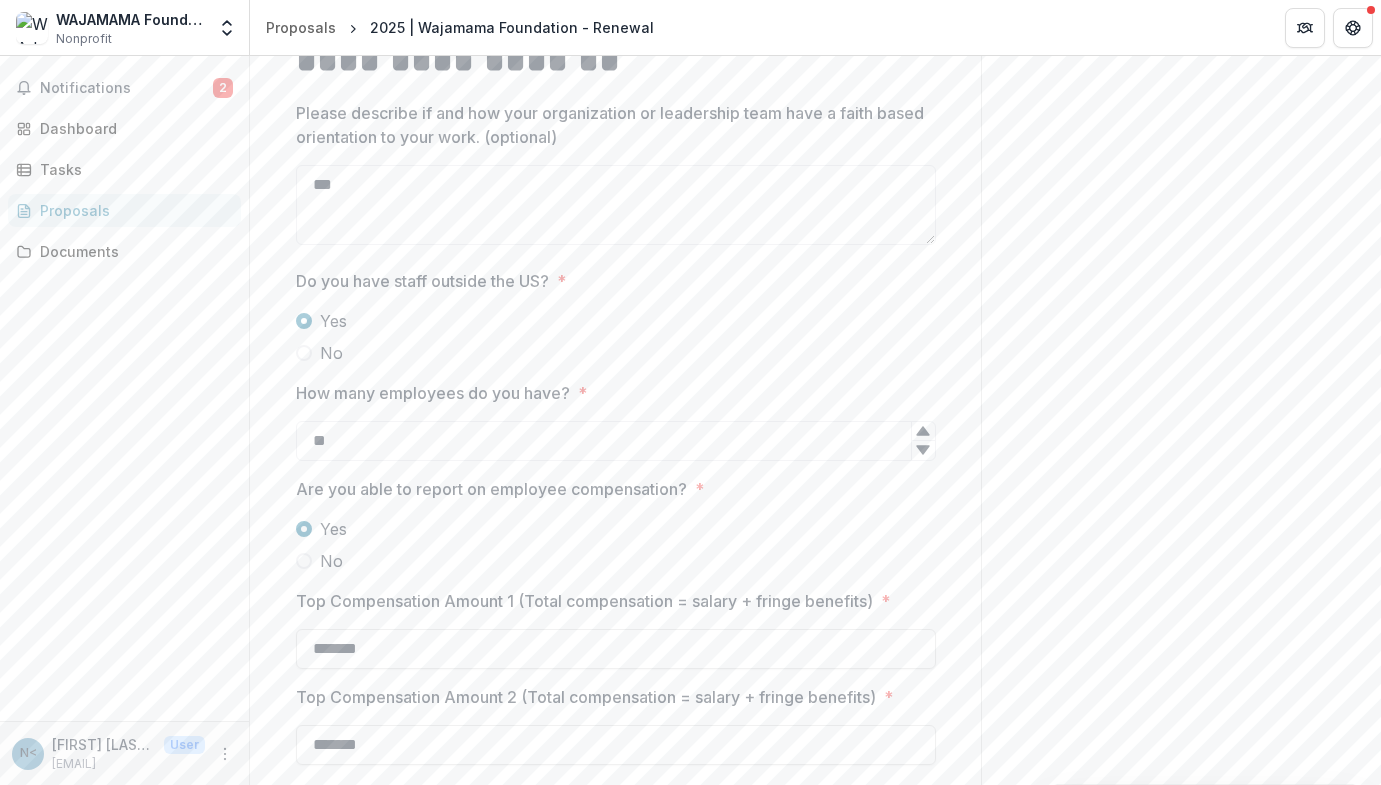 type on "**" 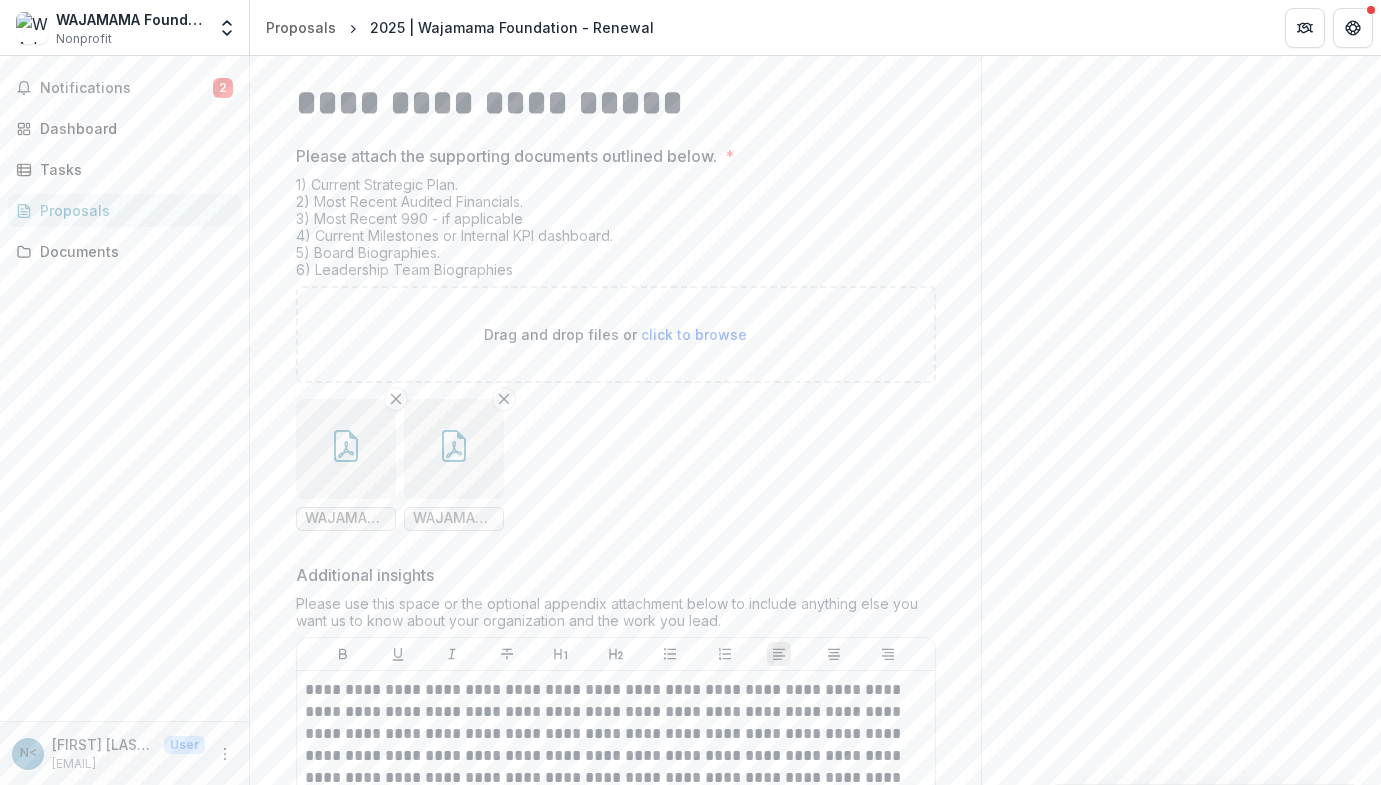 scroll, scrollTop: 14470, scrollLeft: 0, axis: vertical 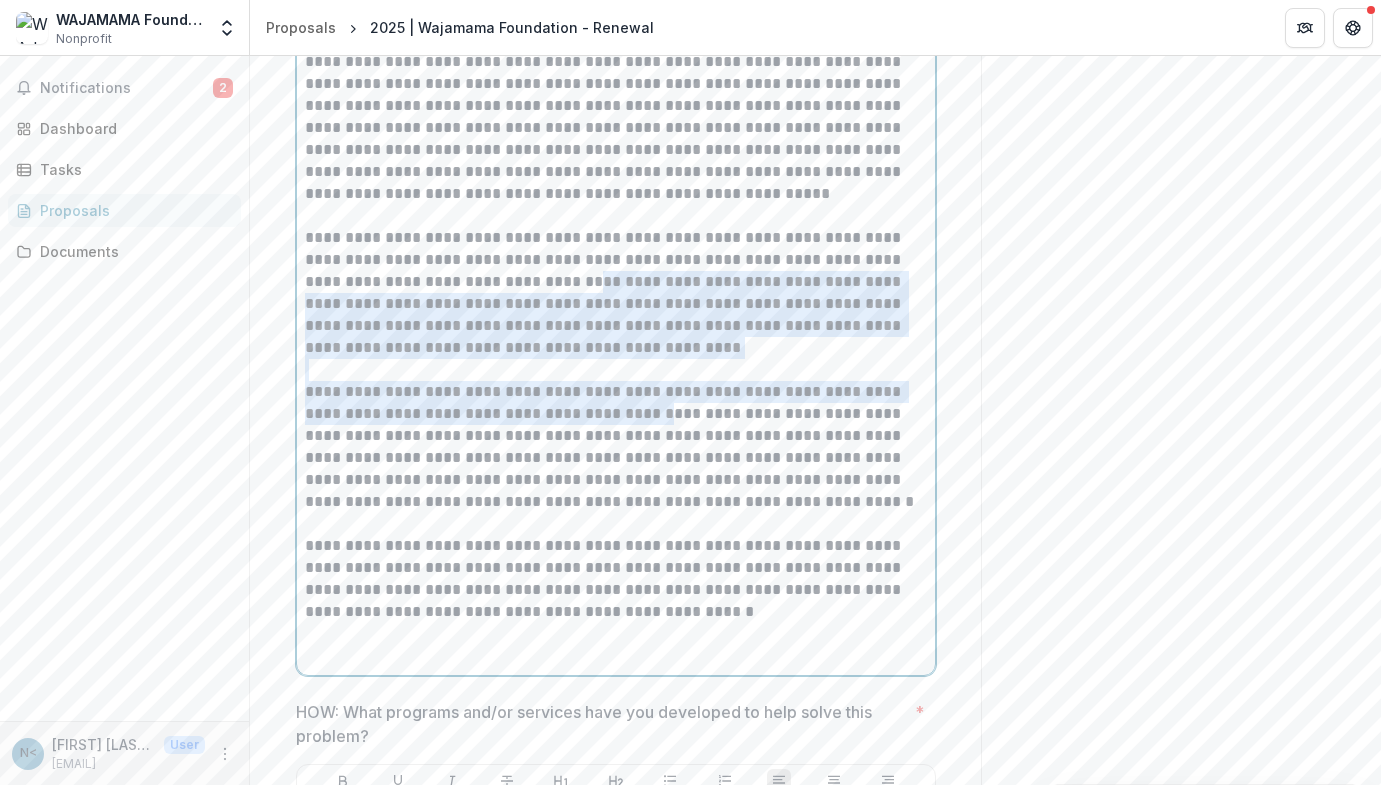drag, startPoint x: 643, startPoint y: 302, endPoint x: 667, endPoint y: 427, distance: 127.28315 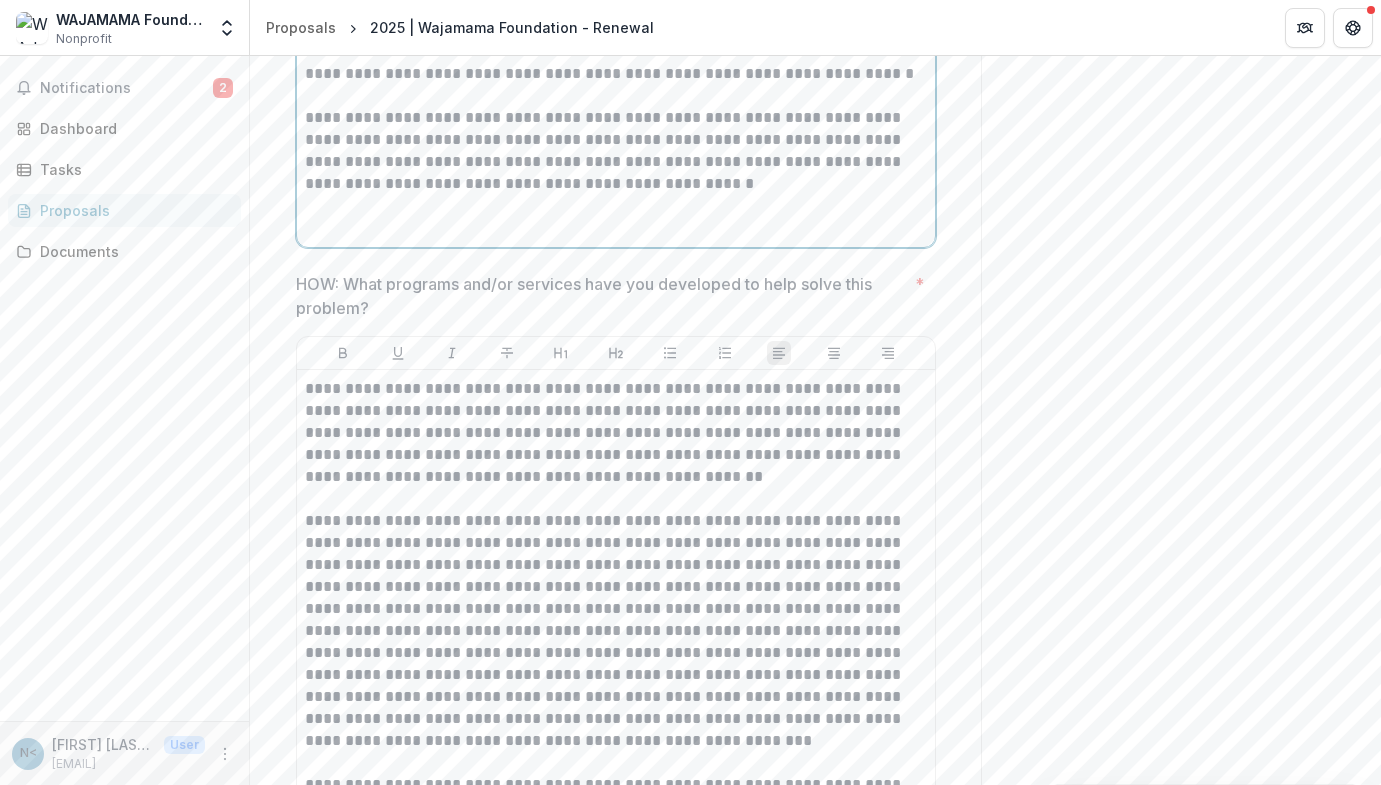 scroll, scrollTop: 2224, scrollLeft: 0, axis: vertical 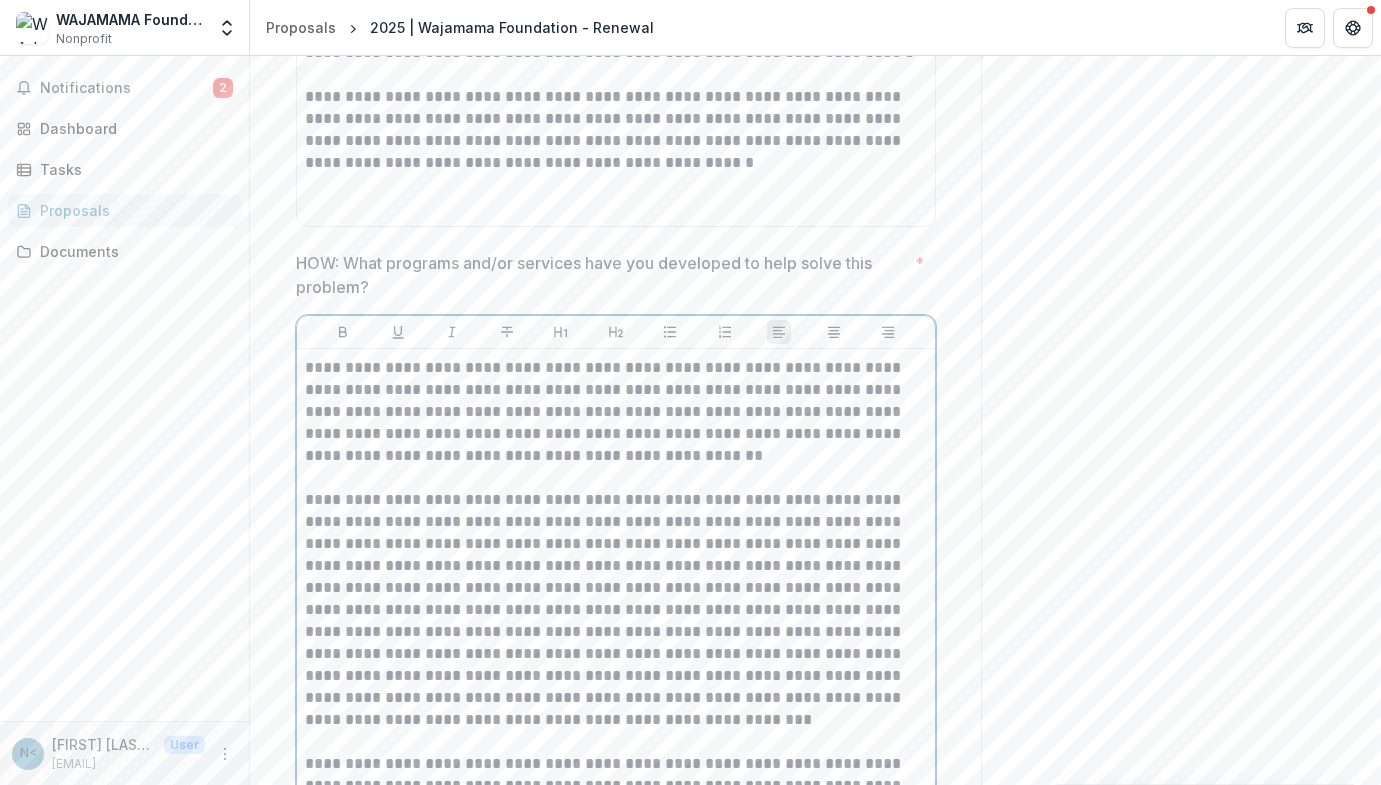 click on "**********" at bounding box center (616, 423) 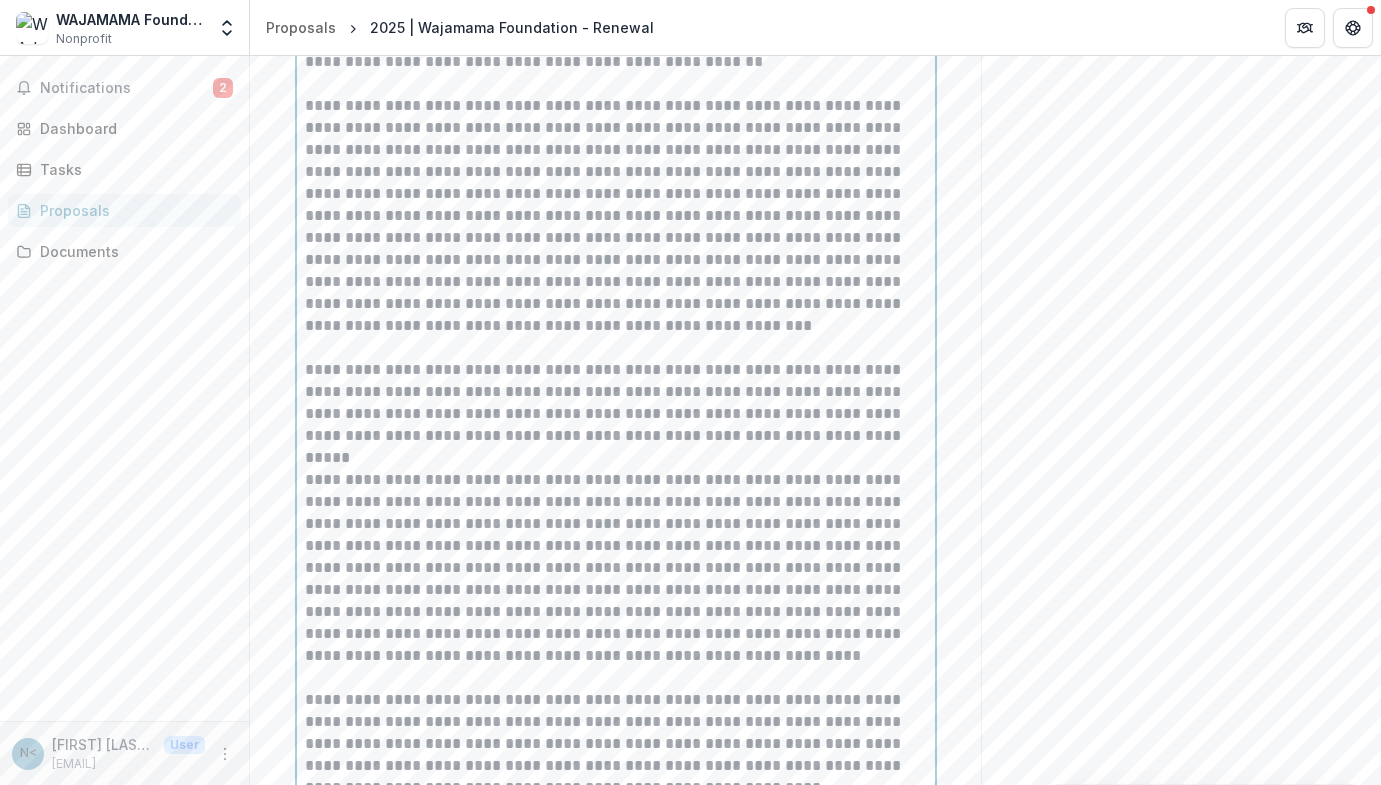 scroll, scrollTop: 2628, scrollLeft: 0, axis: vertical 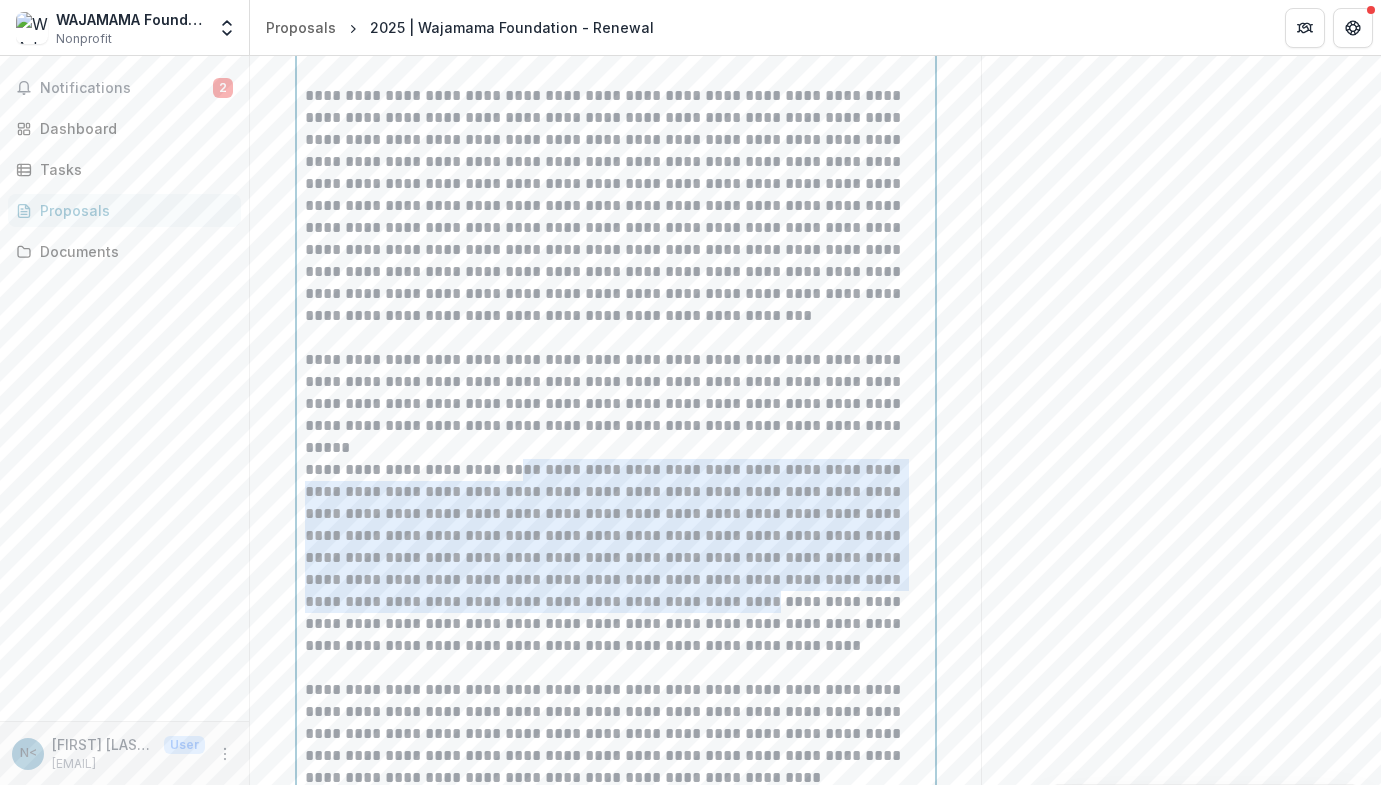 drag, startPoint x: 518, startPoint y: 481, endPoint x: 602, endPoint y: 613, distance: 156.46086 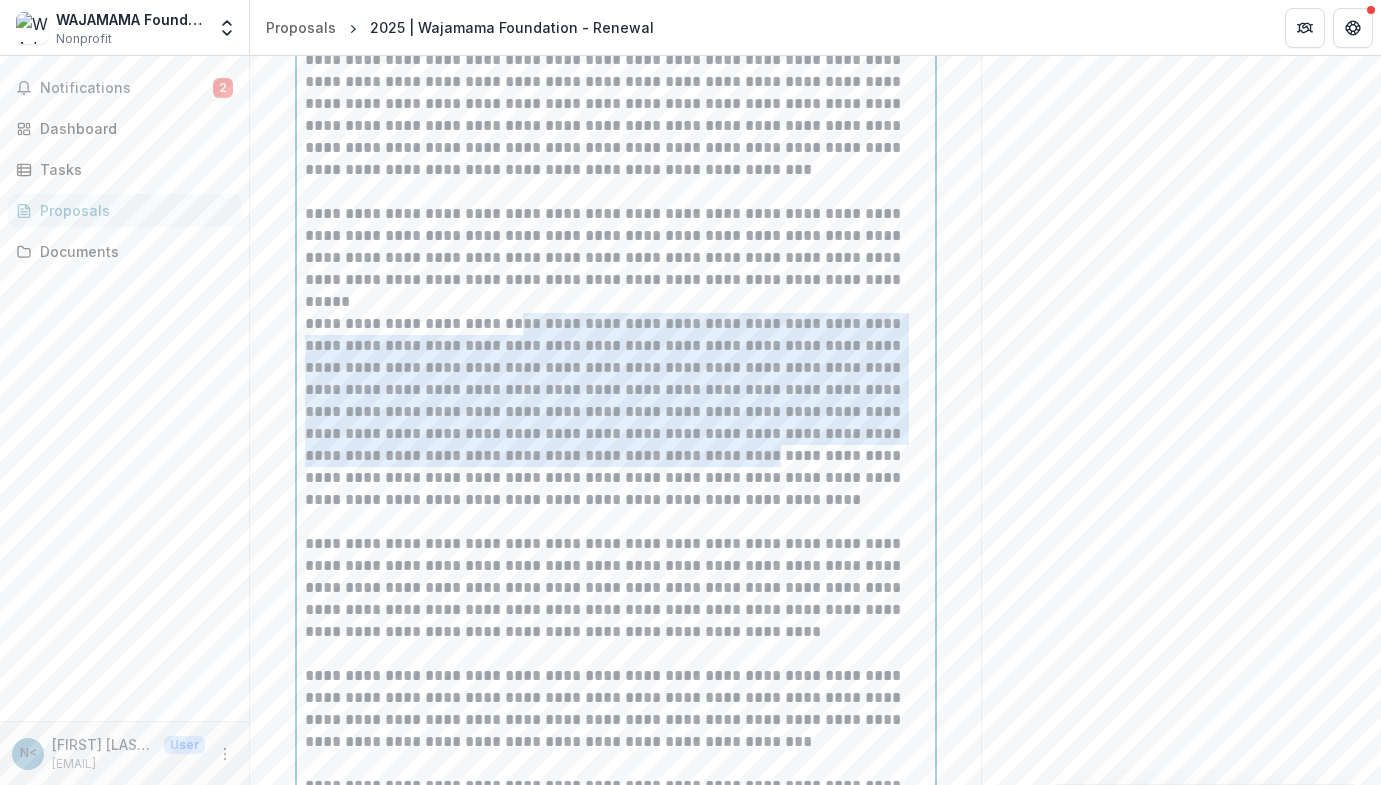 scroll, scrollTop: 2777, scrollLeft: 0, axis: vertical 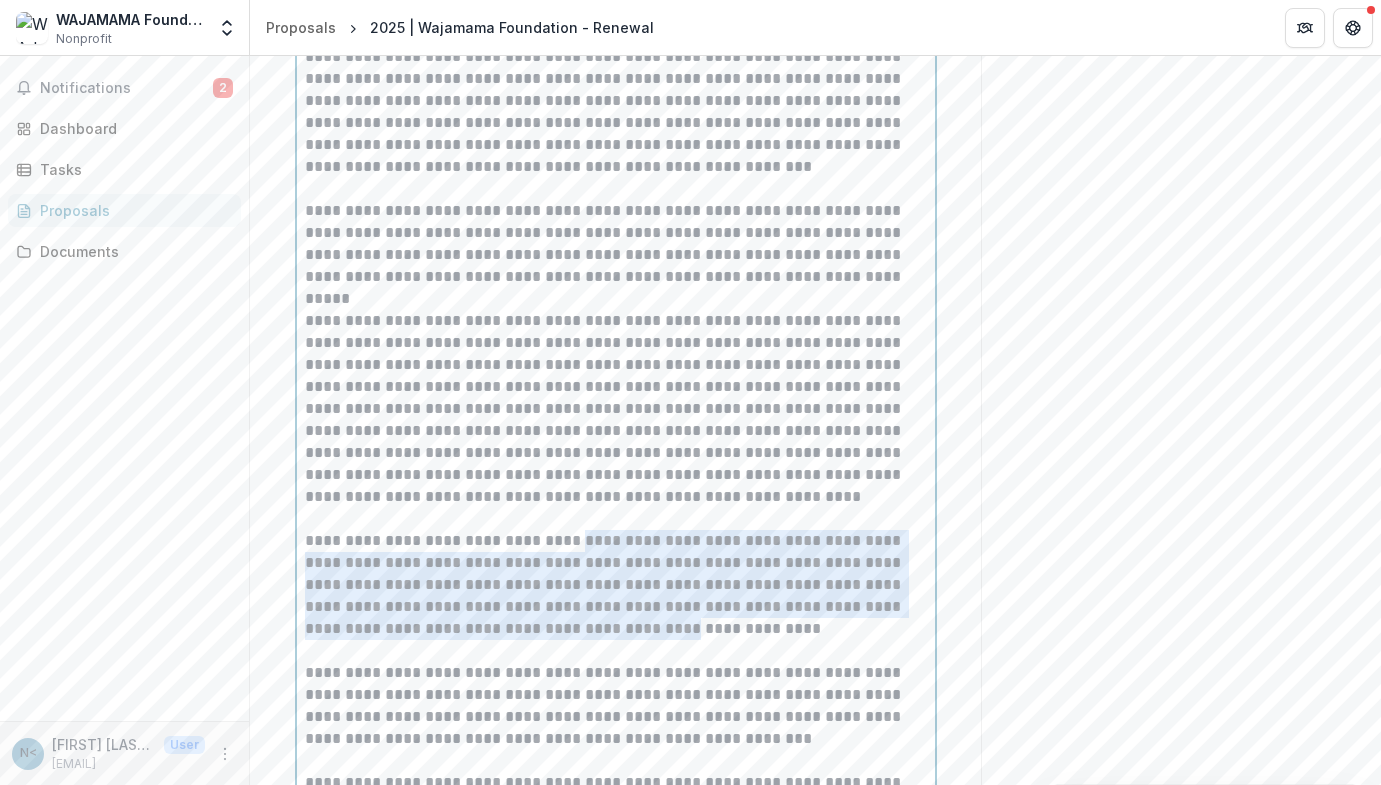 drag, startPoint x: 567, startPoint y: 555, endPoint x: 613, endPoint y: 637, distance: 94.02127 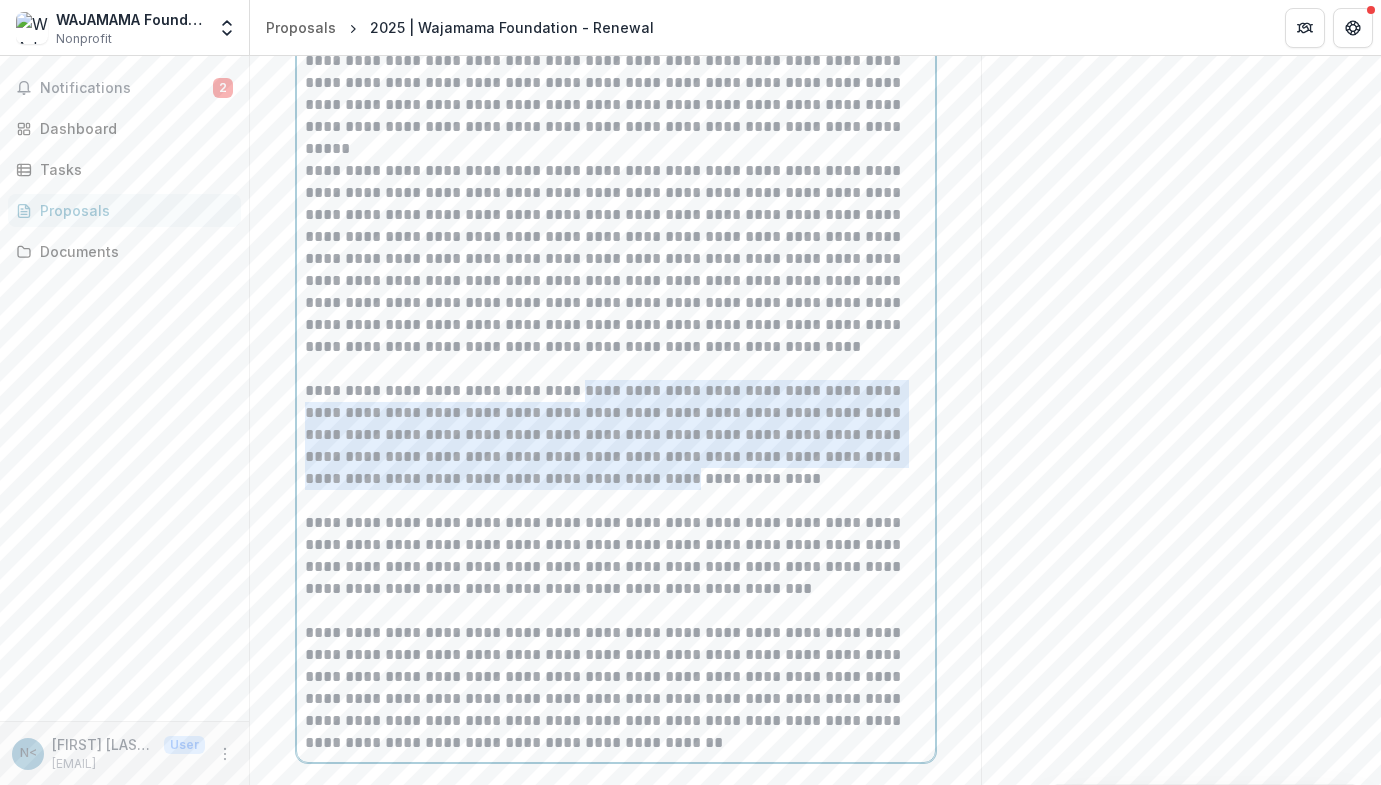scroll, scrollTop: 2973, scrollLeft: 0, axis: vertical 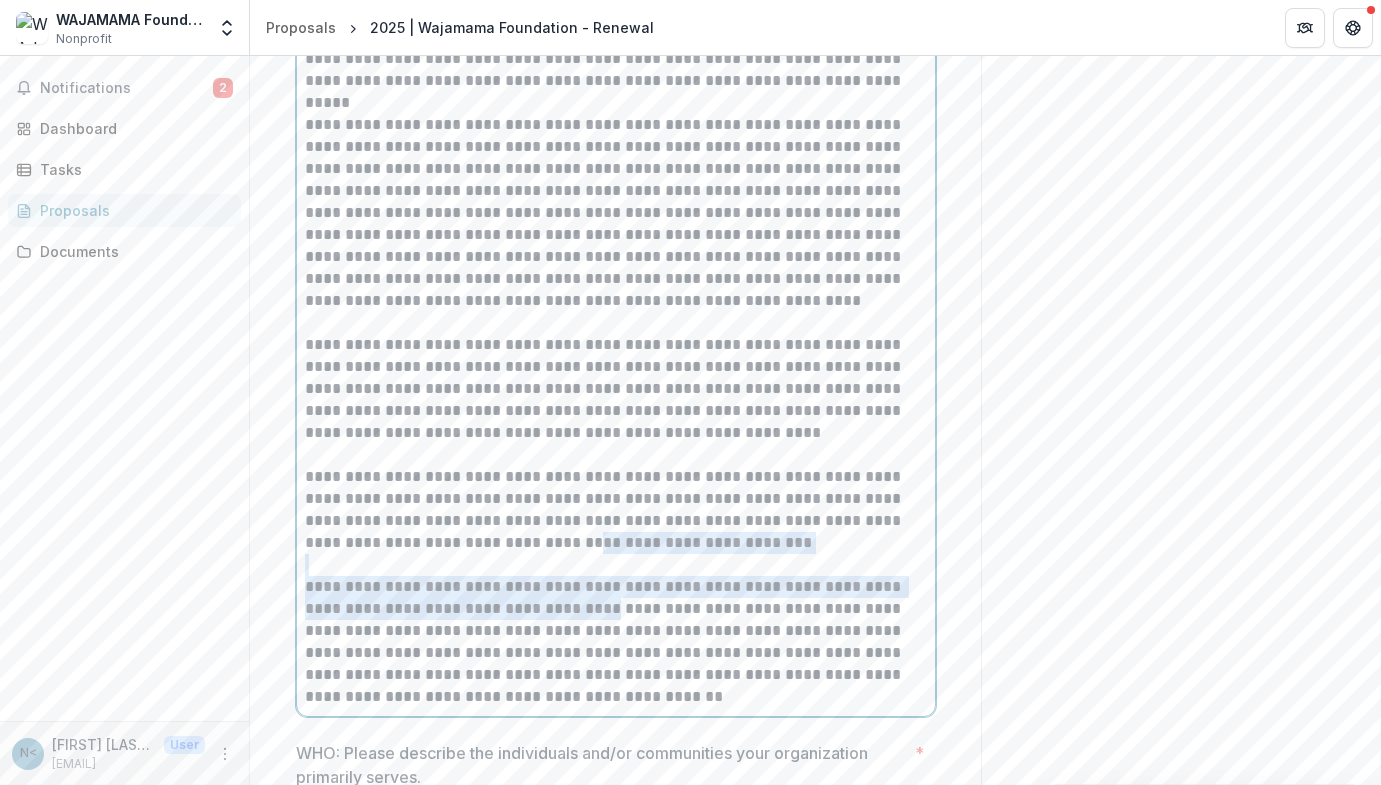 drag, startPoint x: 554, startPoint y: 551, endPoint x: 645, endPoint y: 629, distance: 119.85408 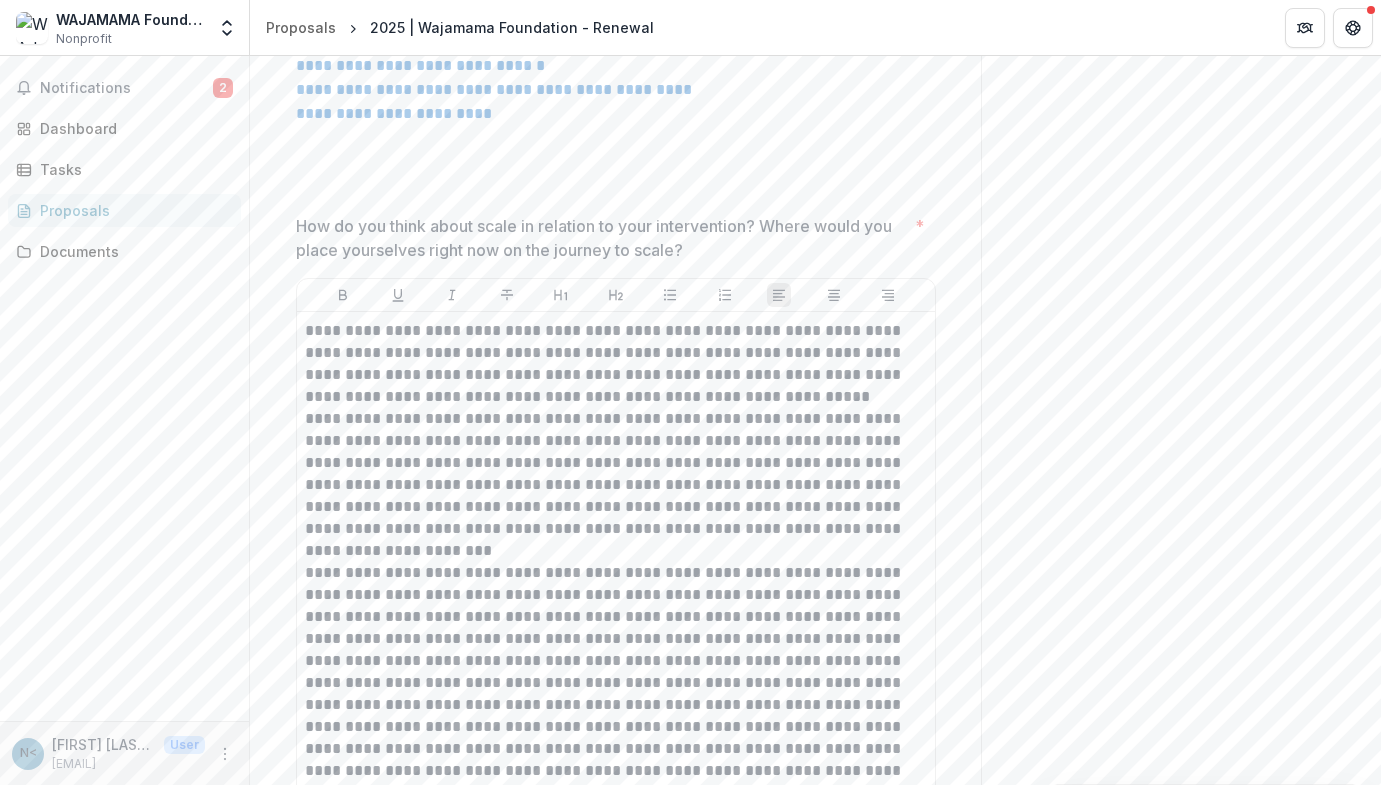 scroll, scrollTop: 4374, scrollLeft: 0, axis: vertical 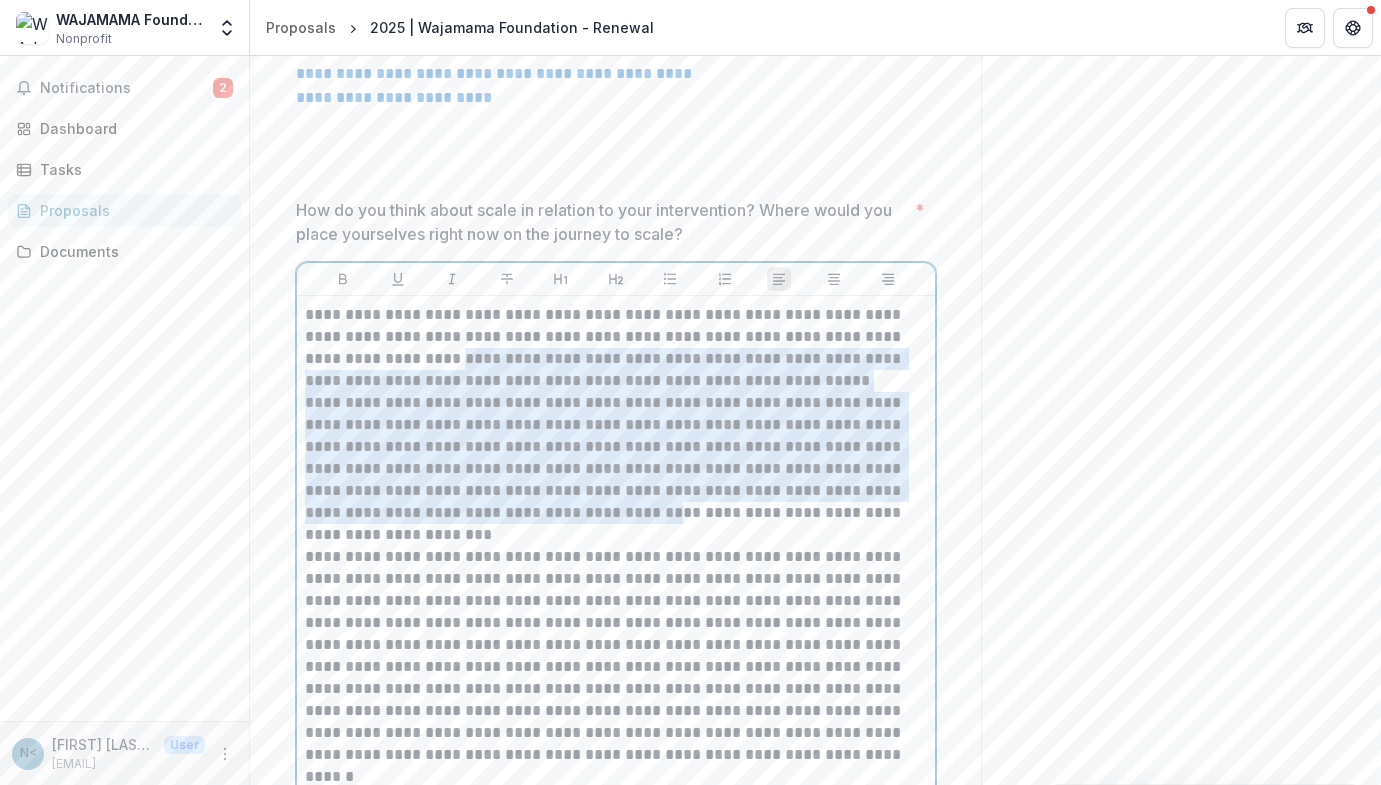 drag, startPoint x: 426, startPoint y: 358, endPoint x: 495, endPoint y: 512, distance: 168.7513 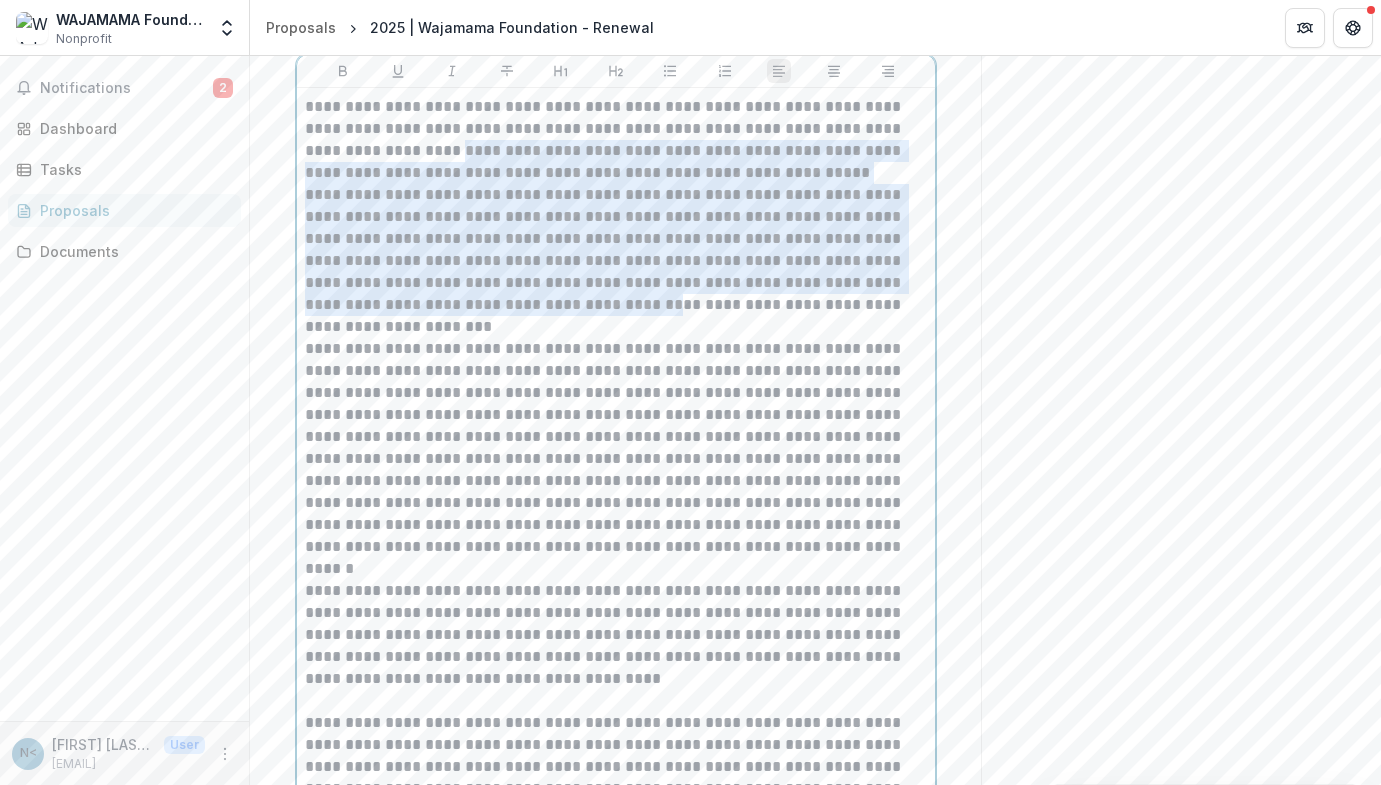 scroll, scrollTop: 4588, scrollLeft: 0, axis: vertical 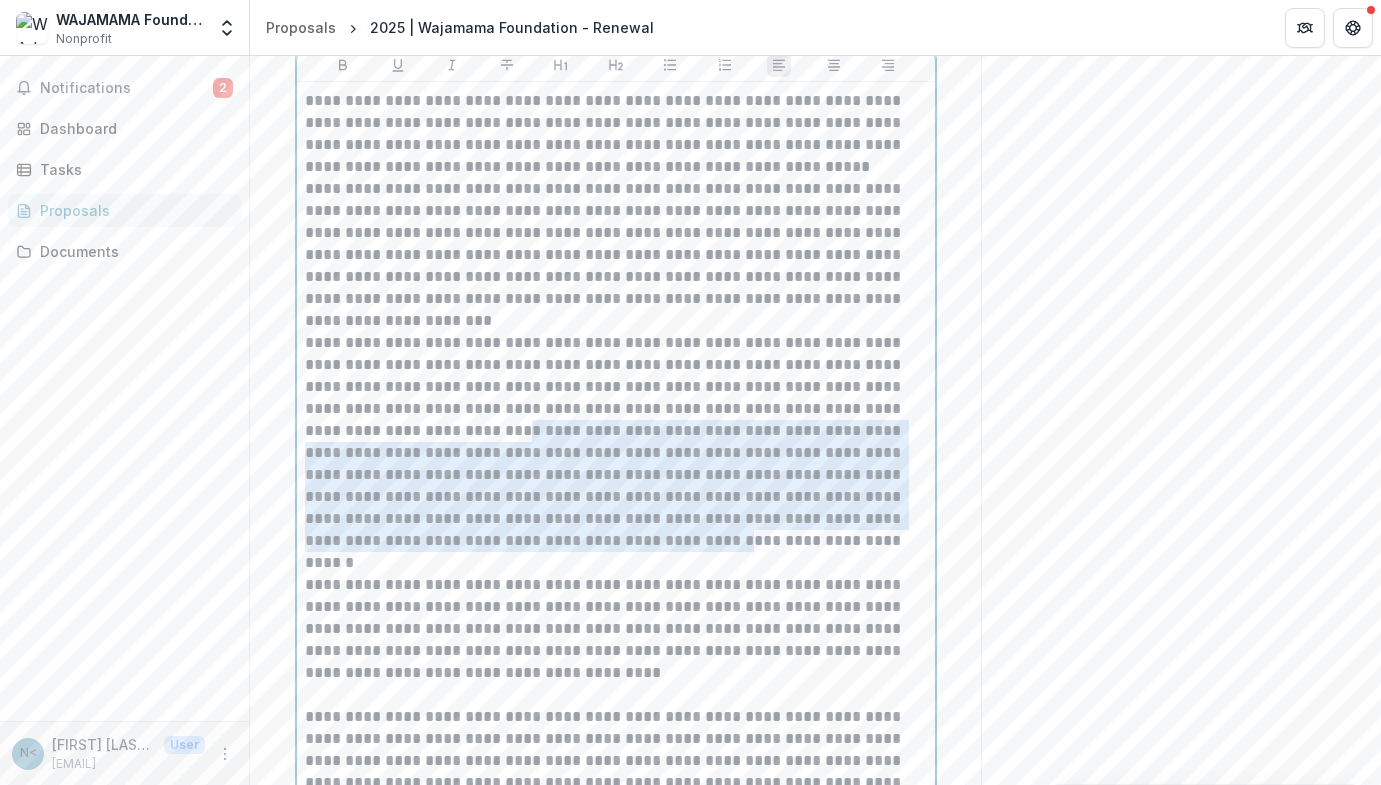 drag, startPoint x: 454, startPoint y: 425, endPoint x: 516, endPoint y: 533, distance: 124.53112 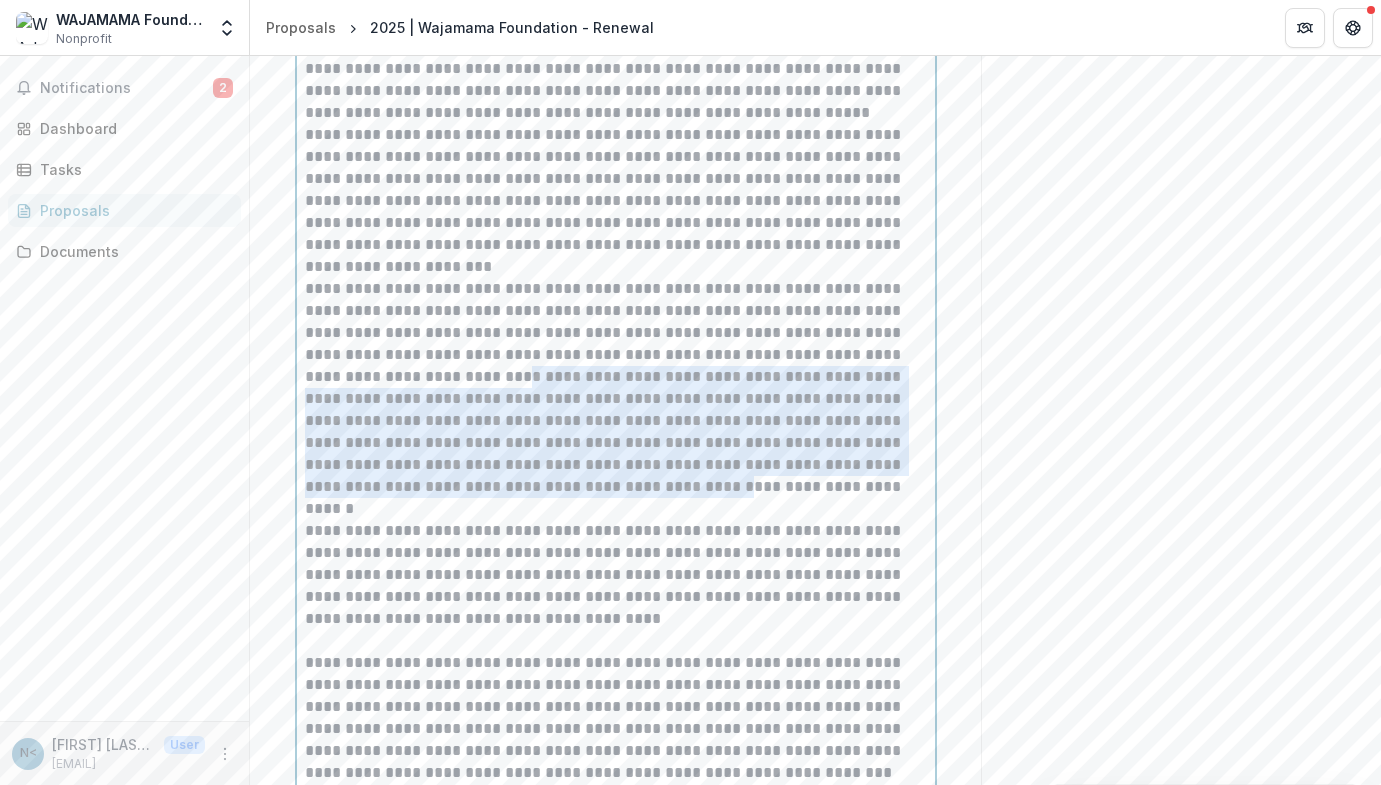 scroll, scrollTop: 4644, scrollLeft: 0, axis: vertical 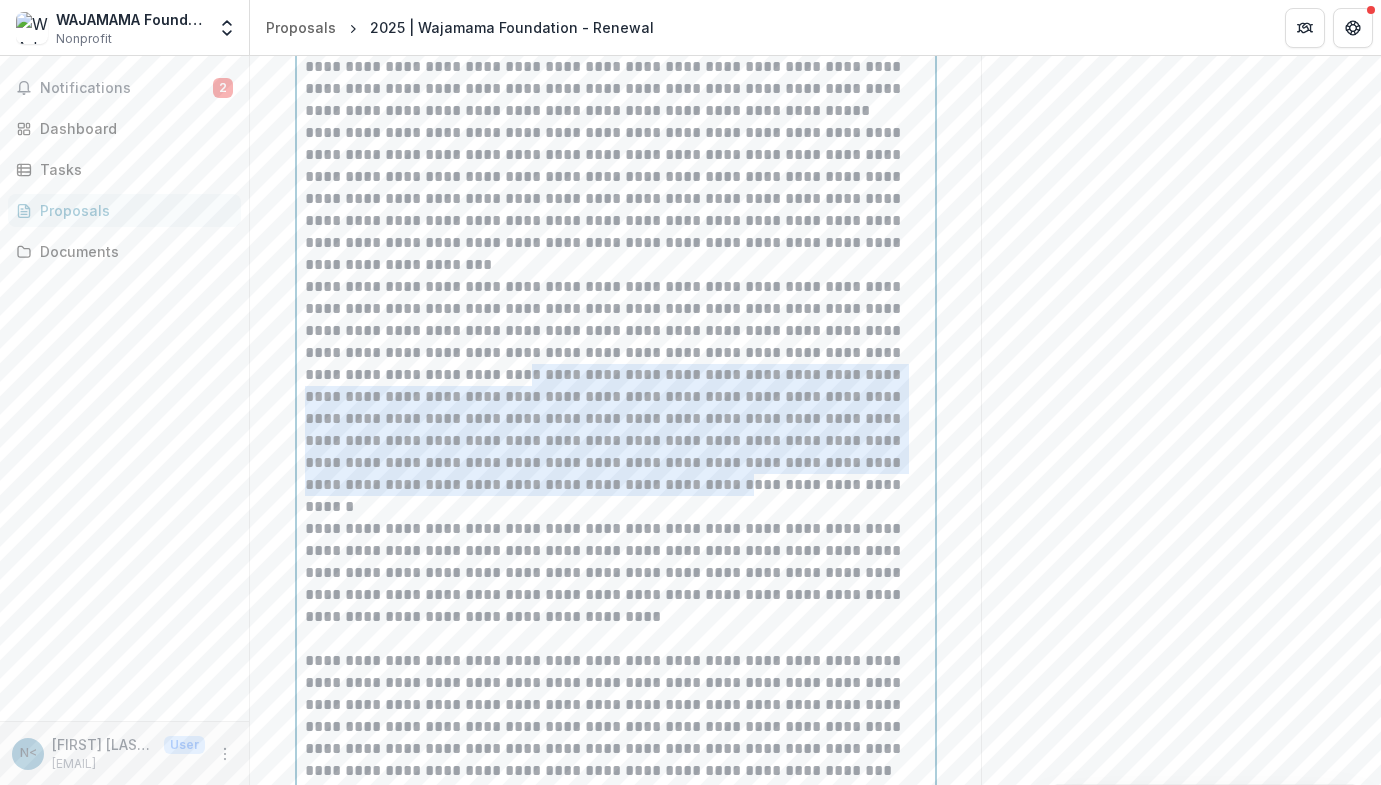click on "**********" at bounding box center [616, 386] 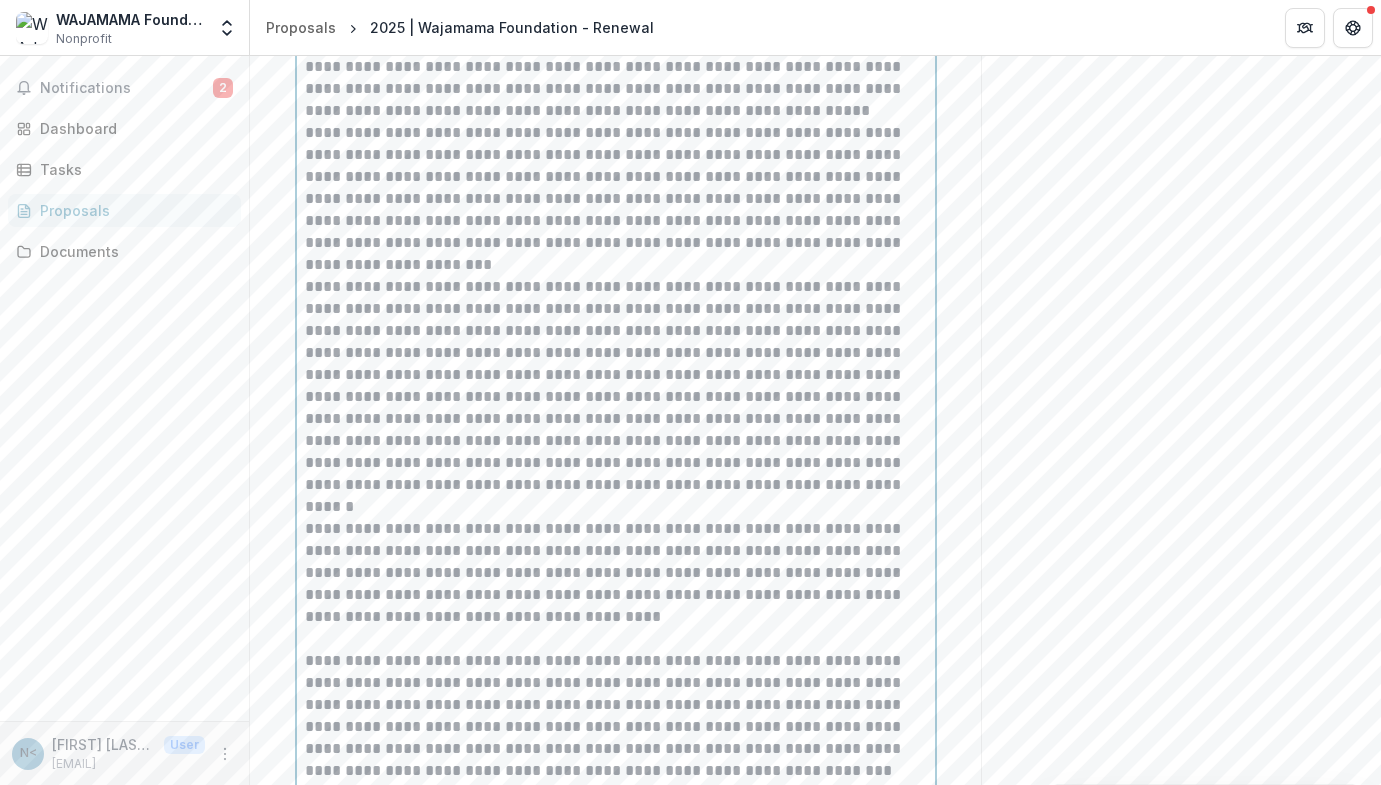 click on "**********" at bounding box center [616, 386] 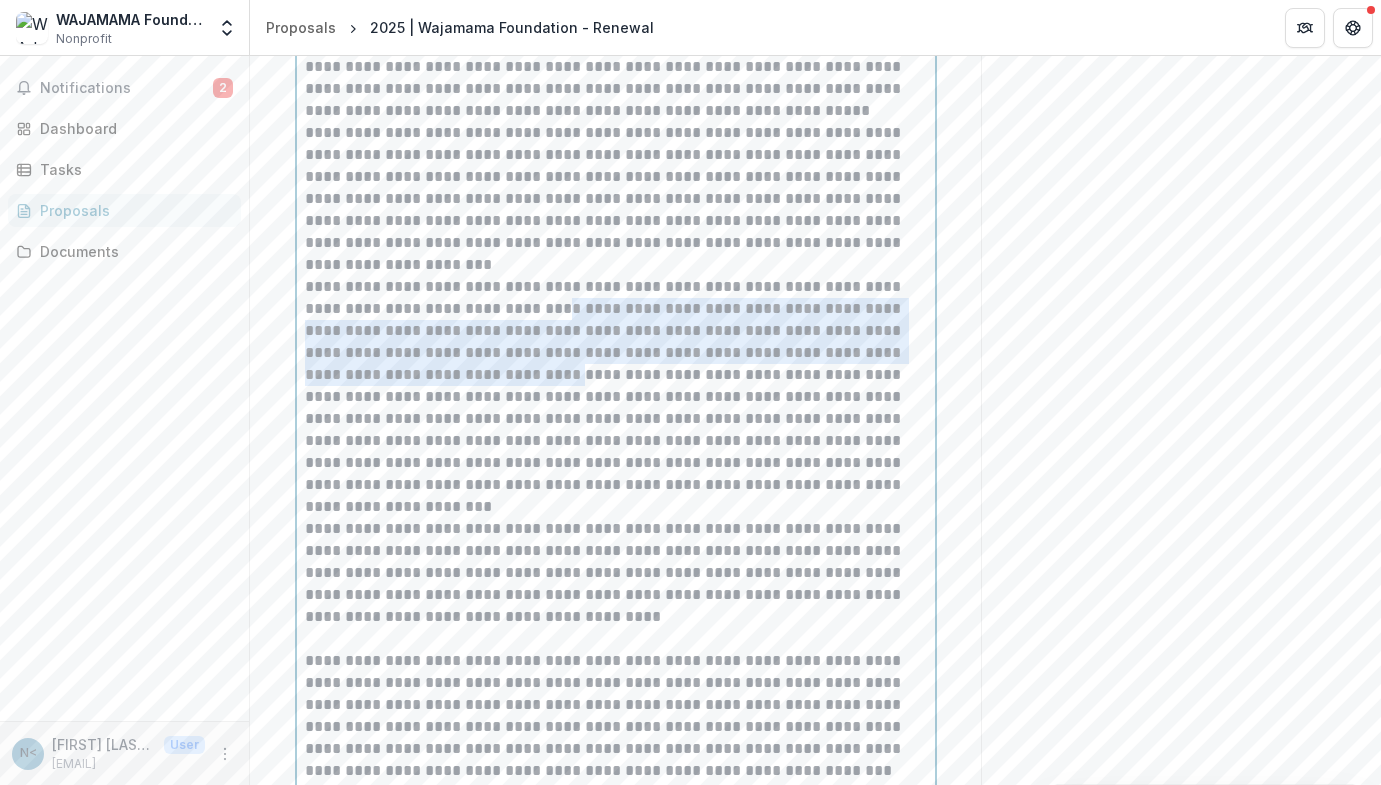 drag, startPoint x: 508, startPoint y: 311, endPoint x: 511, endPoint y: 387, distance: 76.05919 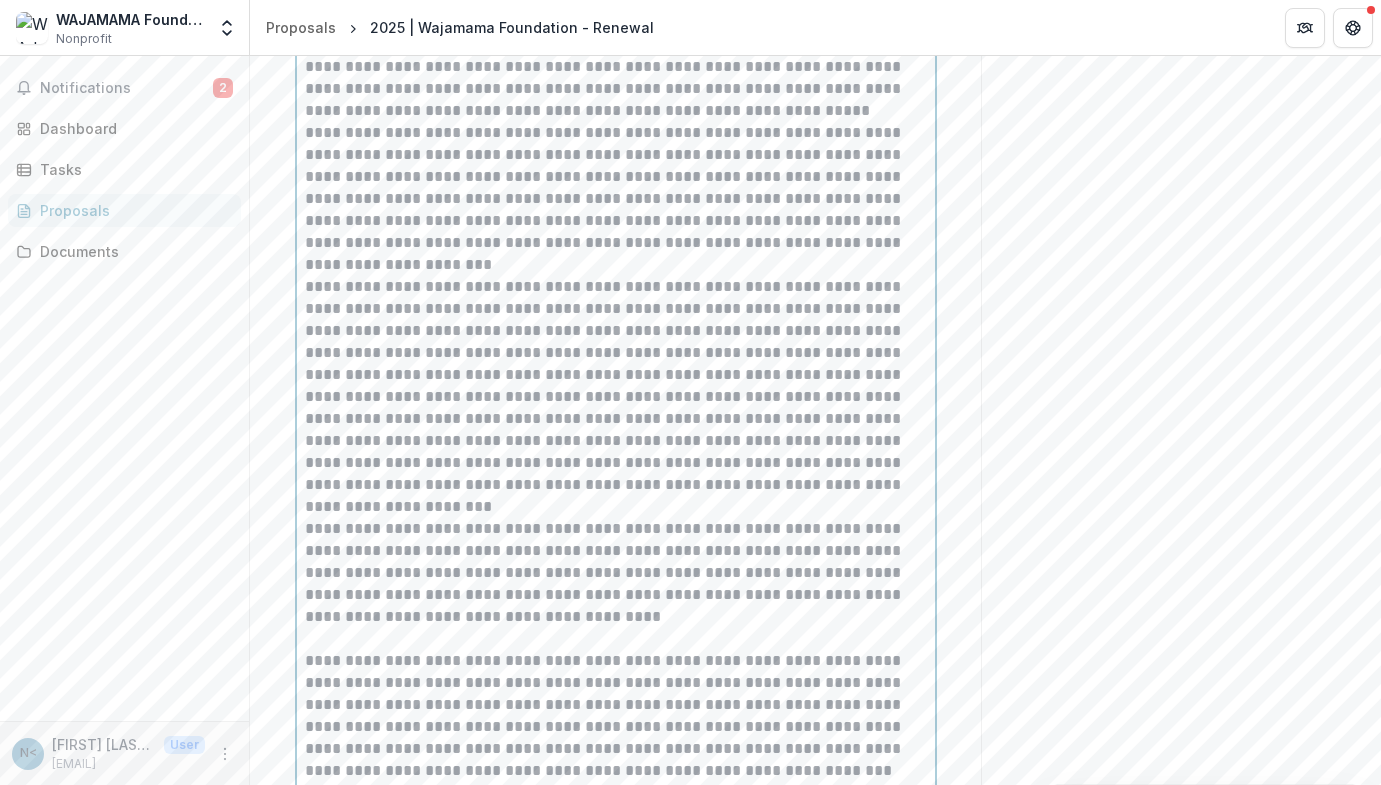 click on "**********" at bounding box center [616, 386] 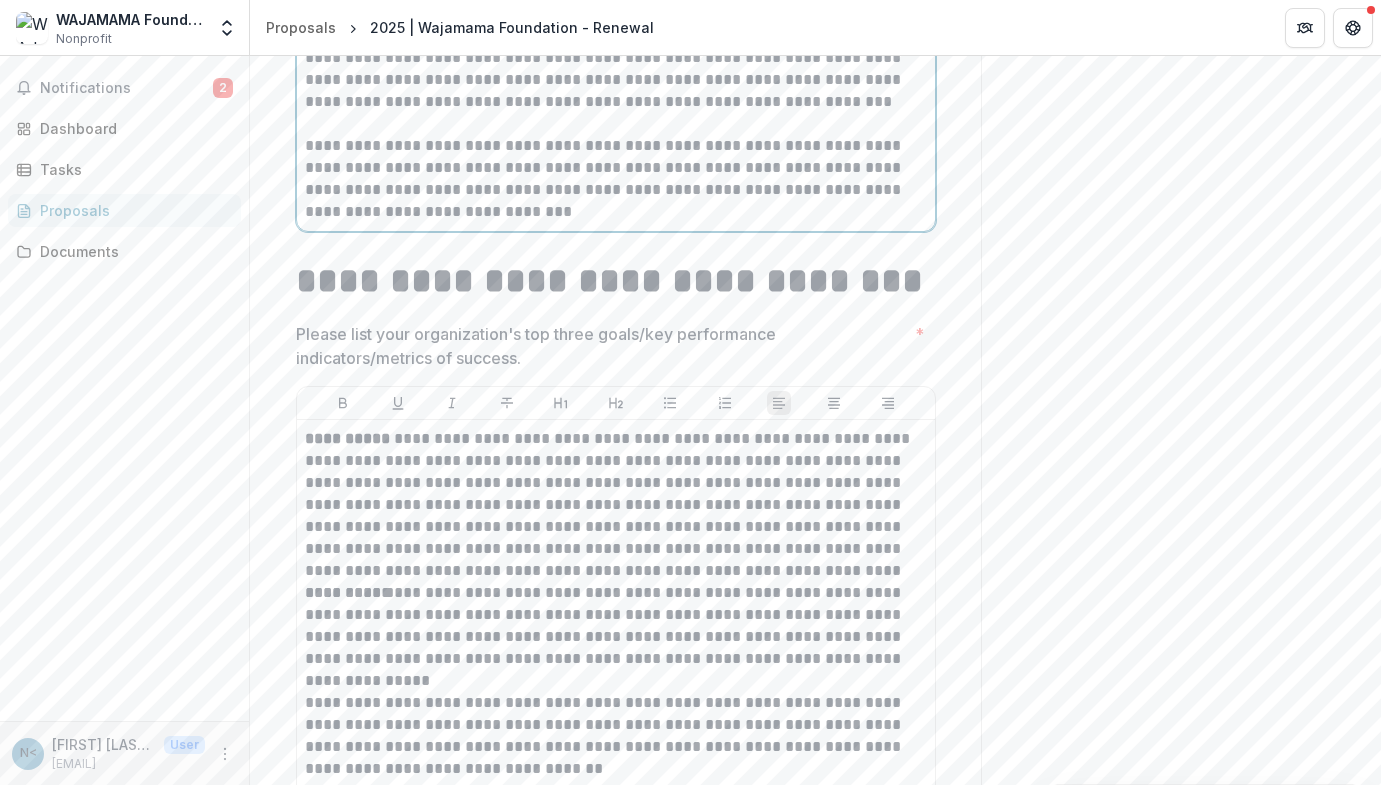 scroll, scrollTop: 5315, scrollLeft: 0, axis: vertical 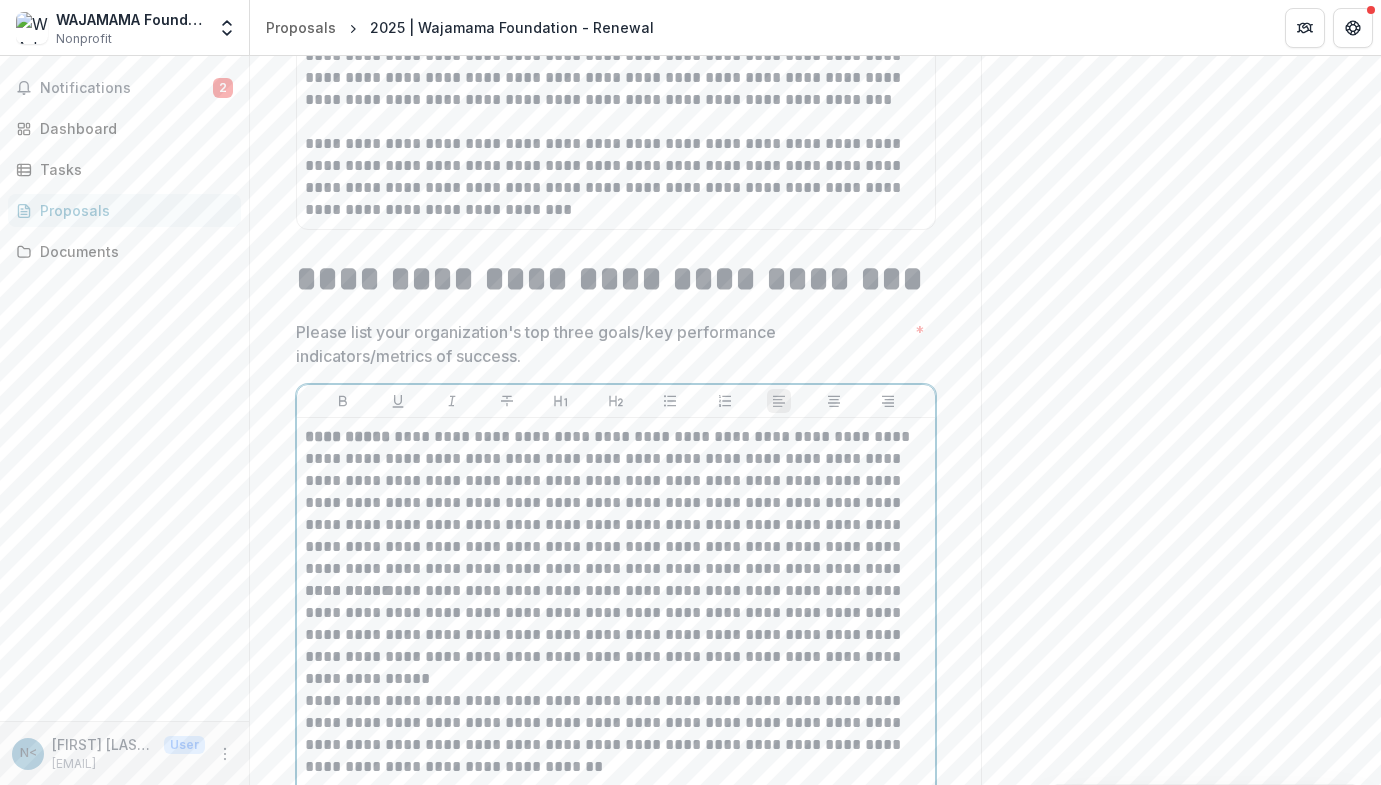 click on "**********" at bounding box center (616, 503) 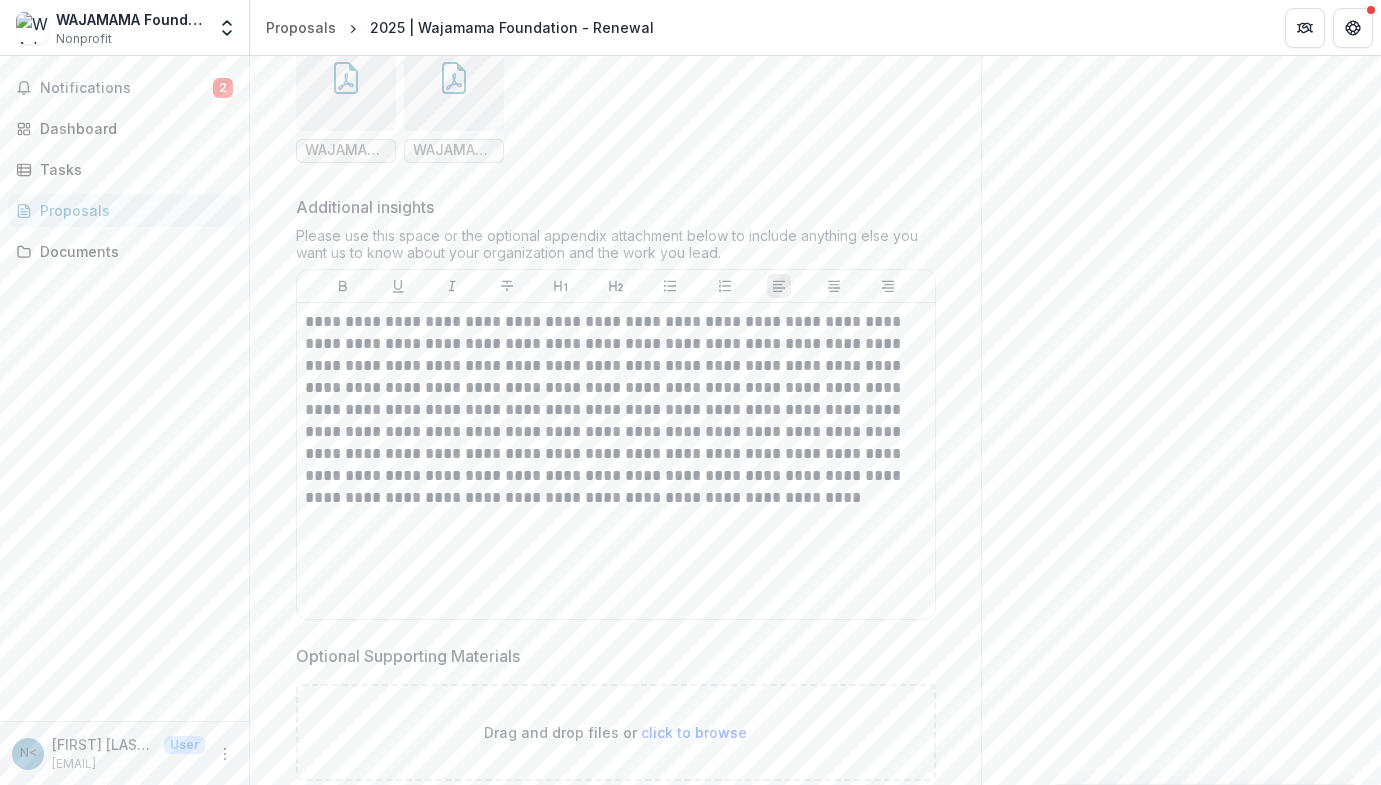 scroll, scrollTop: 14838, scrollLeft: 0, axis: vertical 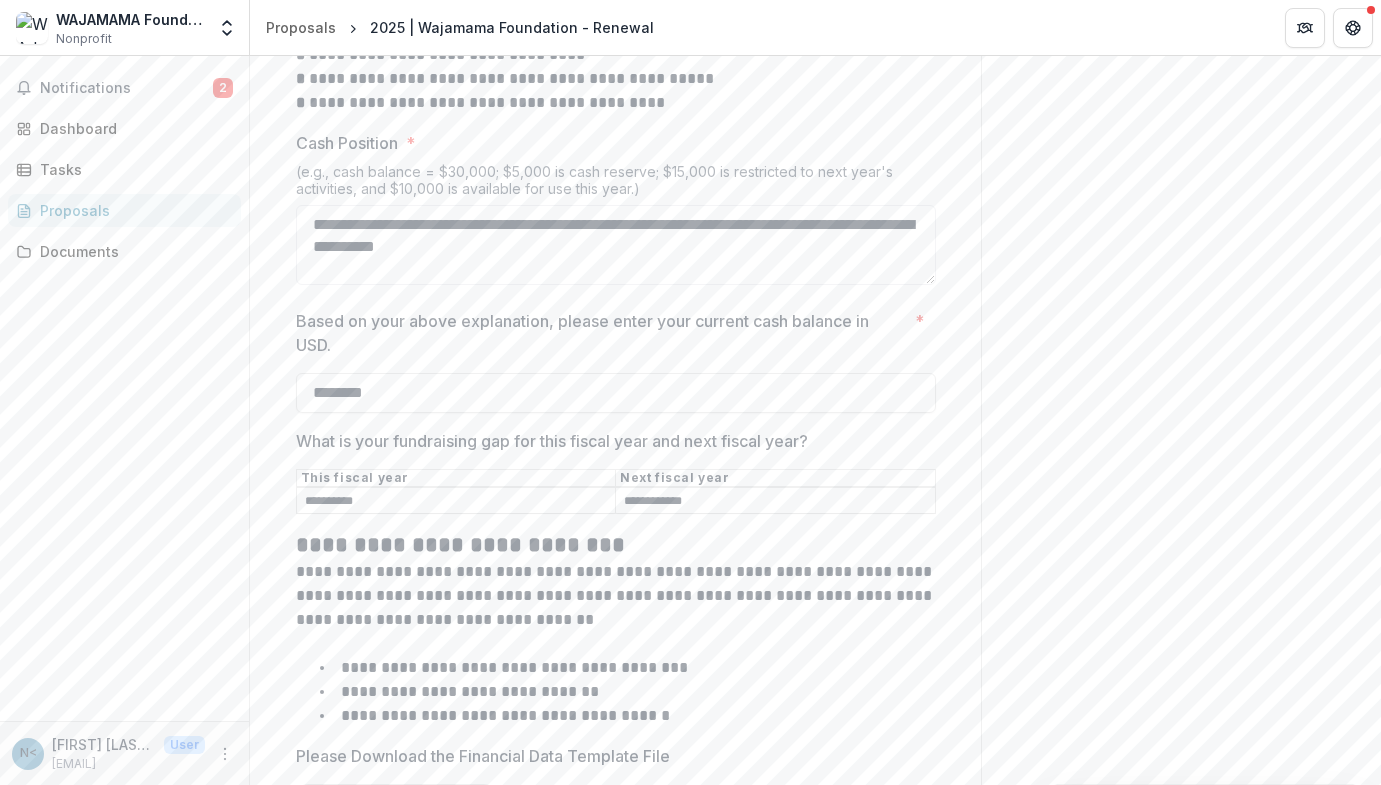 click on "**********" at bounding box center [456, 501] 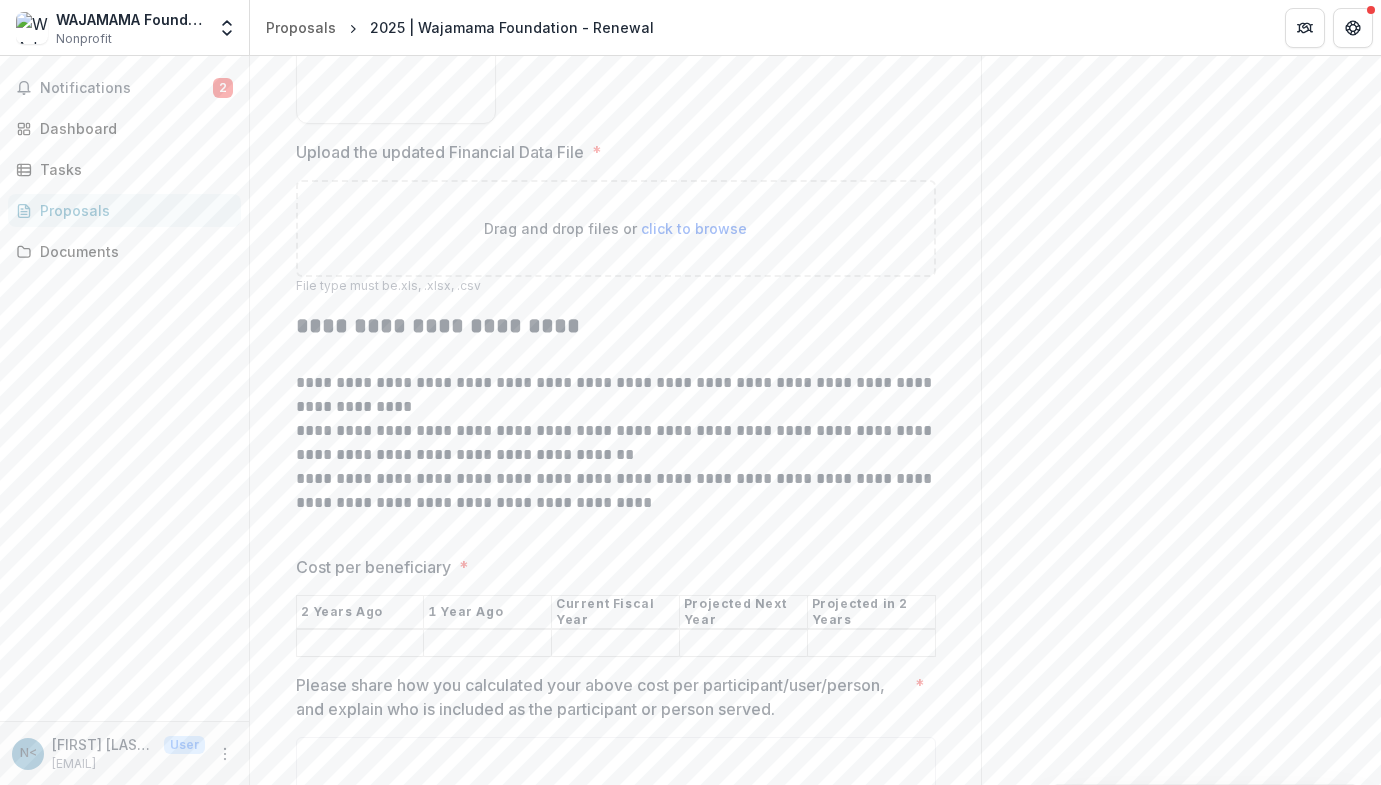 scroll, scrollTop: 11862, scrollLeft: 0, axis: vertical 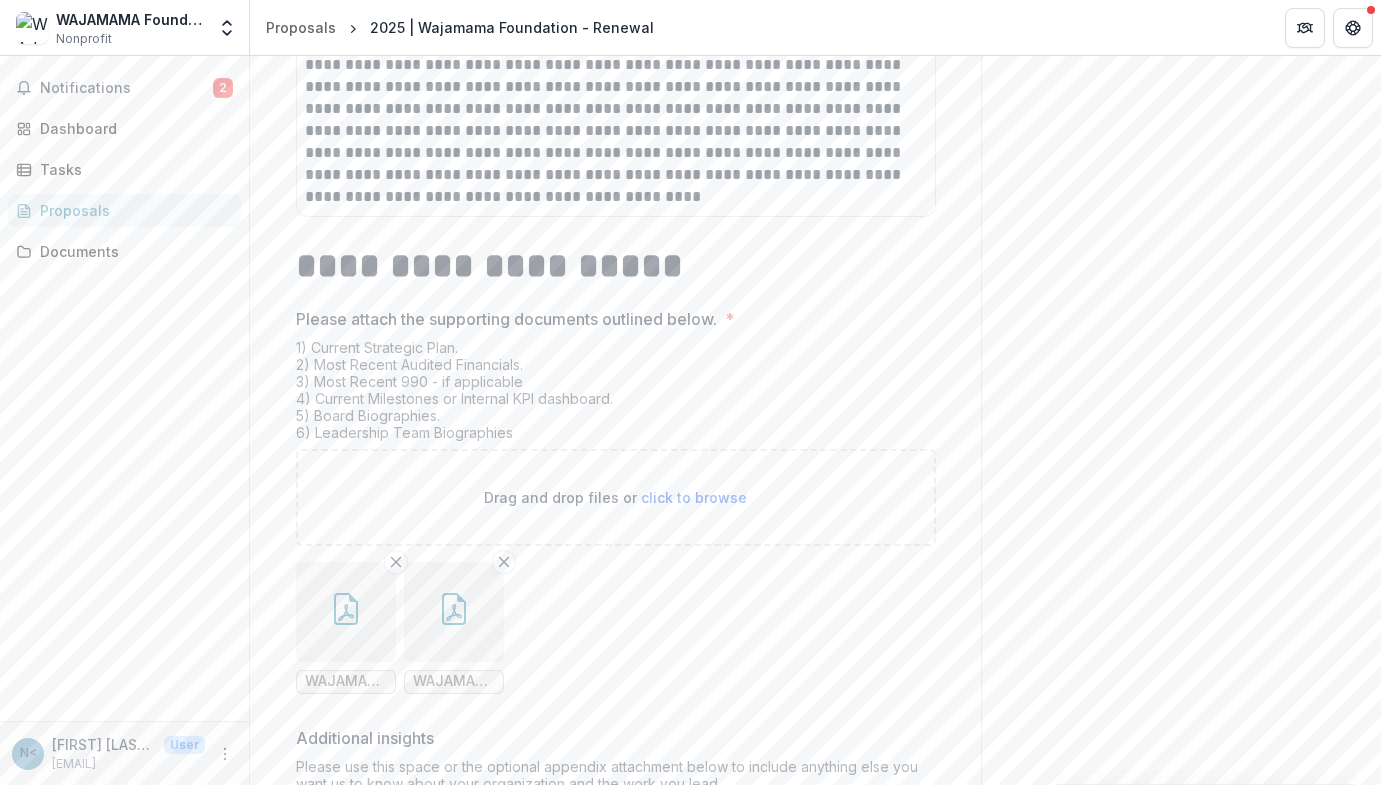 click on "click to browse" at bounding box center [694, 497] 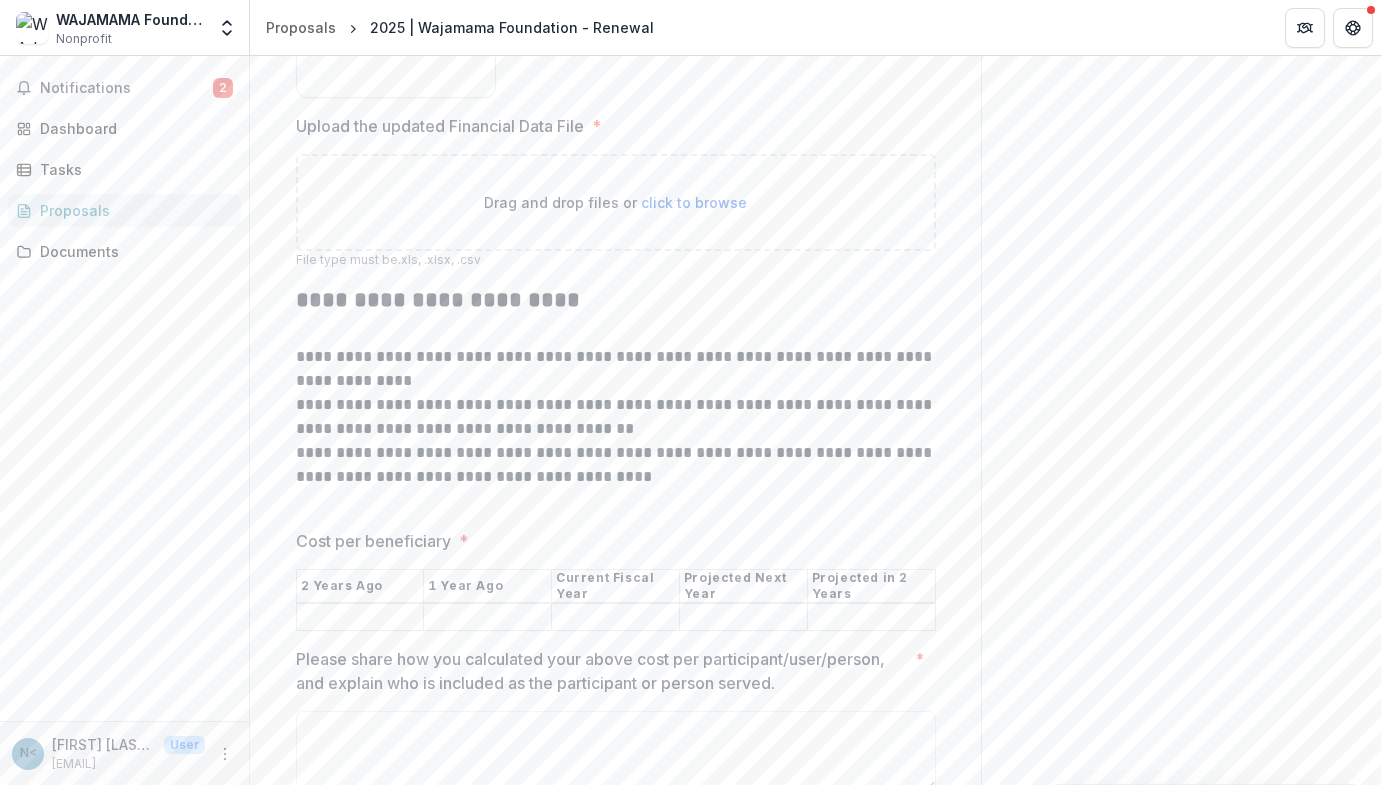 scroll, scrollTop: 11852, scrollLeft: 0, axis: vertical 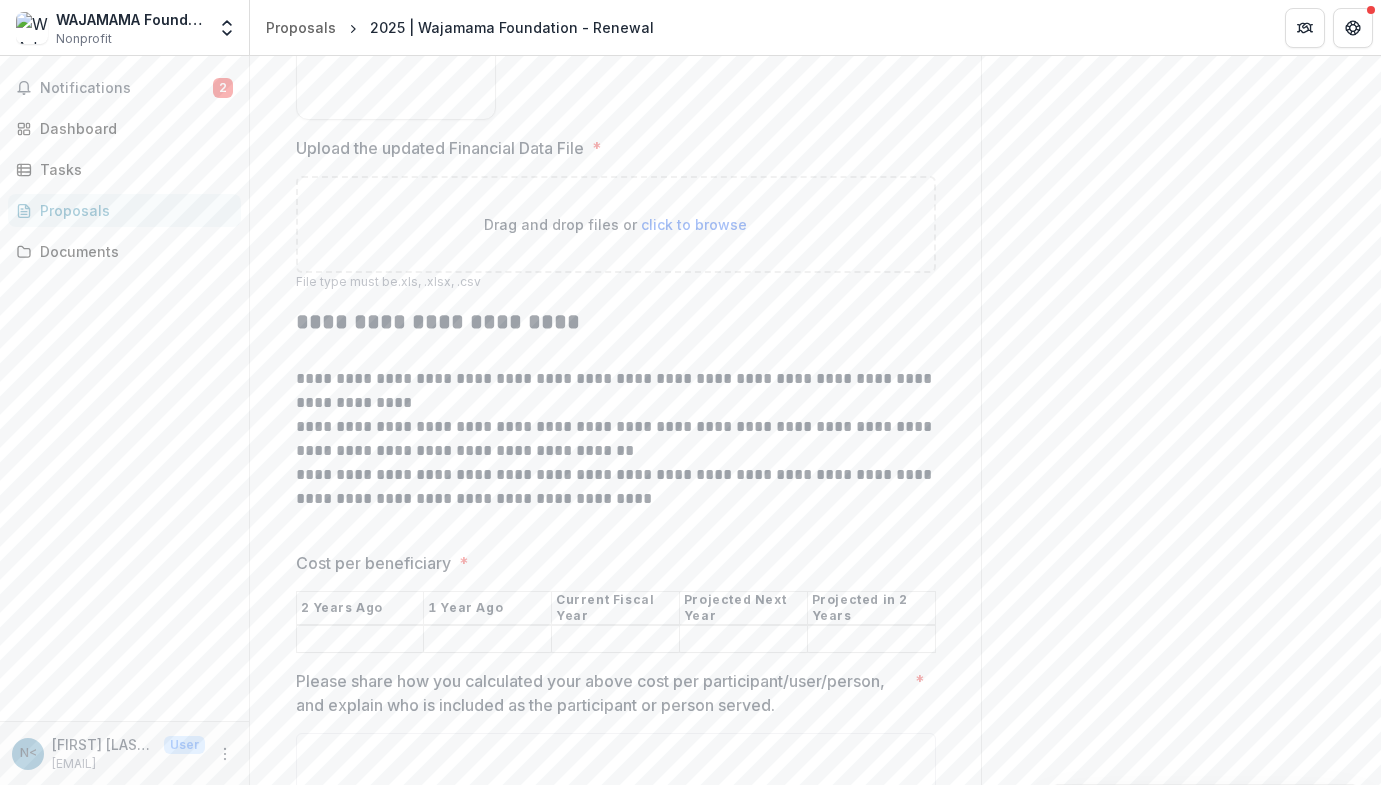 click at bounding box center (616, 523) 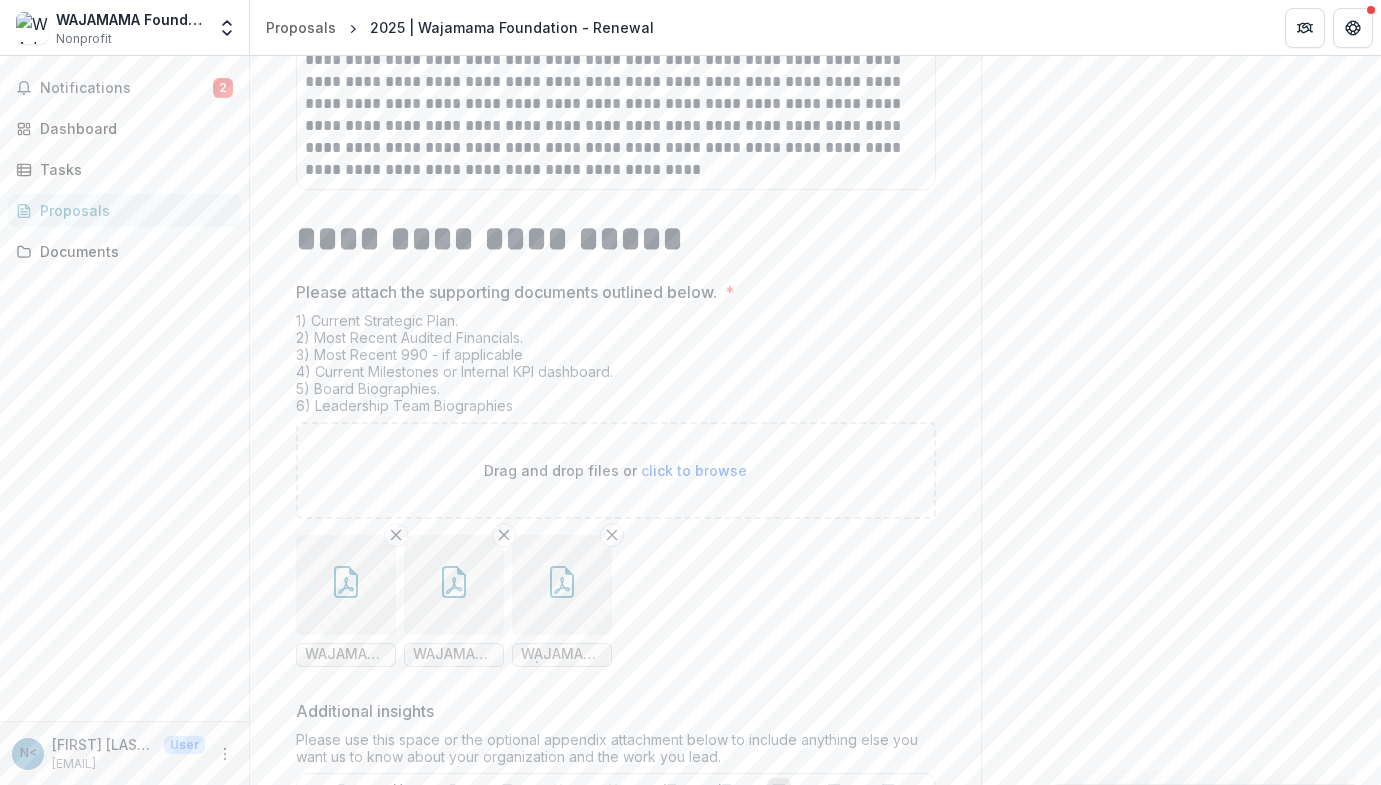 scroll, scrollTop: 14350, scrollLeft: 0, axis: vertical 